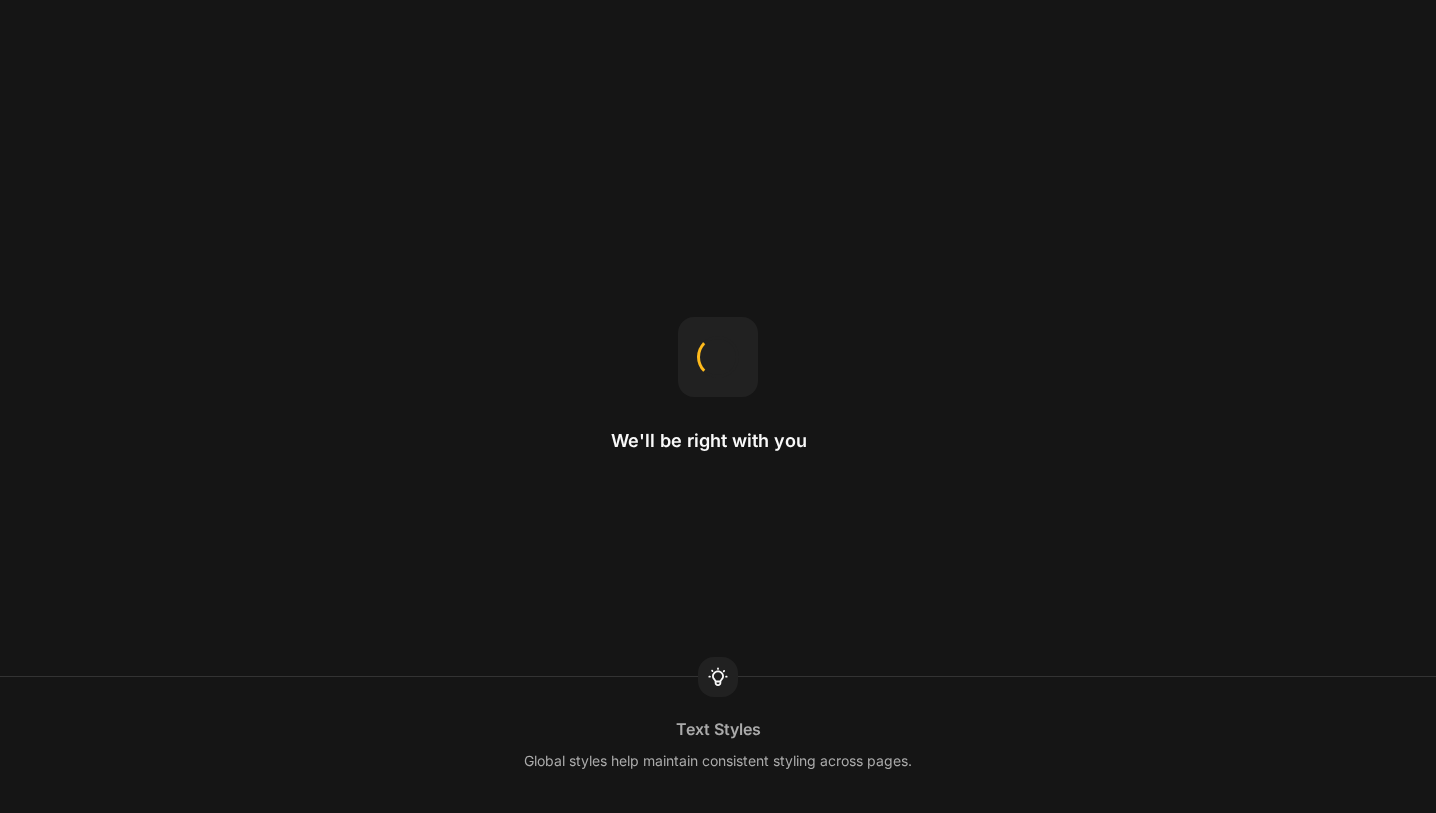 scroll, scrollTop: 0, scrollLeft: 0, axis: both 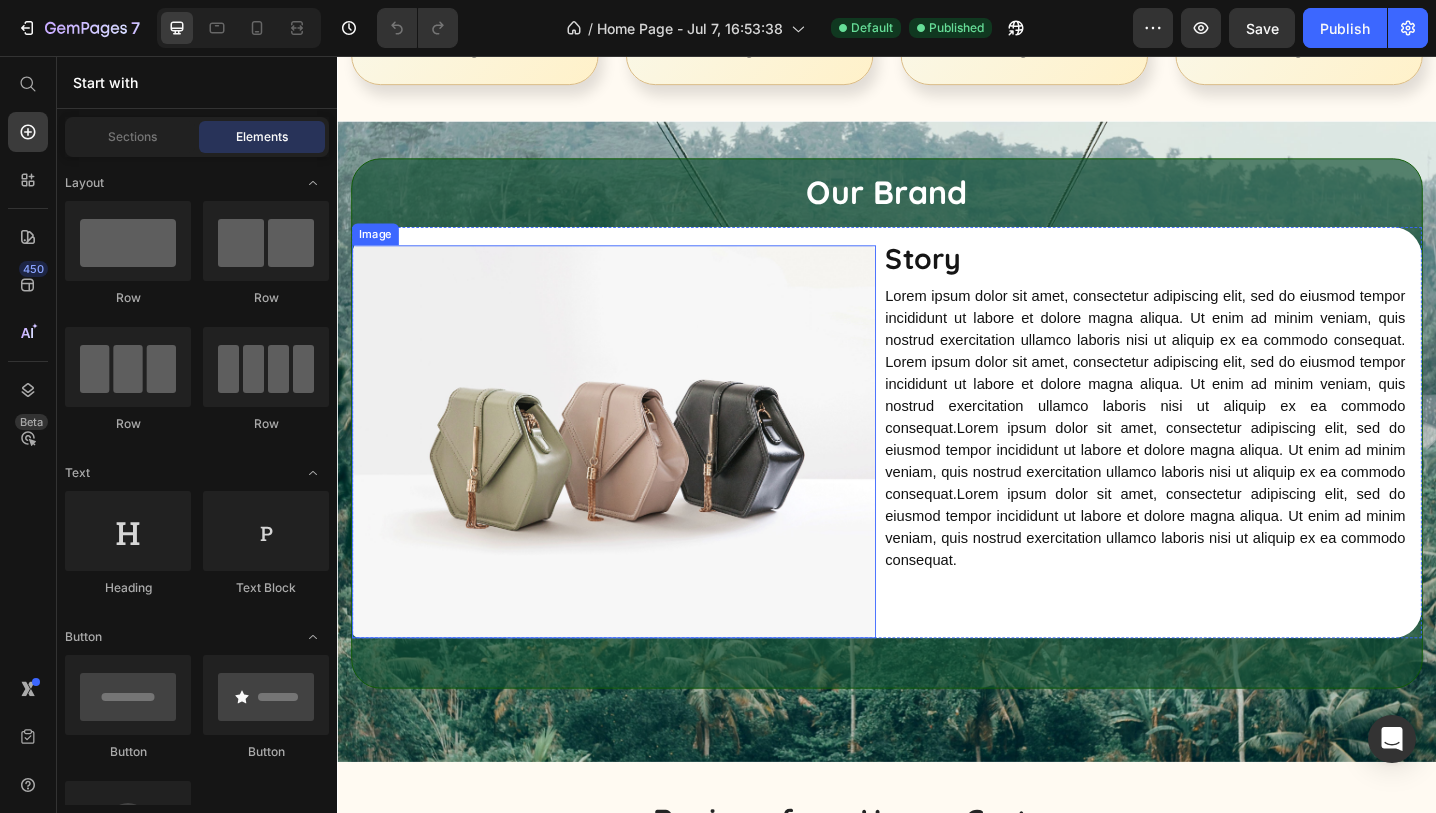 click at bounding box center [639, 477] 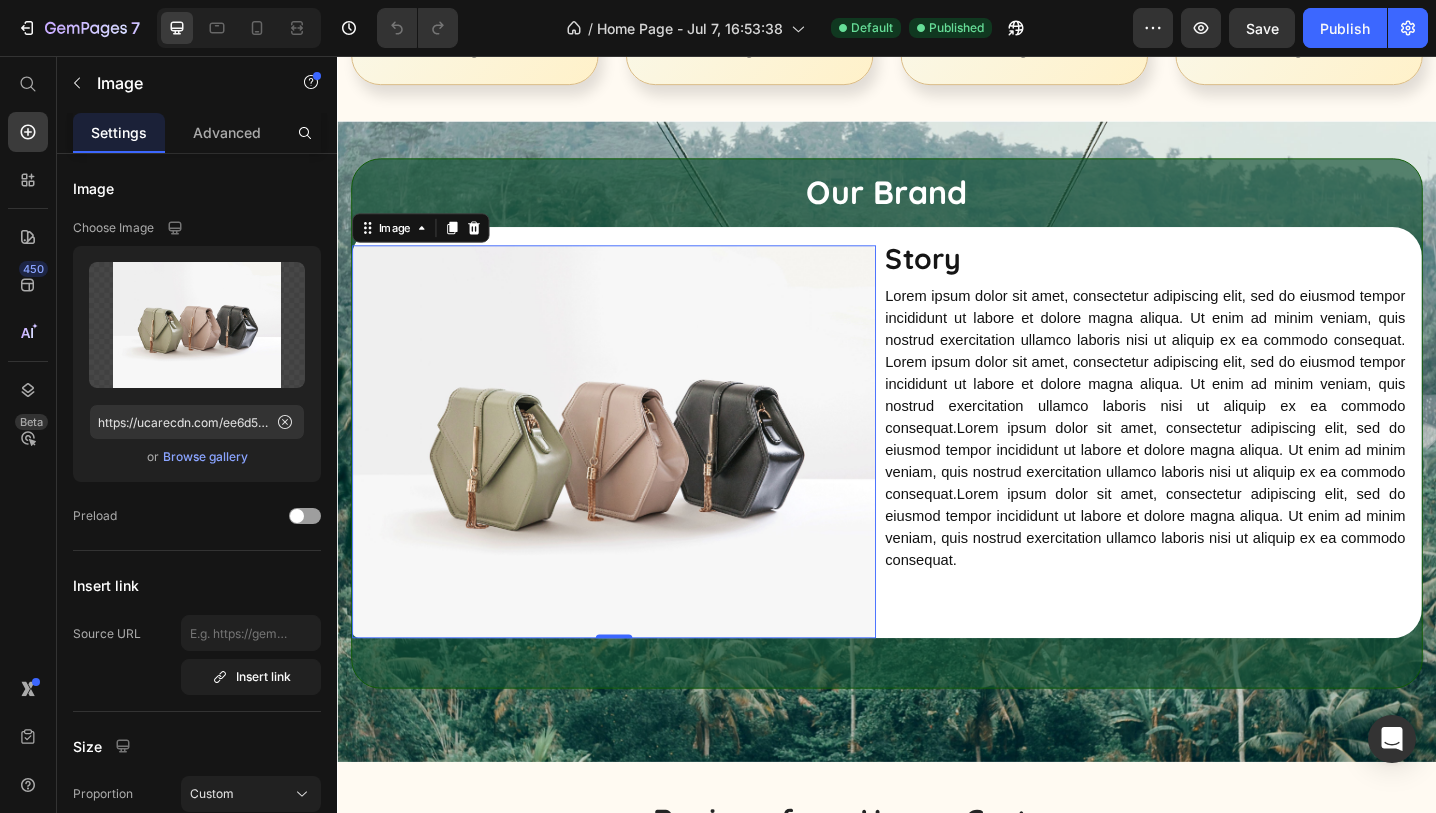 click at bounding box center (639, 477) 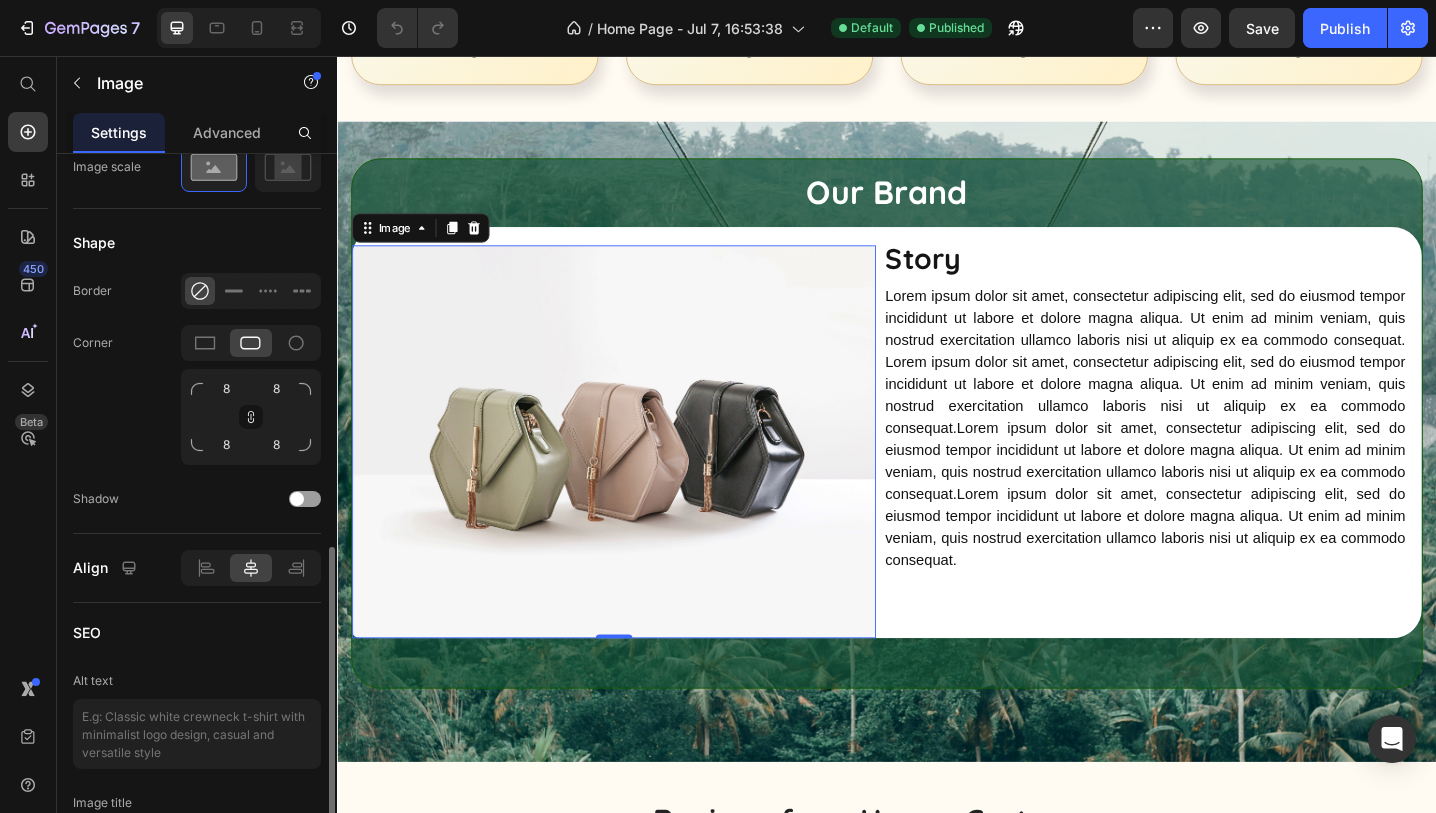scroll, scrollTop: 923, scrollLeft: 0, axis: vertical 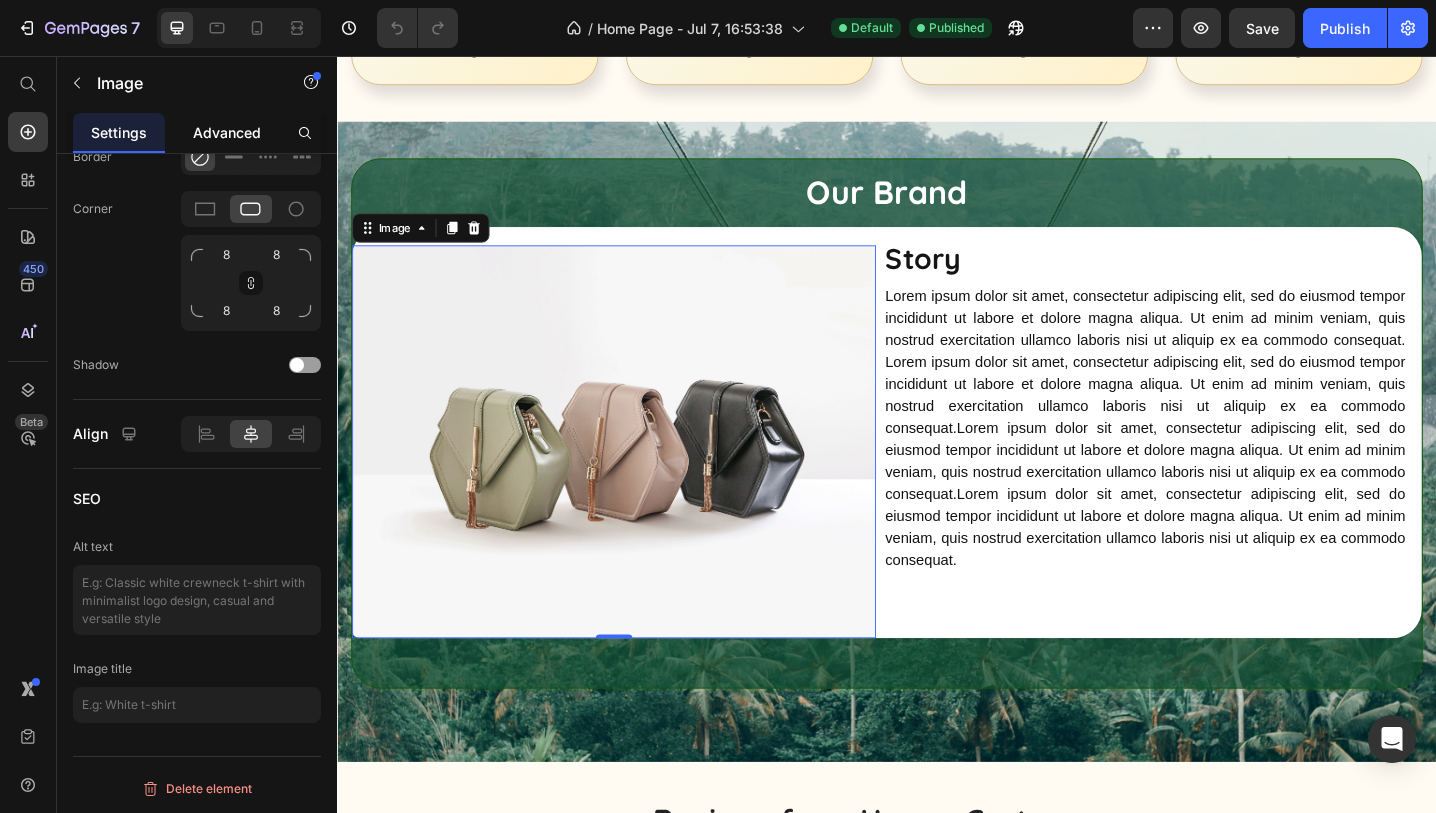 click on "Advanced" at bounding box center (227, 132) 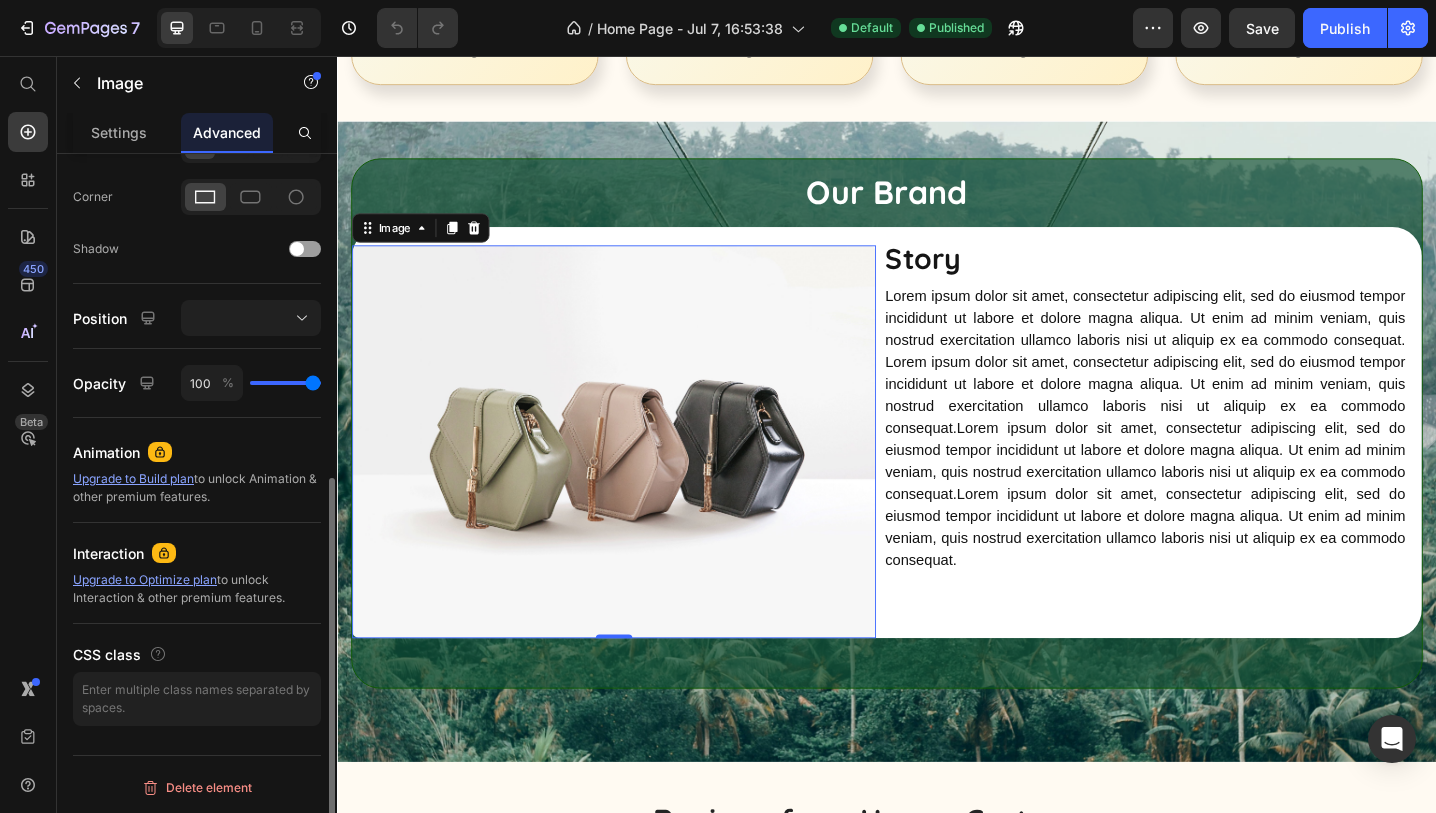 scroll, scrollTop: 0, scrollLeft: 0, axis: both 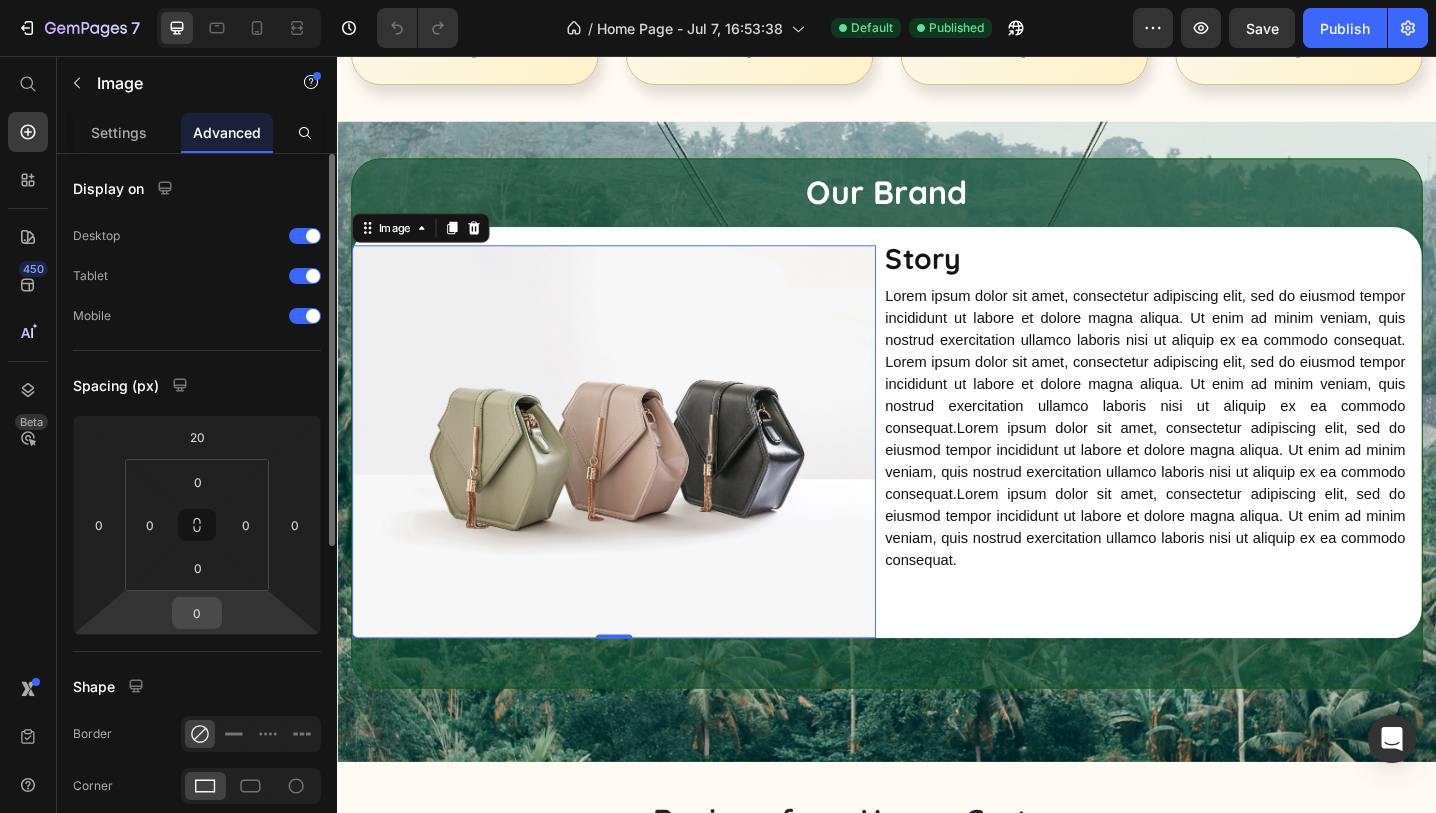 click on "0" at bounding box center (197, 613) 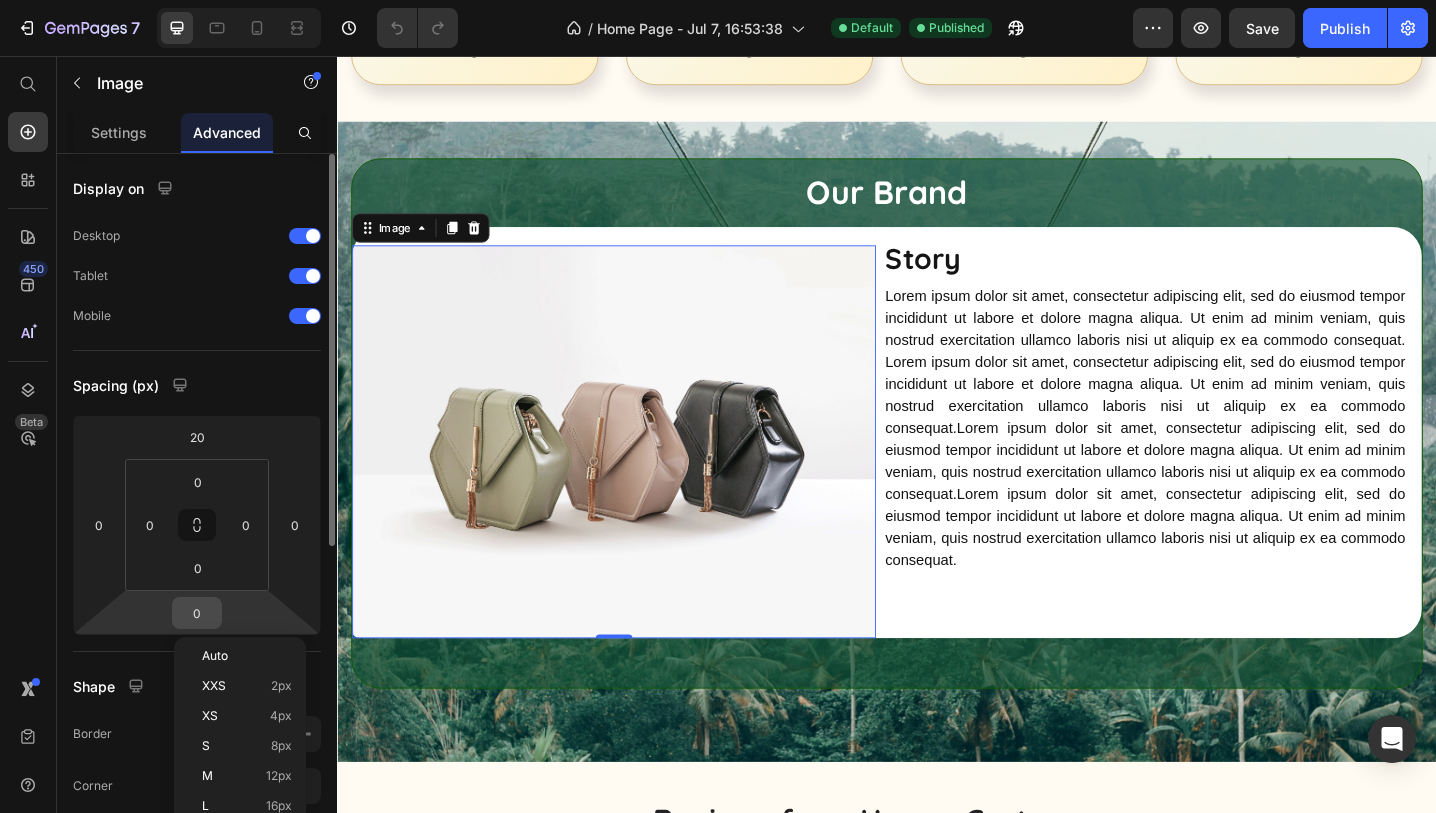 click on "0" at bounding box center [197, 613] 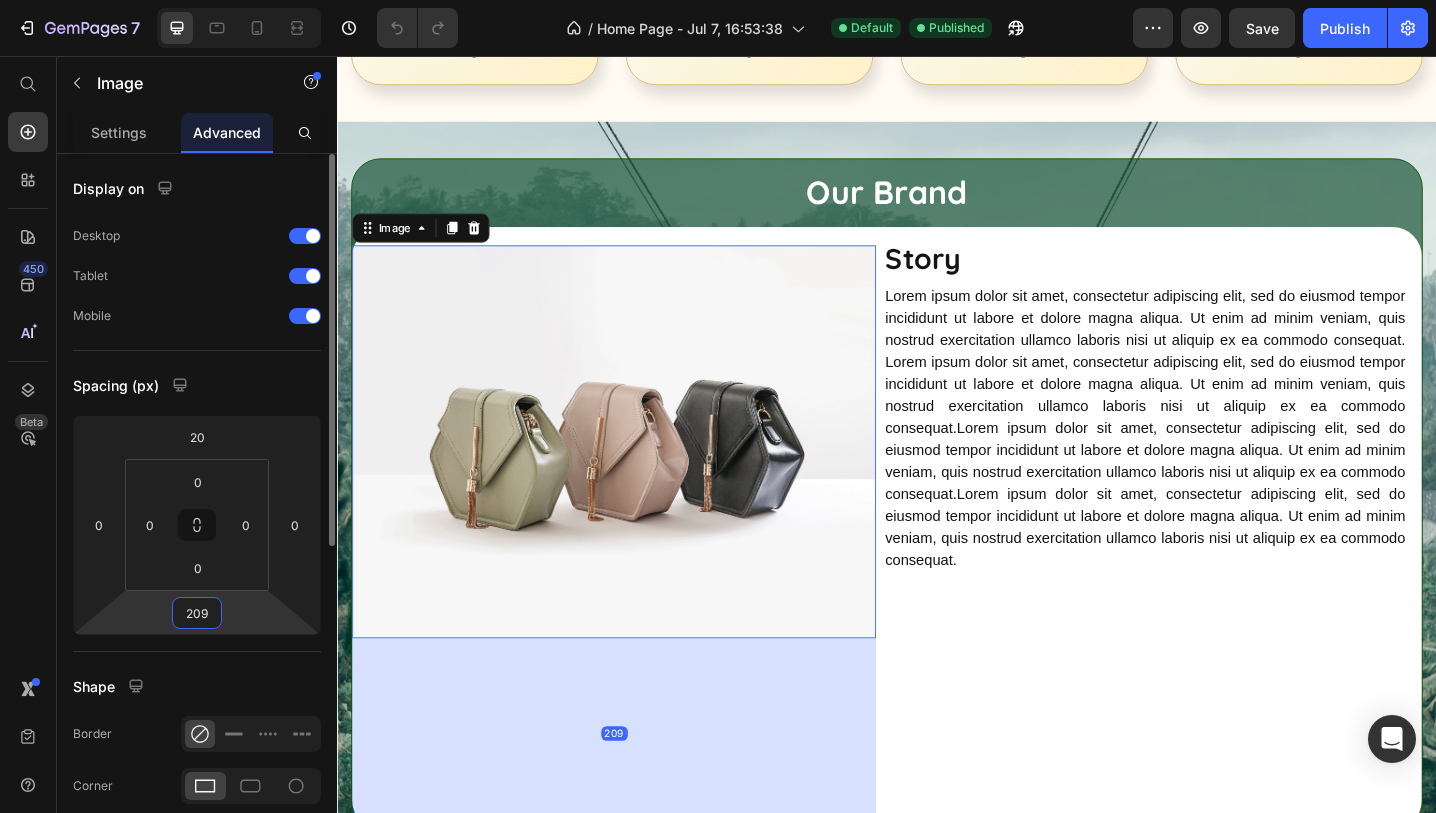 type on "20" 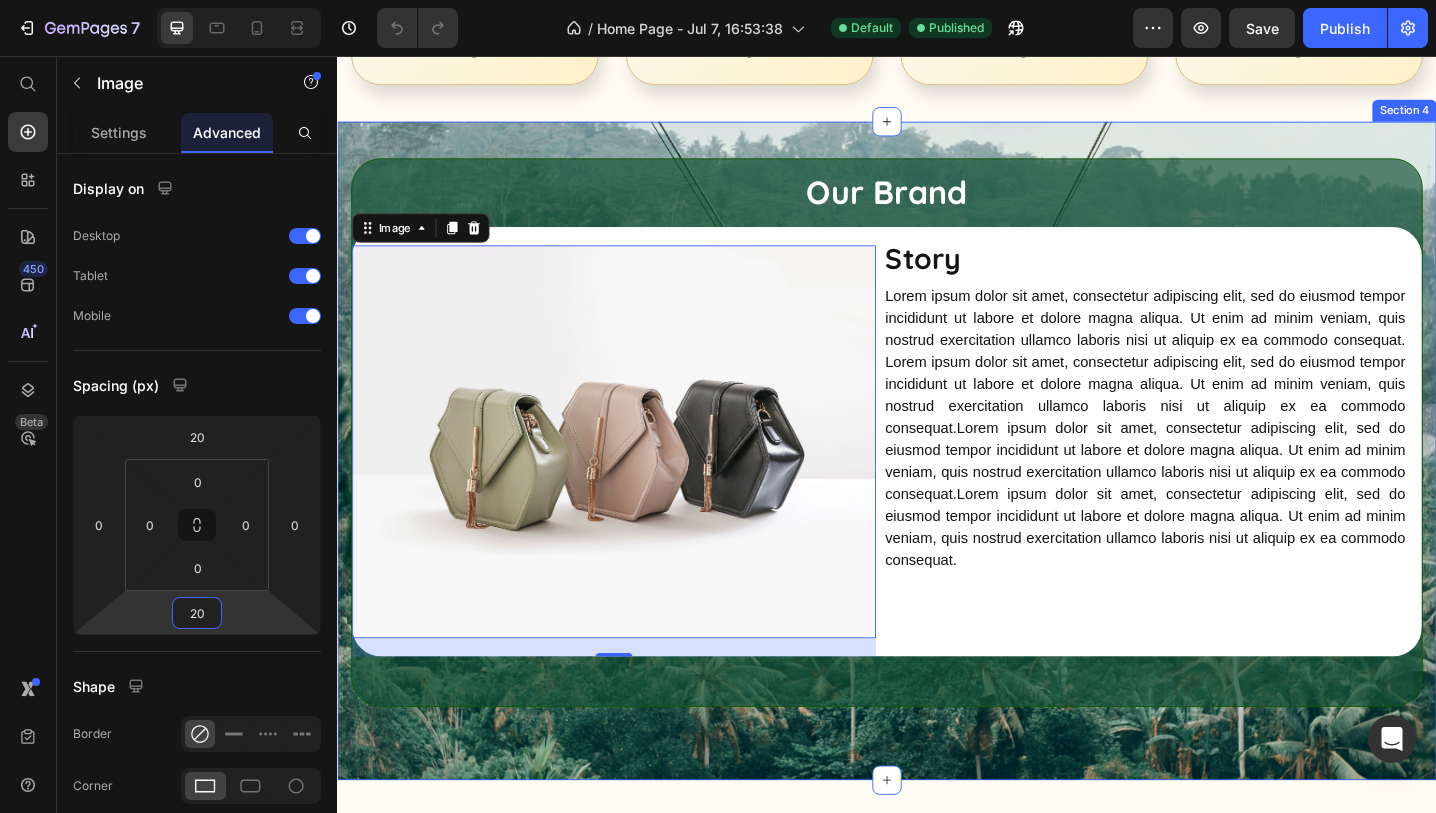click on "Our Brand Heading Image   20 Story Heading Lorem ipsum dolor sit amet, consectetur adipiscing elit, sed do eiusmod tempor incididunt ut labore et dolore magna aliqua. Ut enim ad minim veniam, quis nostrud exercitation ullamco laboris nisi ut aliquip ex ea commodo consequat. Lorem ipsum dolor sit amet, consectetur adipiscing elit, sed do eiusmod tempor incididunt ut labore et dolore magna aliqua. Ut enim ad minim veniam, quis nostrud exercitation ullamco laboris nisi ut aliquip ex ea commodo consequat.Lorem ipsum dolor sit amet, consectetur adipiscing elit, sed do eiusmod tempor incididunt ut labore et dolore magna aliqua. Ut enim ad minim veniam, quis nostrud exercitation ullamco laboris nisi ut aliquip ex ea commodo consequat.Lorem ipsum dolor sit amet, consectetur adipiscing elit, sed do eiusmod tempor incididunt ut labore et dolore magna aliqua. Ut enim ad minim veniam, quis nostrud exercitation ullamco laboris nisi ut aliquip ex ea commodo consequat. Text Block Row Row Section 4" at bounding box center [937, 487] 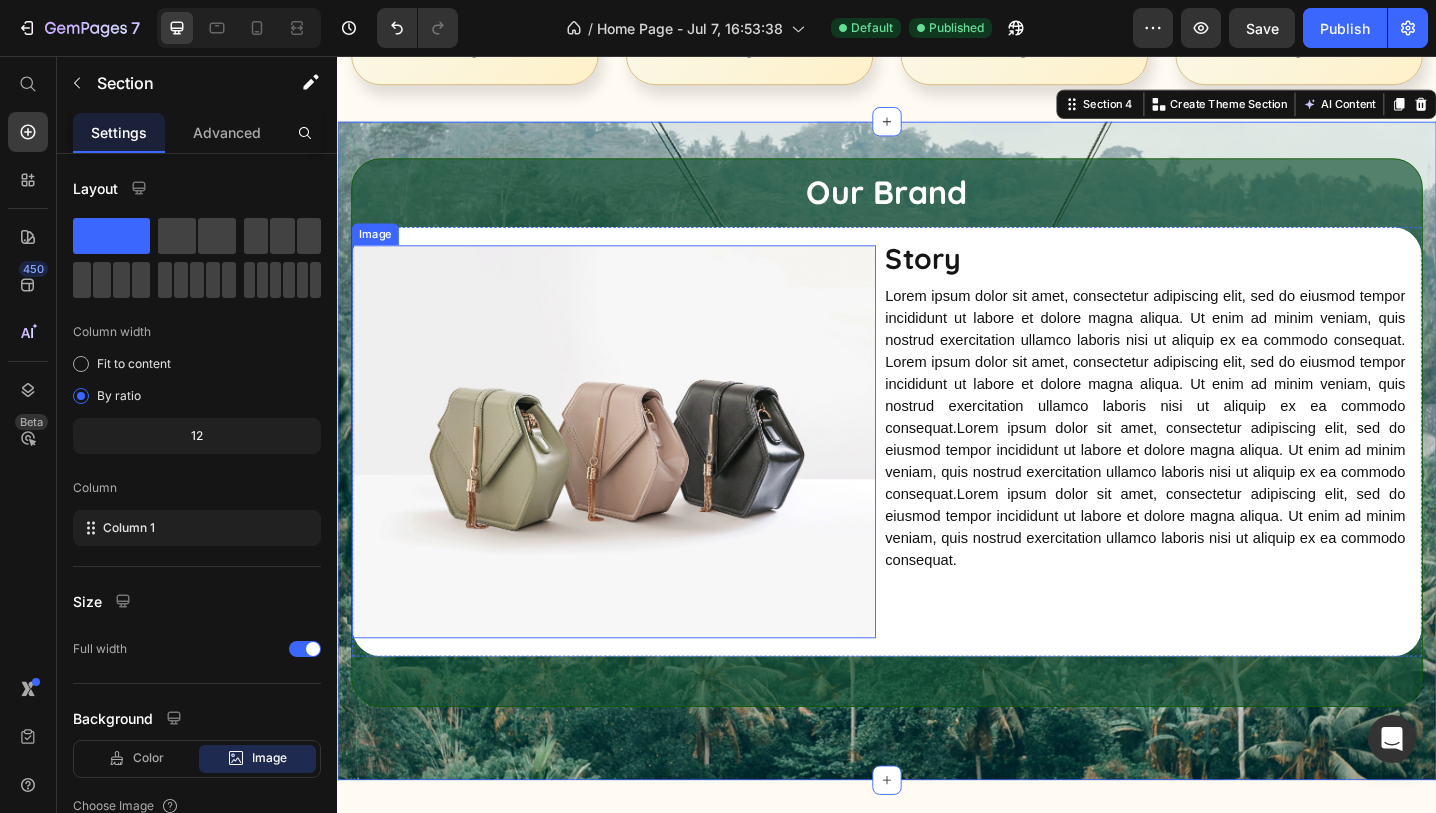 click at bounding box center [639, 477] 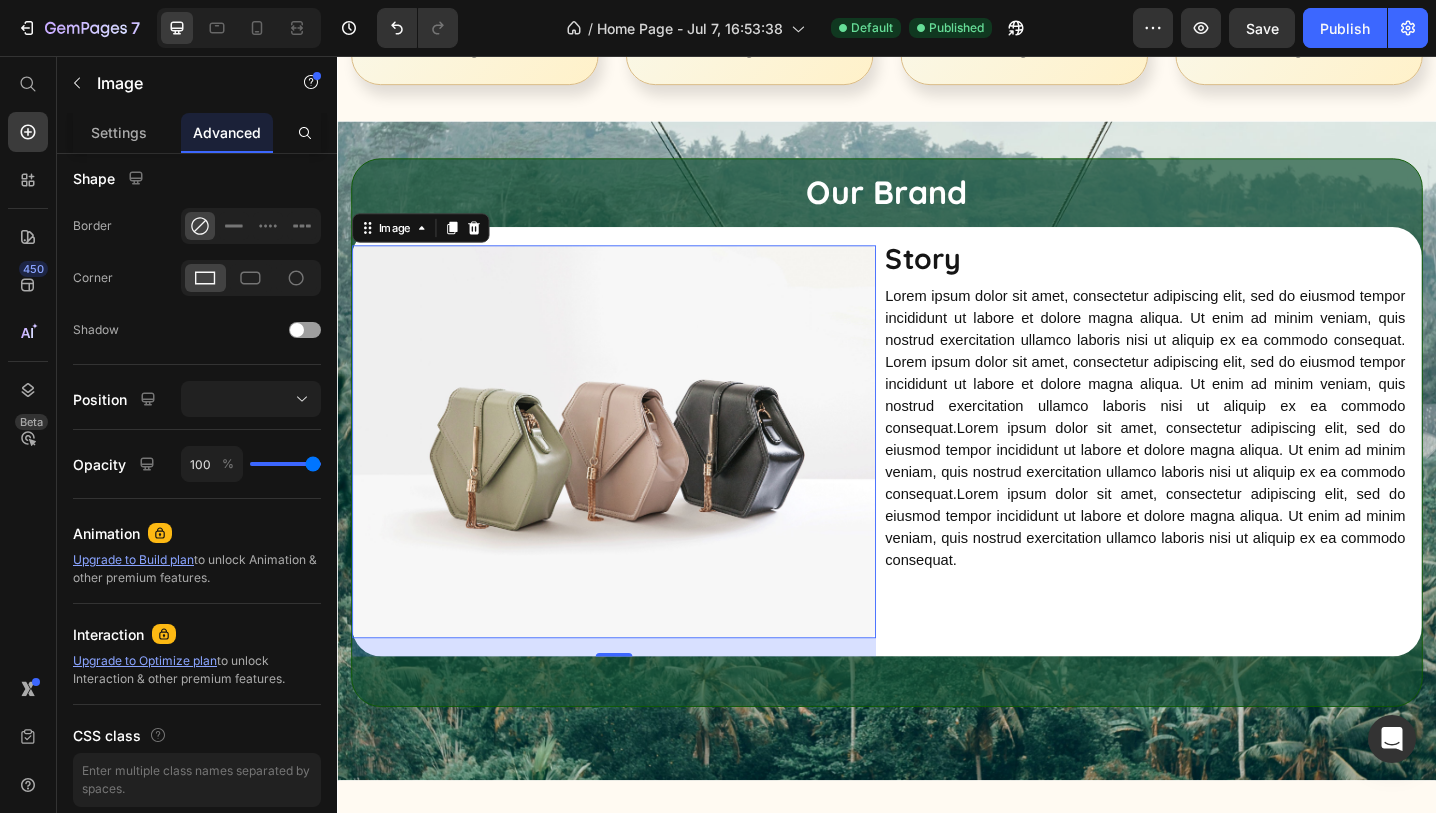scroll, scrollTop: 0, scrollLeft: 0, axis: both 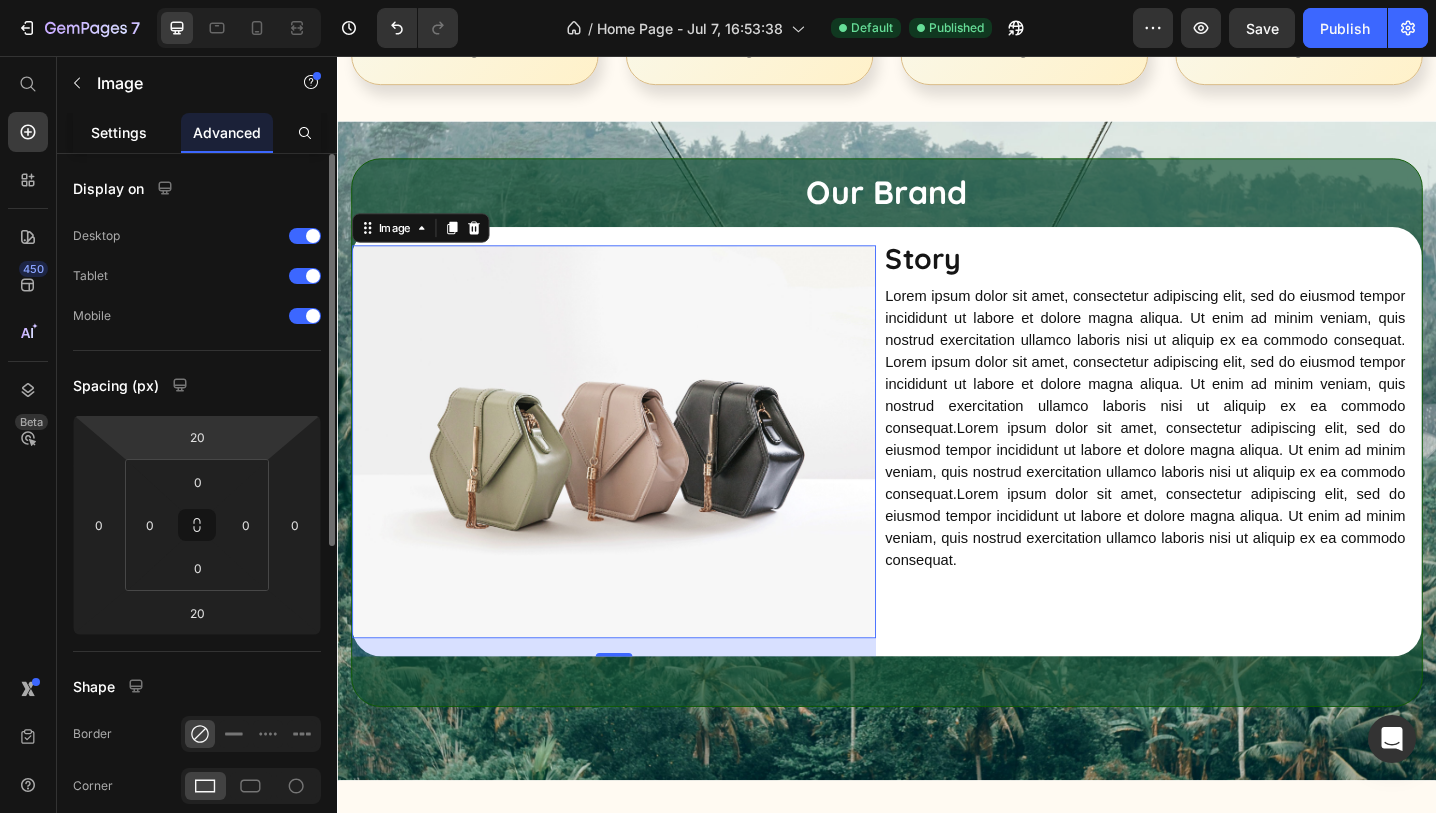 click on "Settings" 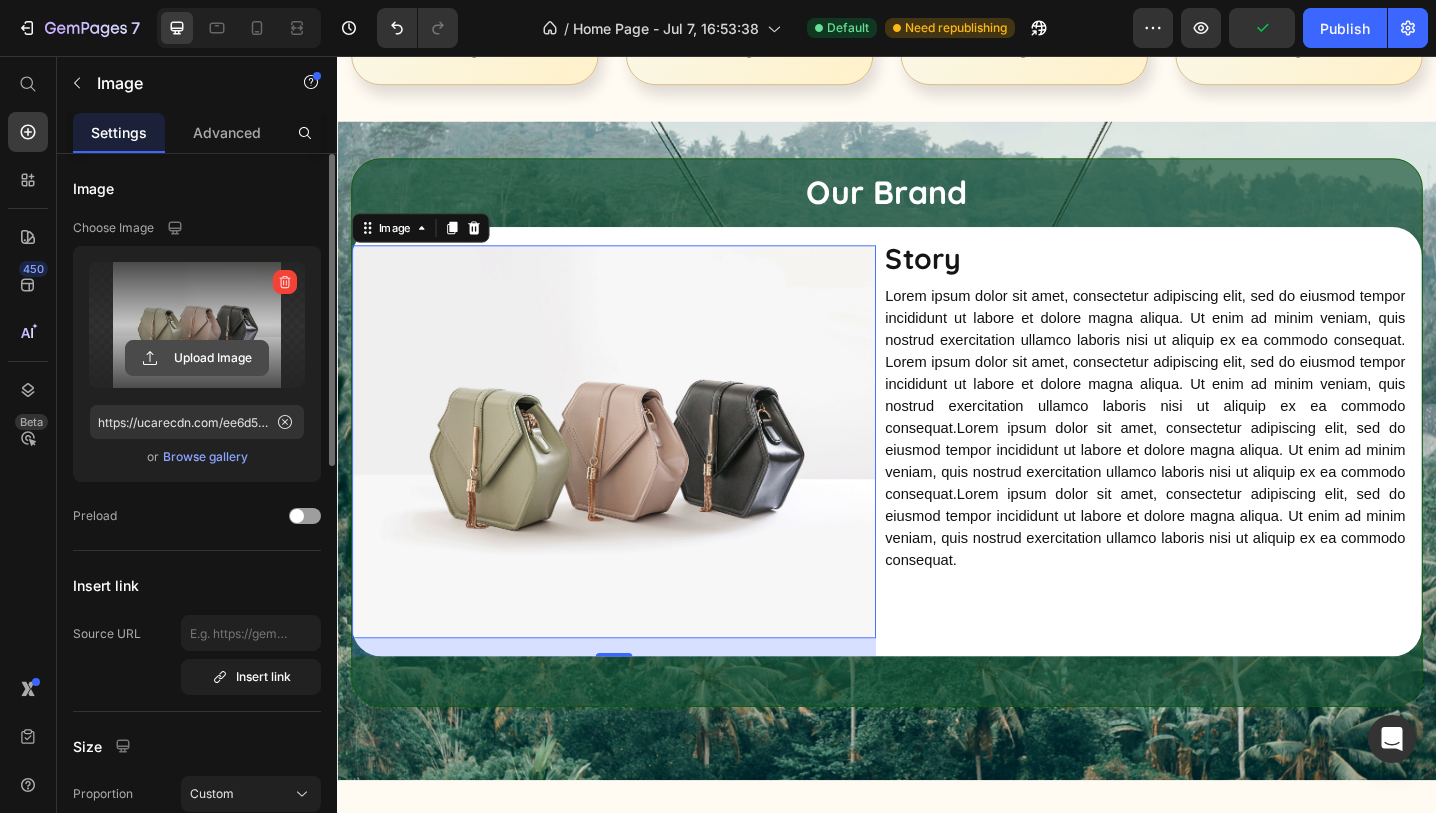 click 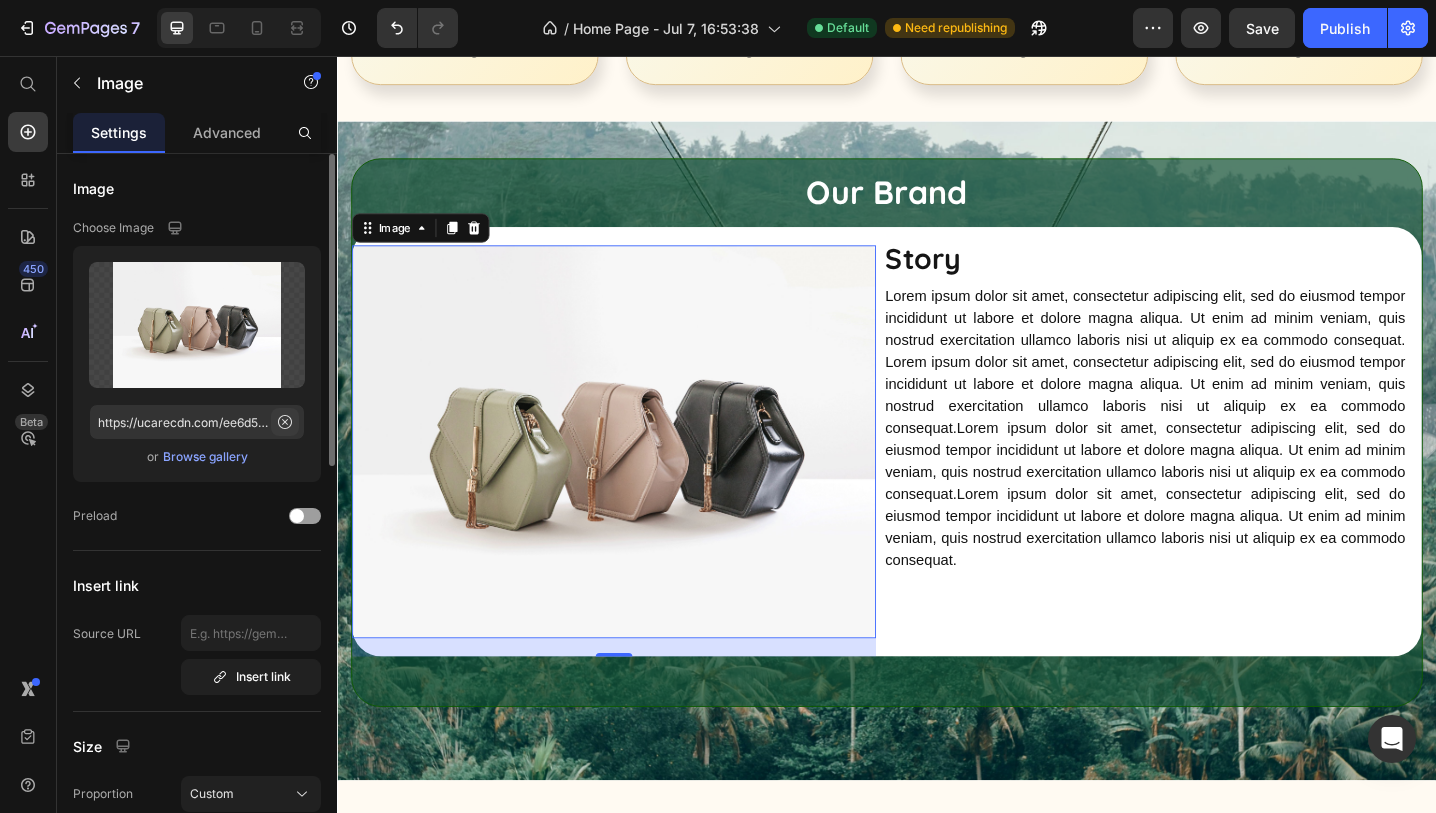 click 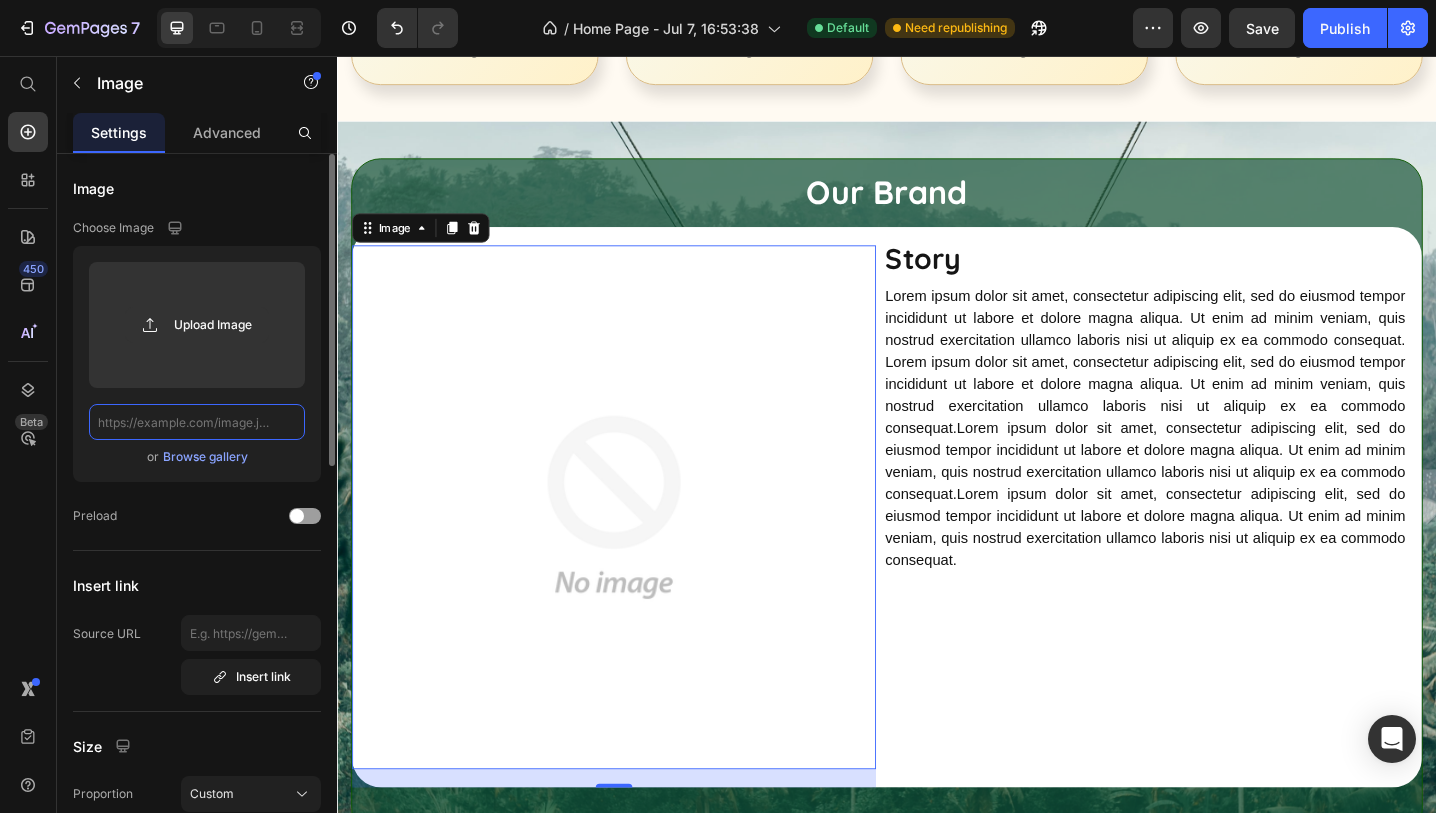scroll, scrollTop: 0, scrollLeft: 0, axis: both 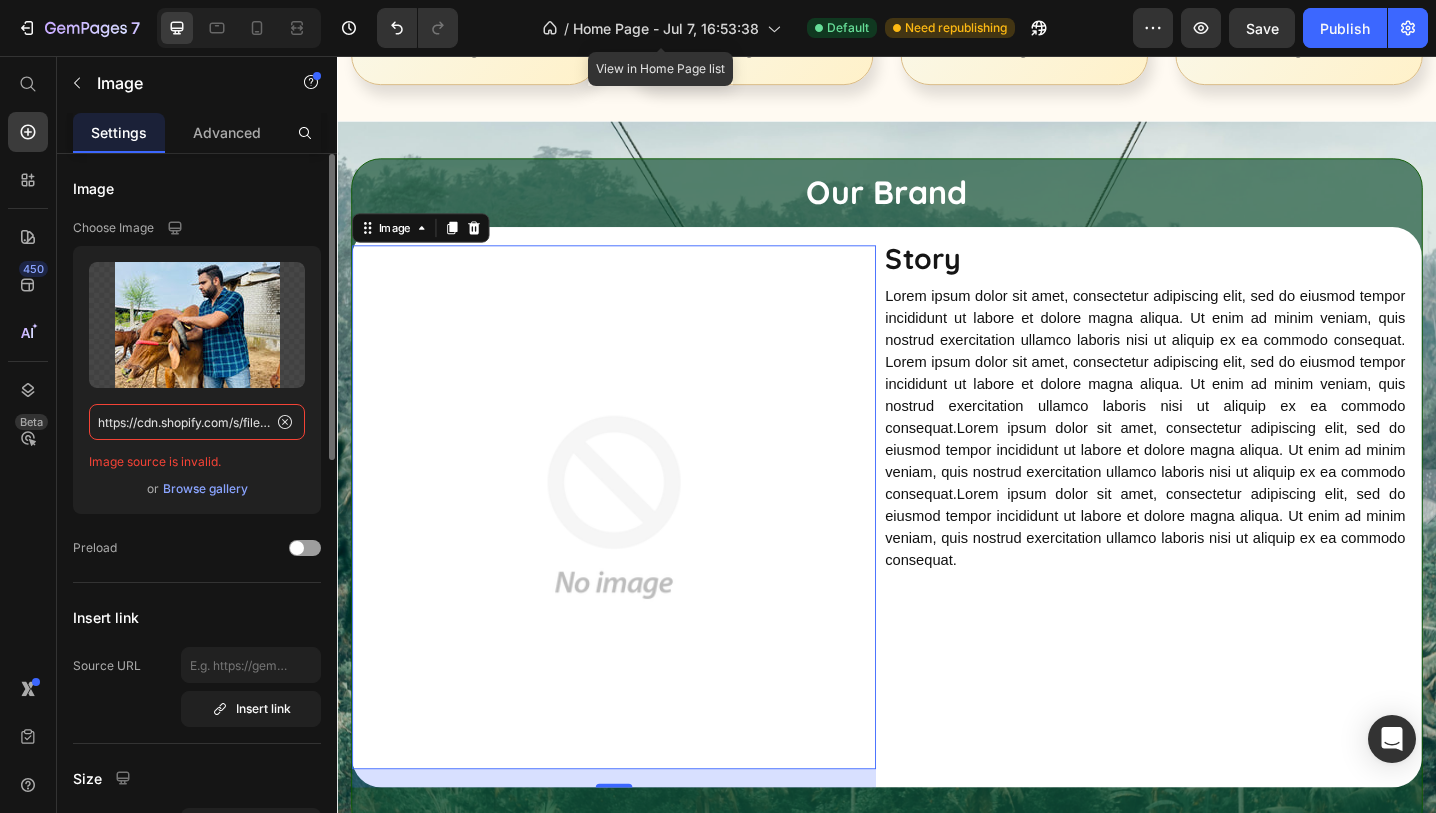 paste on "PHOTO-2025-07-12-12-43-08.jpg?v=1752471760" 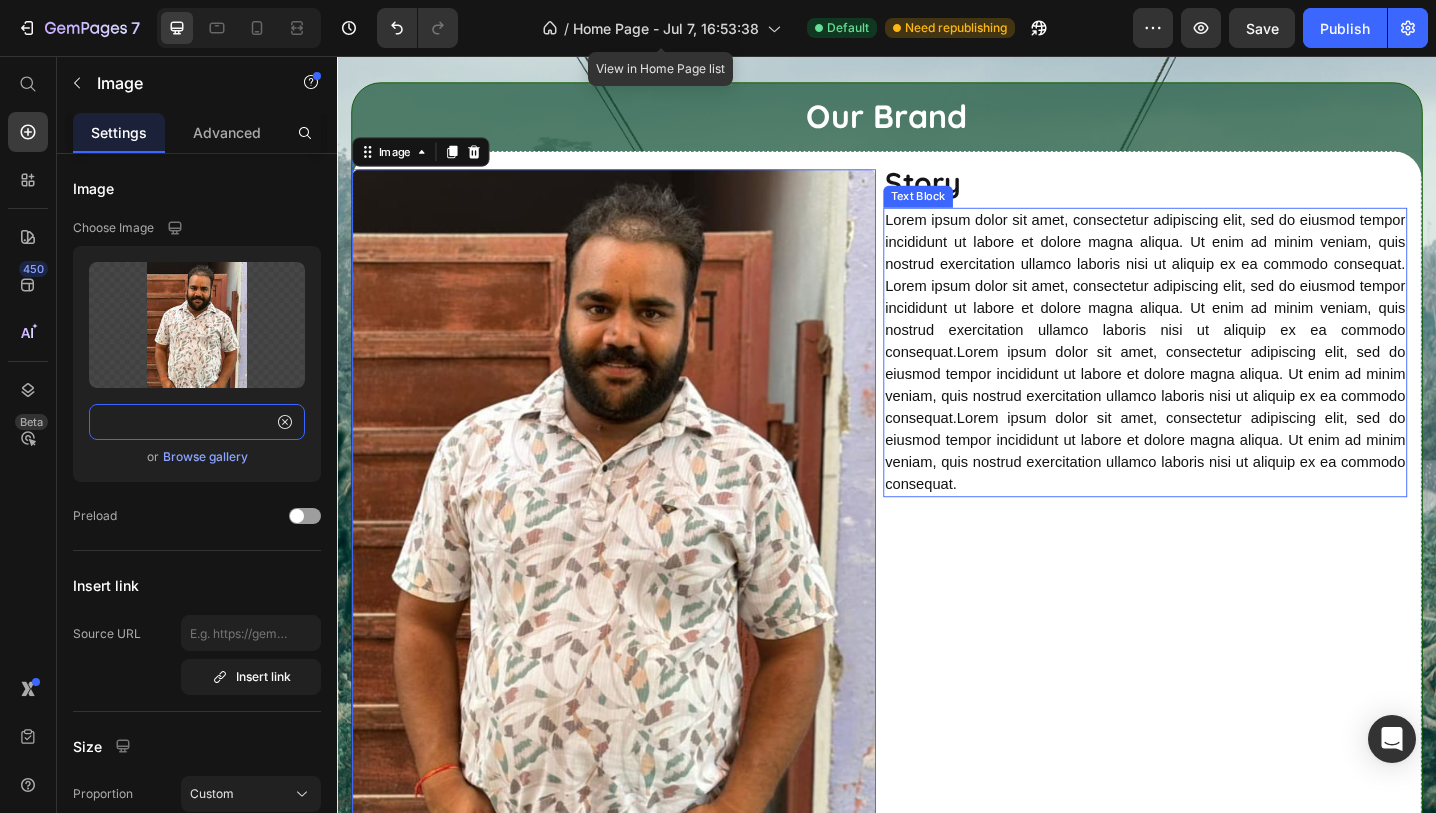 scroll, scrollTop: 1518, scrollLeft: 0, axis: vertical 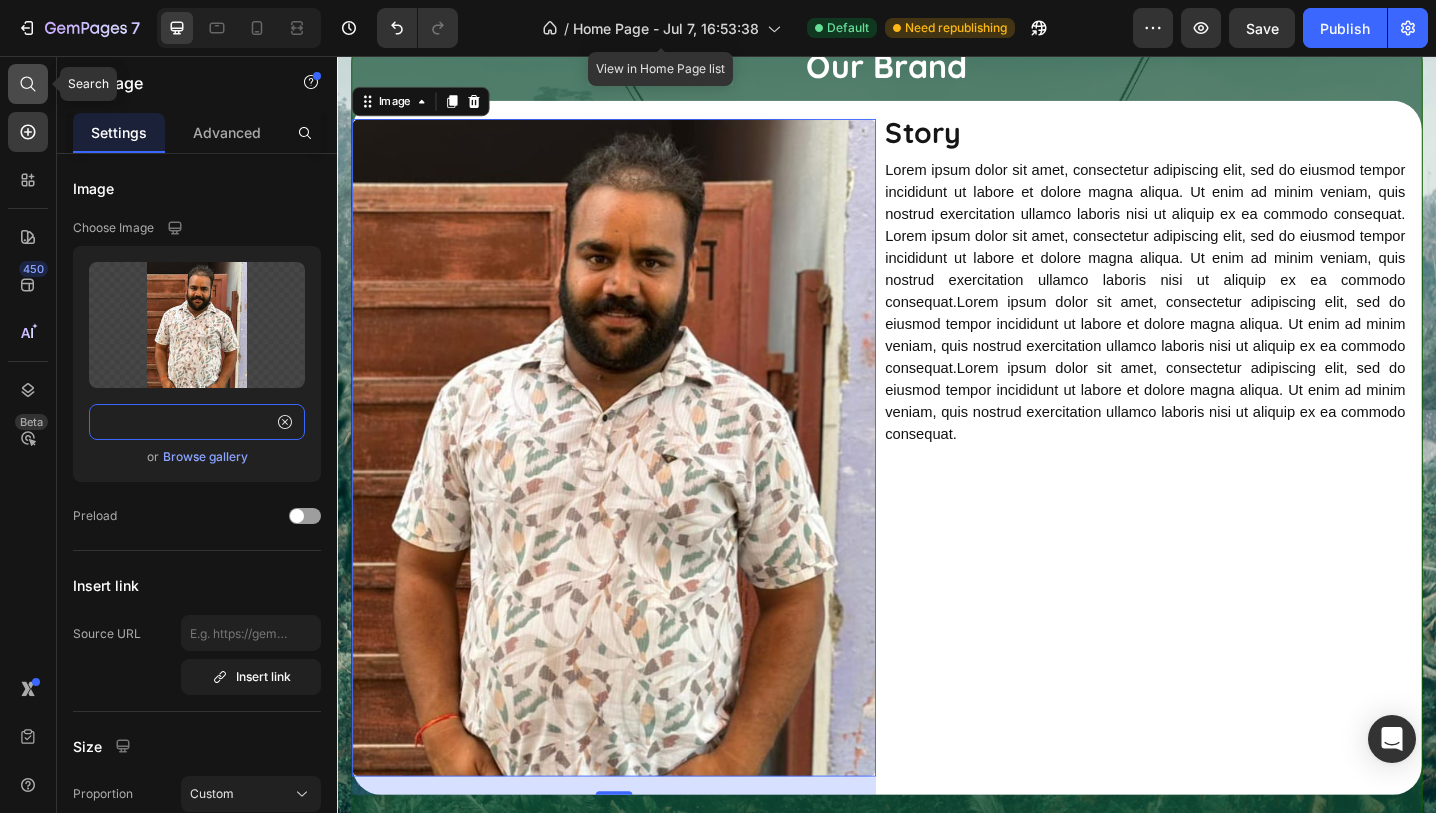 type on "https://cdn.shopify.com/s/files/1/0892/4194/4248/files/PHOTO-2025-07-12-12-43-08.jpg?v=1752471760" 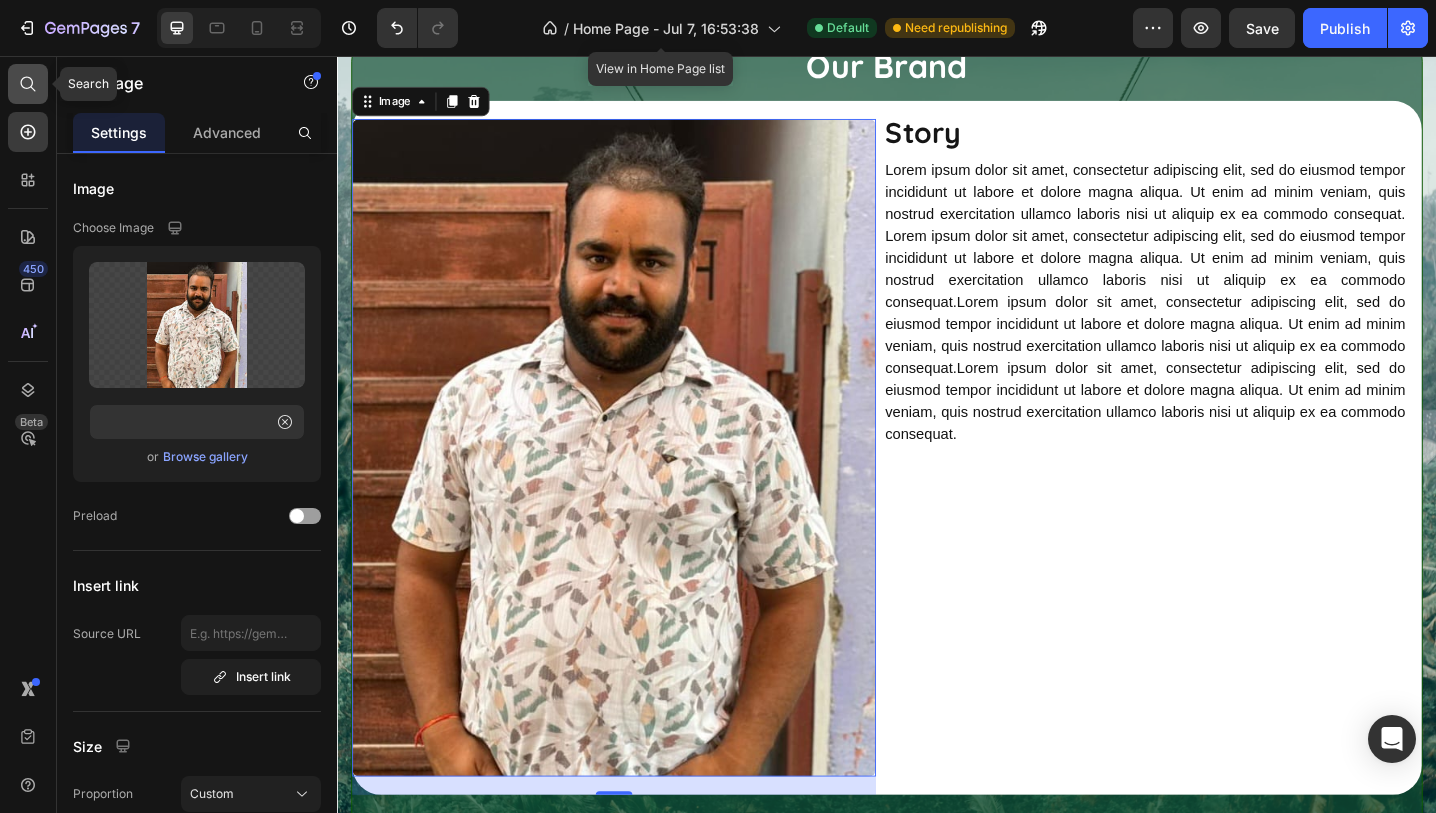 scroll, scrollTop: 0, scrollLeft: 0, axis: both 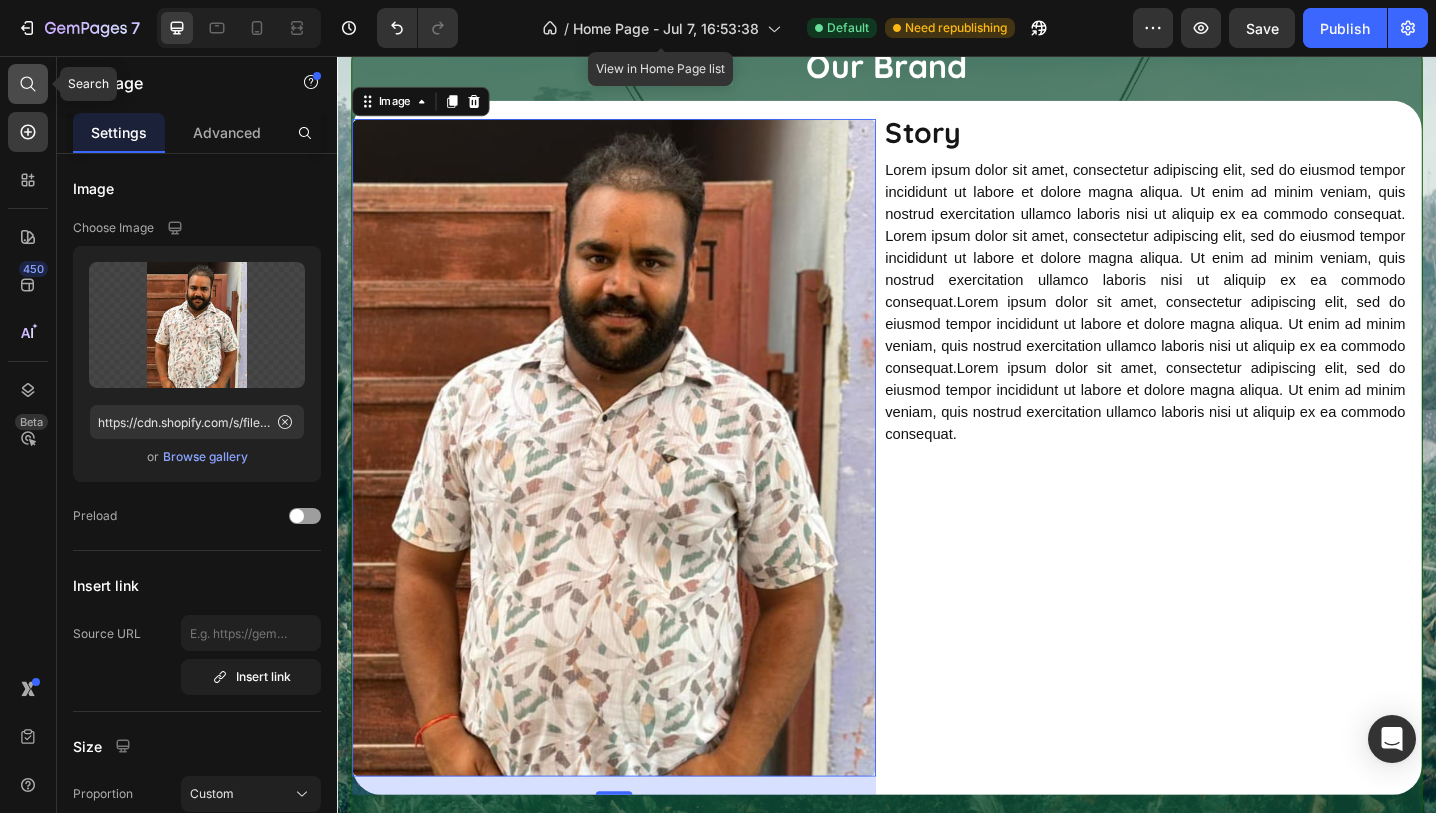 click 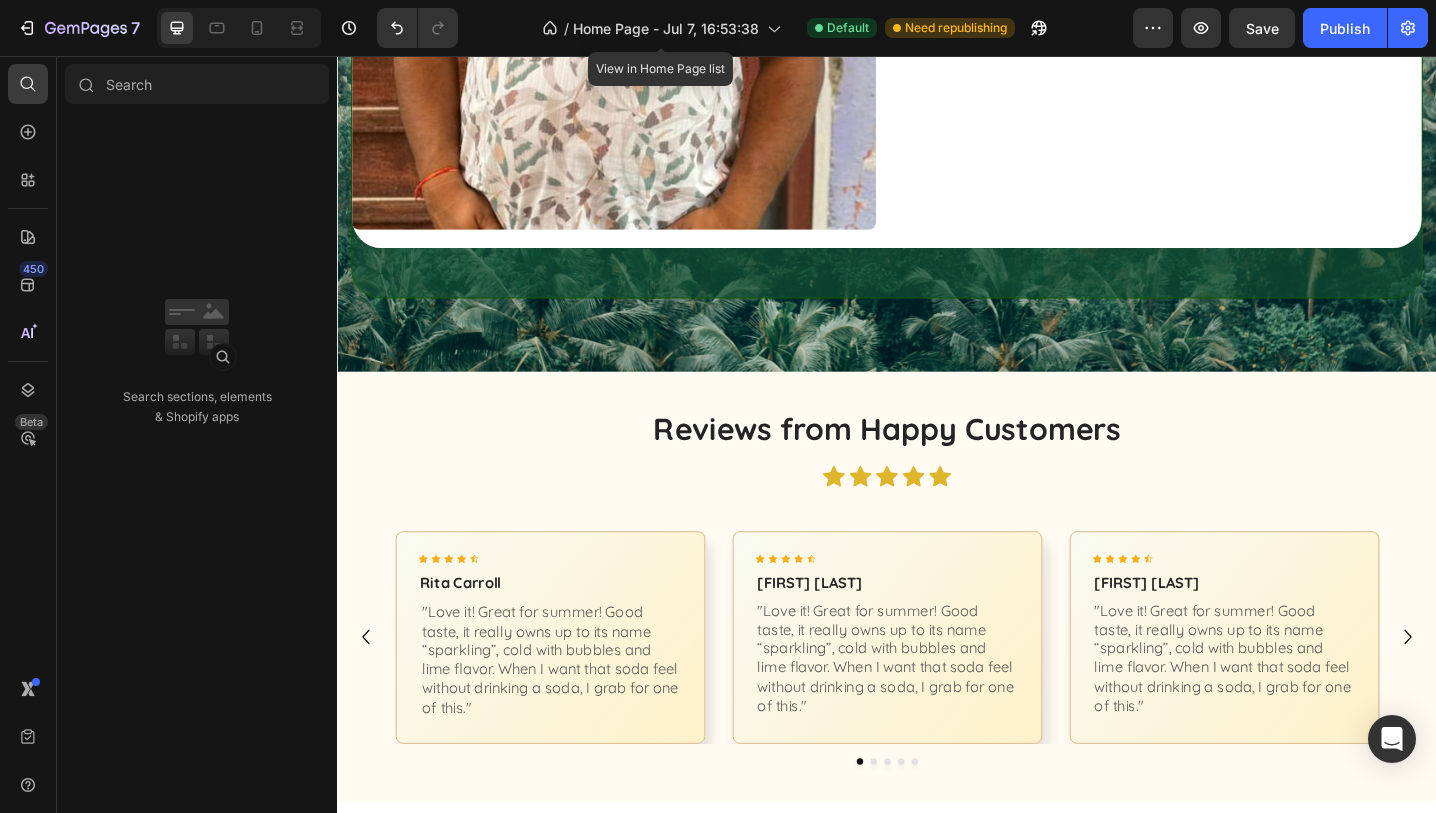 scroll, scrollTop: 1419, scrollLeft: 0, axis: vertical 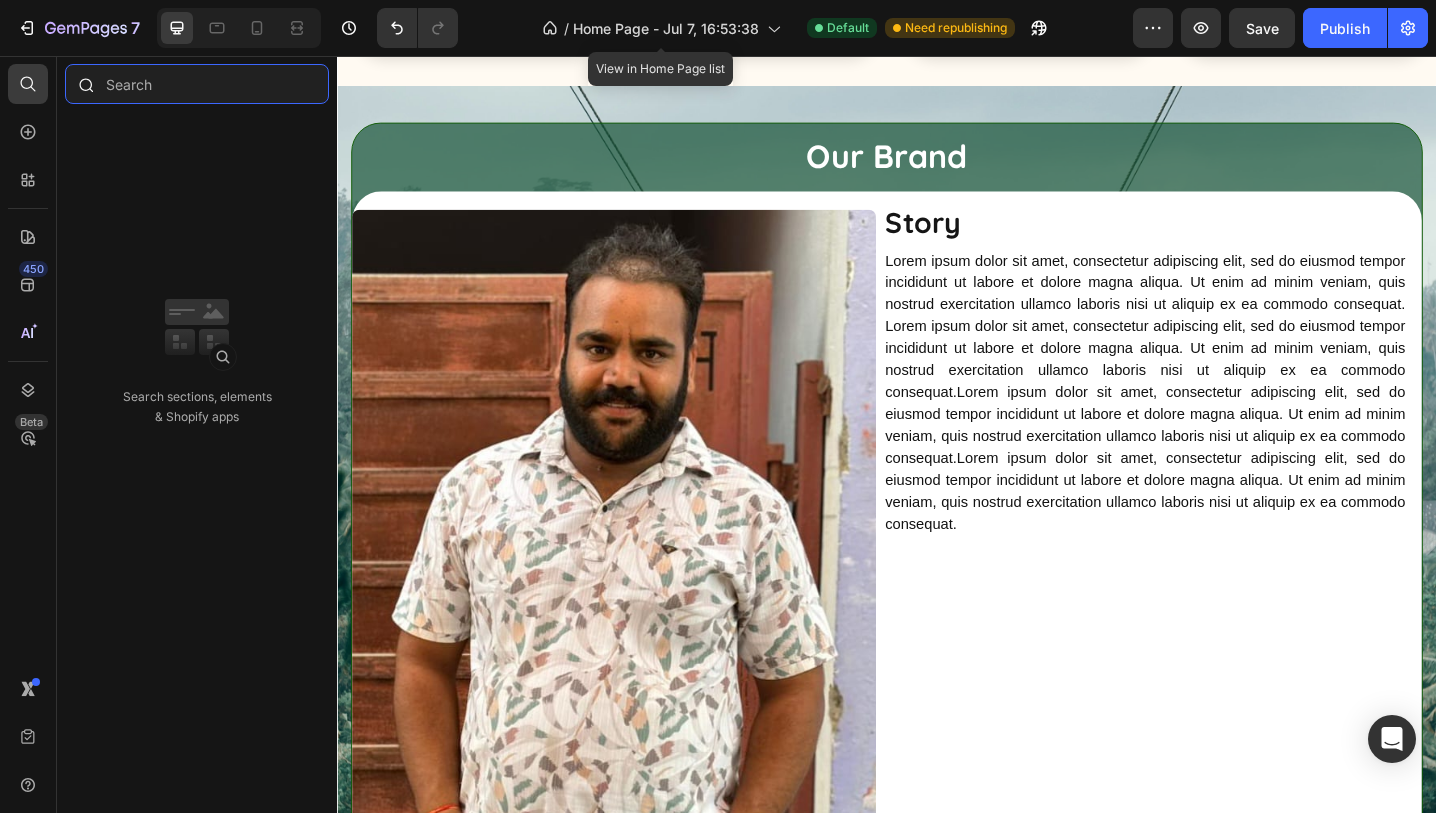 click at bounding box center (197, 84) 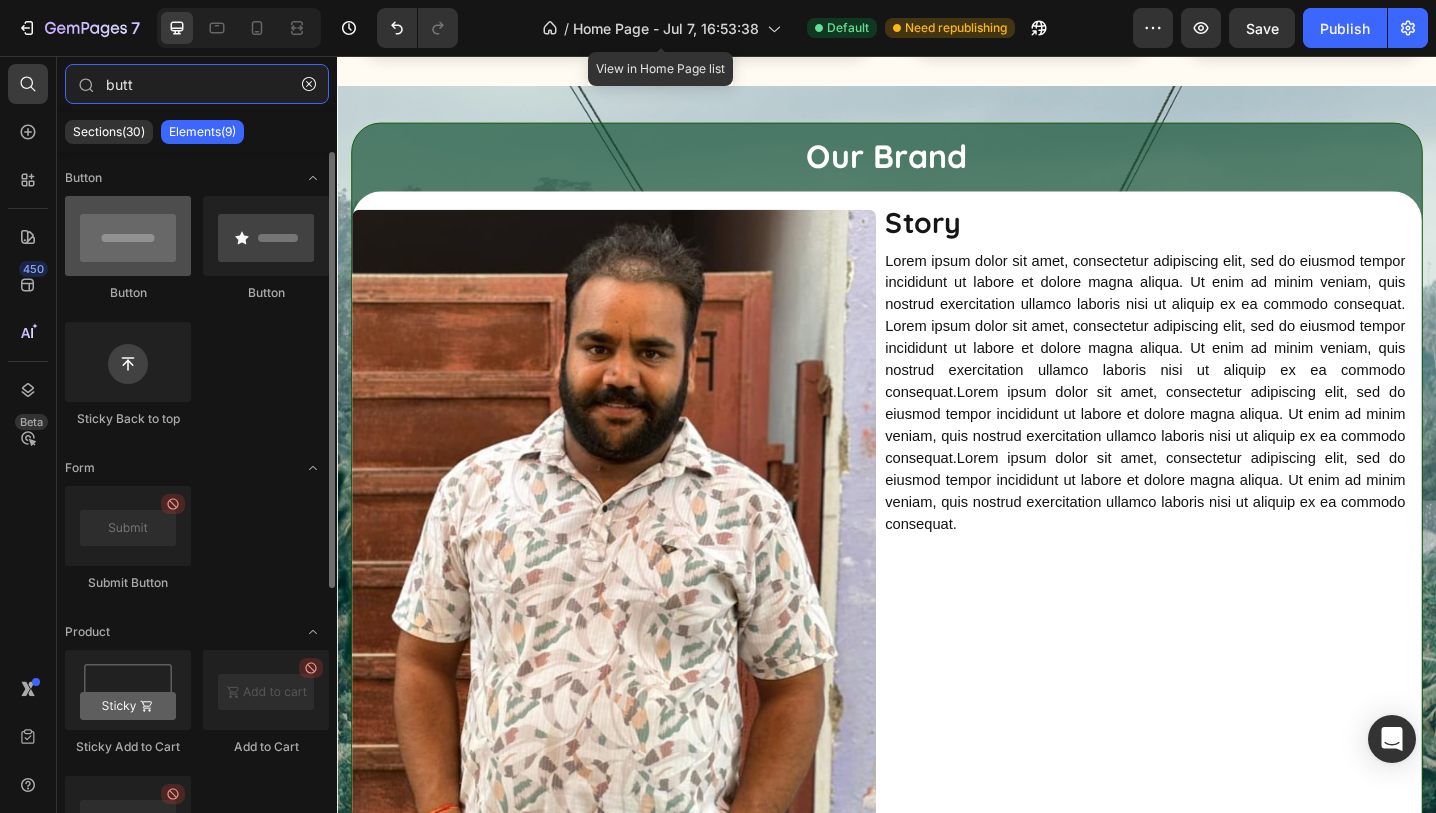 type on "butt" 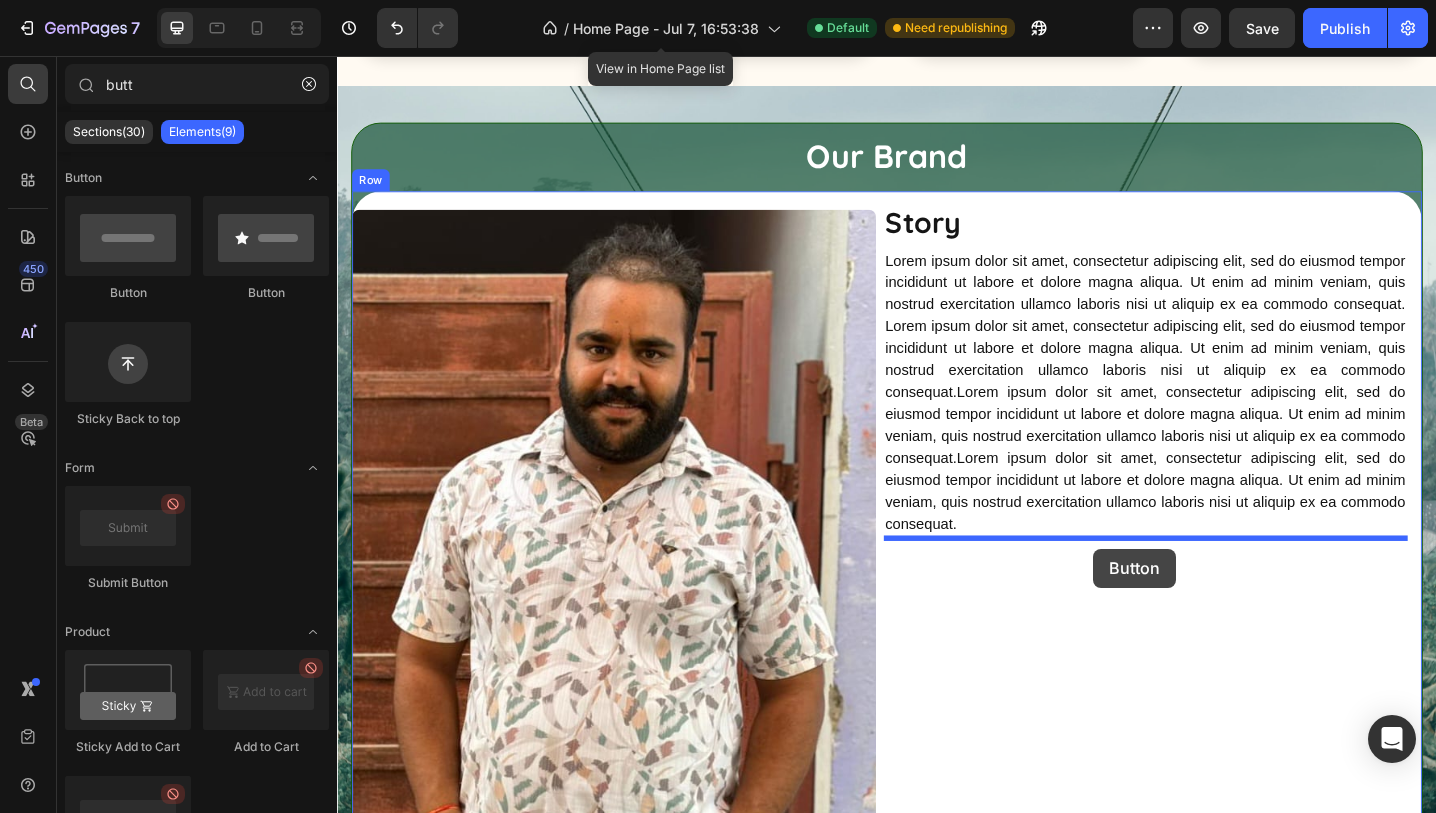 drag, startPoint x: 424, startPoint y: 288, endPoint x: 1163, endPoint y: 594, distance: 799.8481 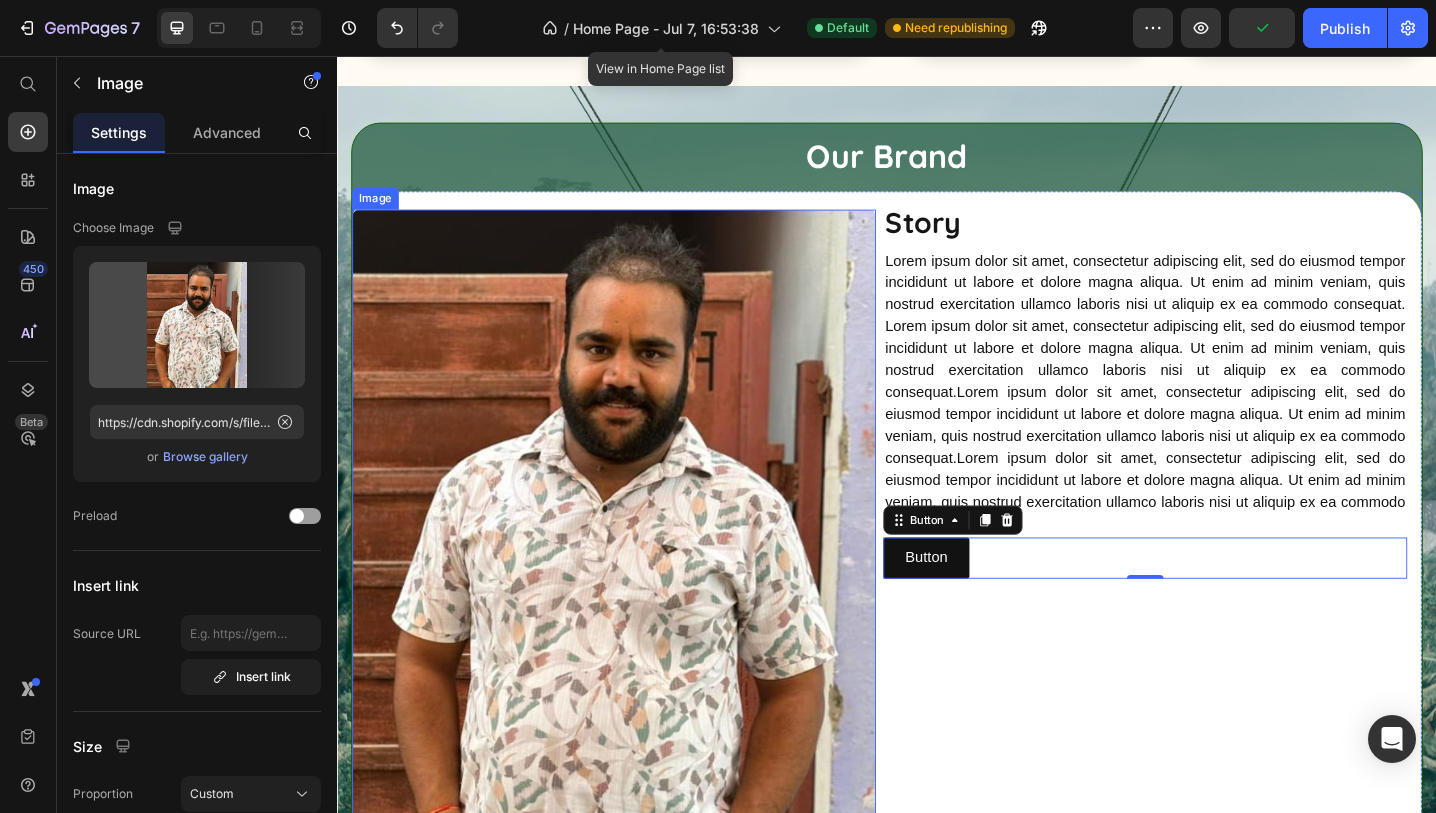 click at bounding box center [639, 583] 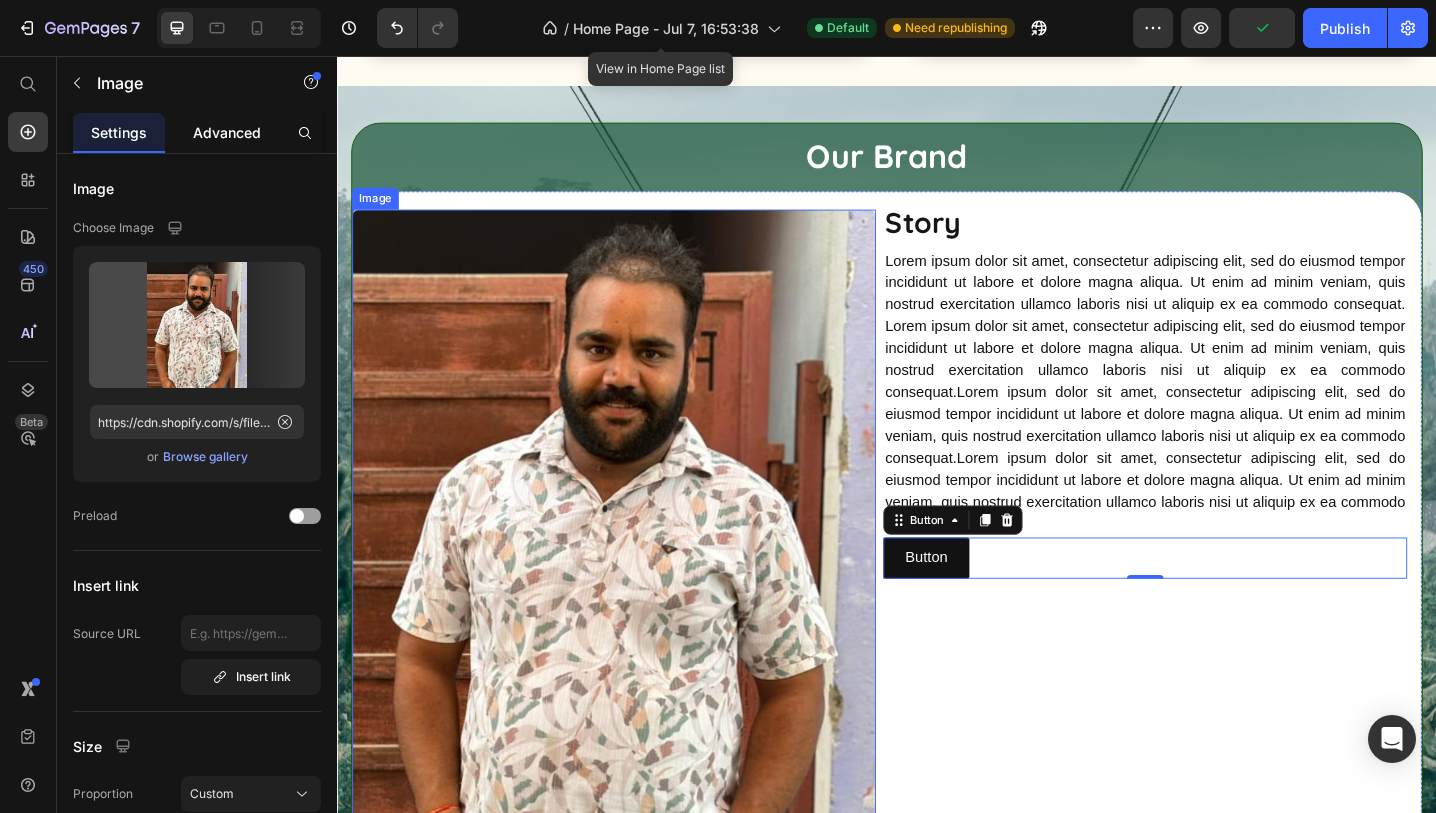 click on "Advanced" at bounding box center (227, 132) 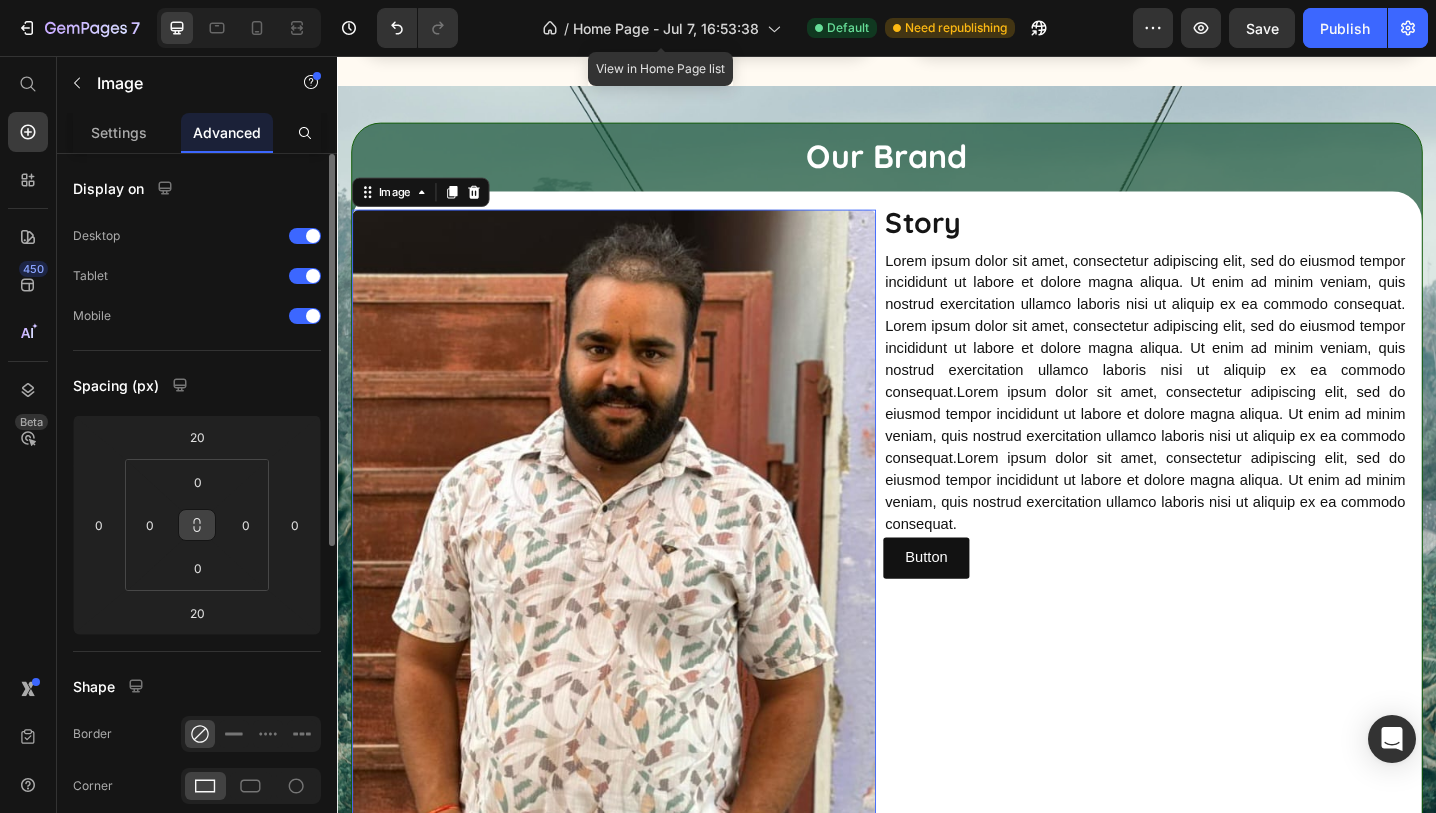 click 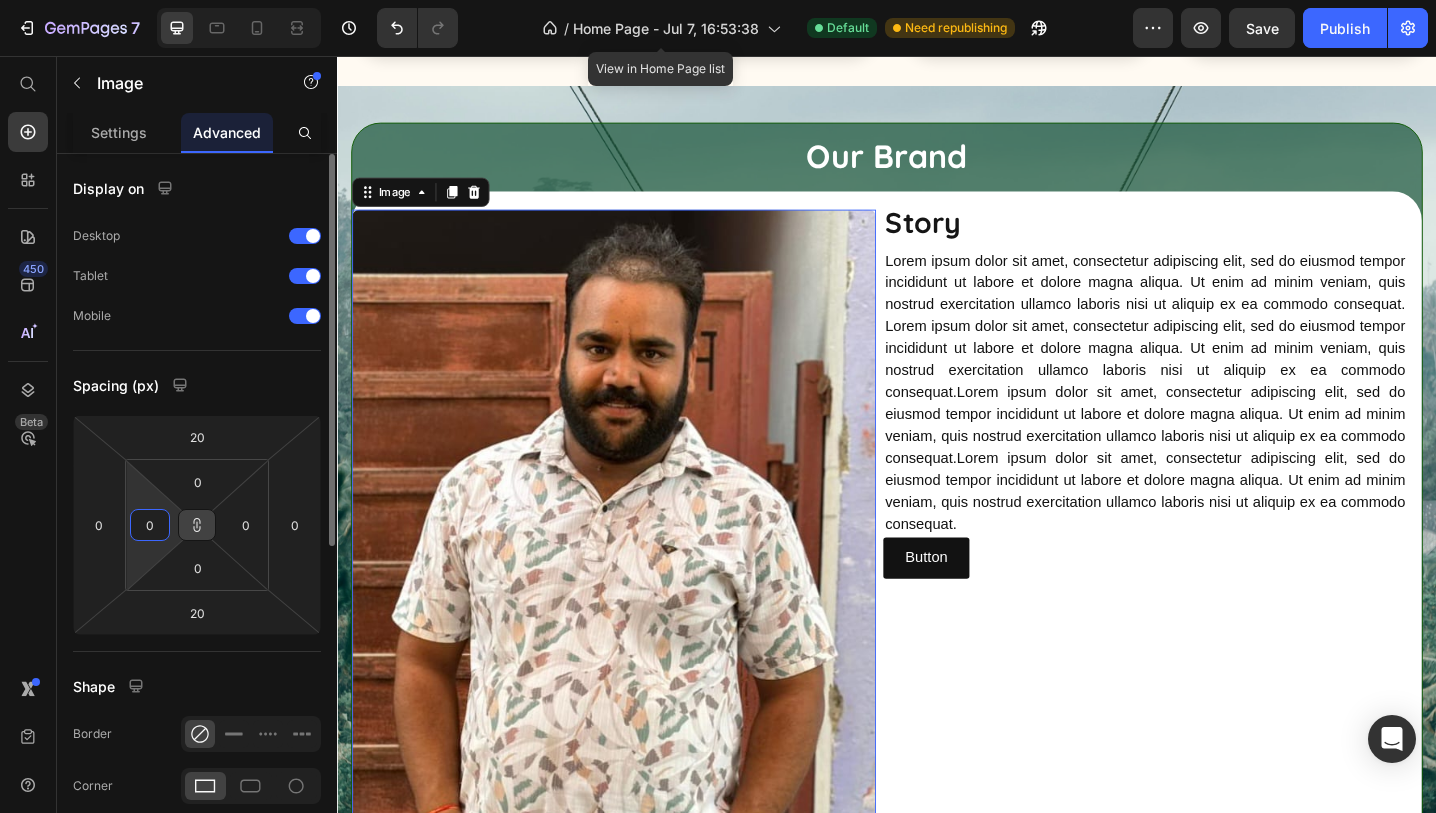 click on "0" at bounding box center (150, 525) 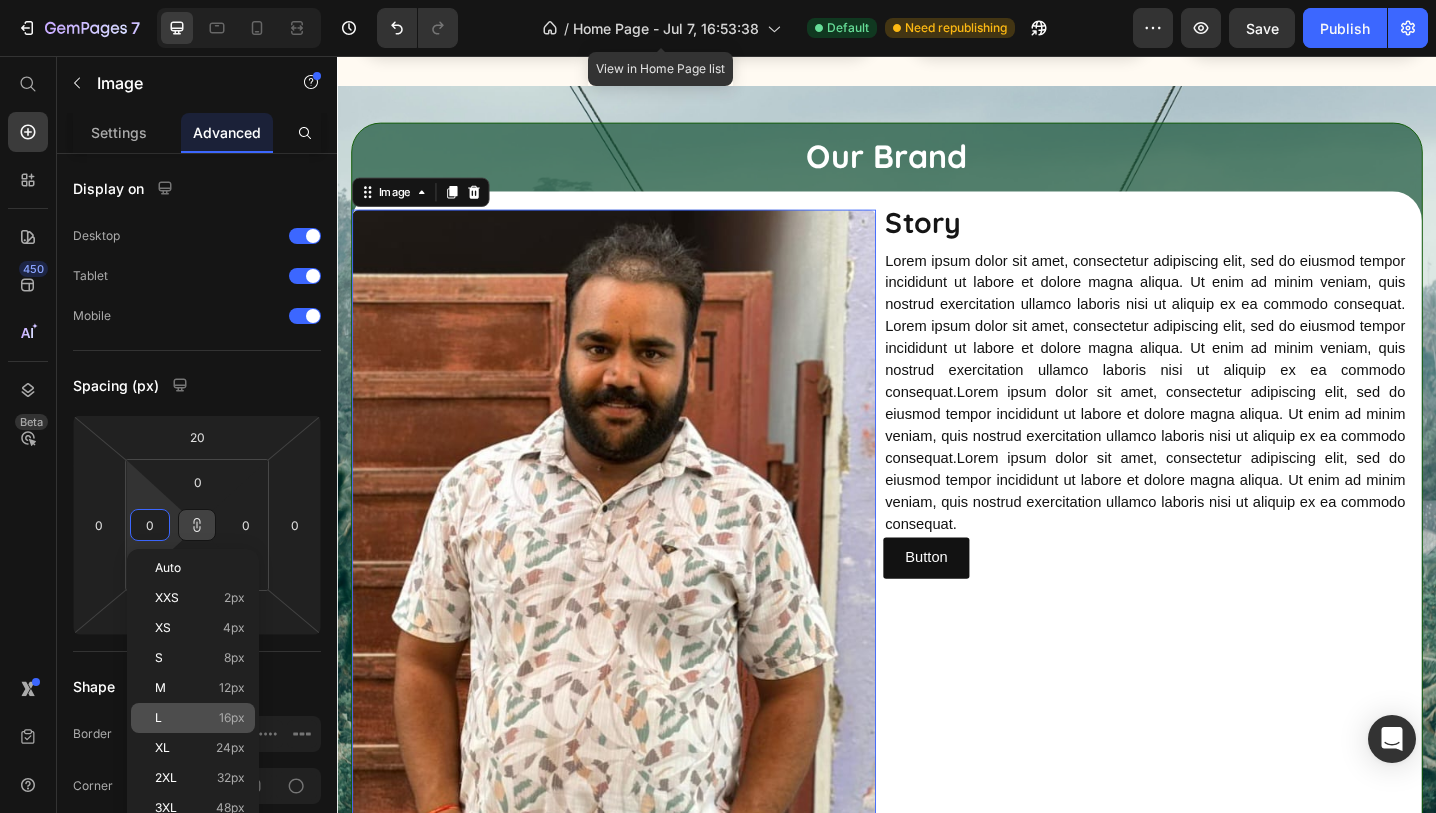 click on "16px" at bounding box center (232, 718) 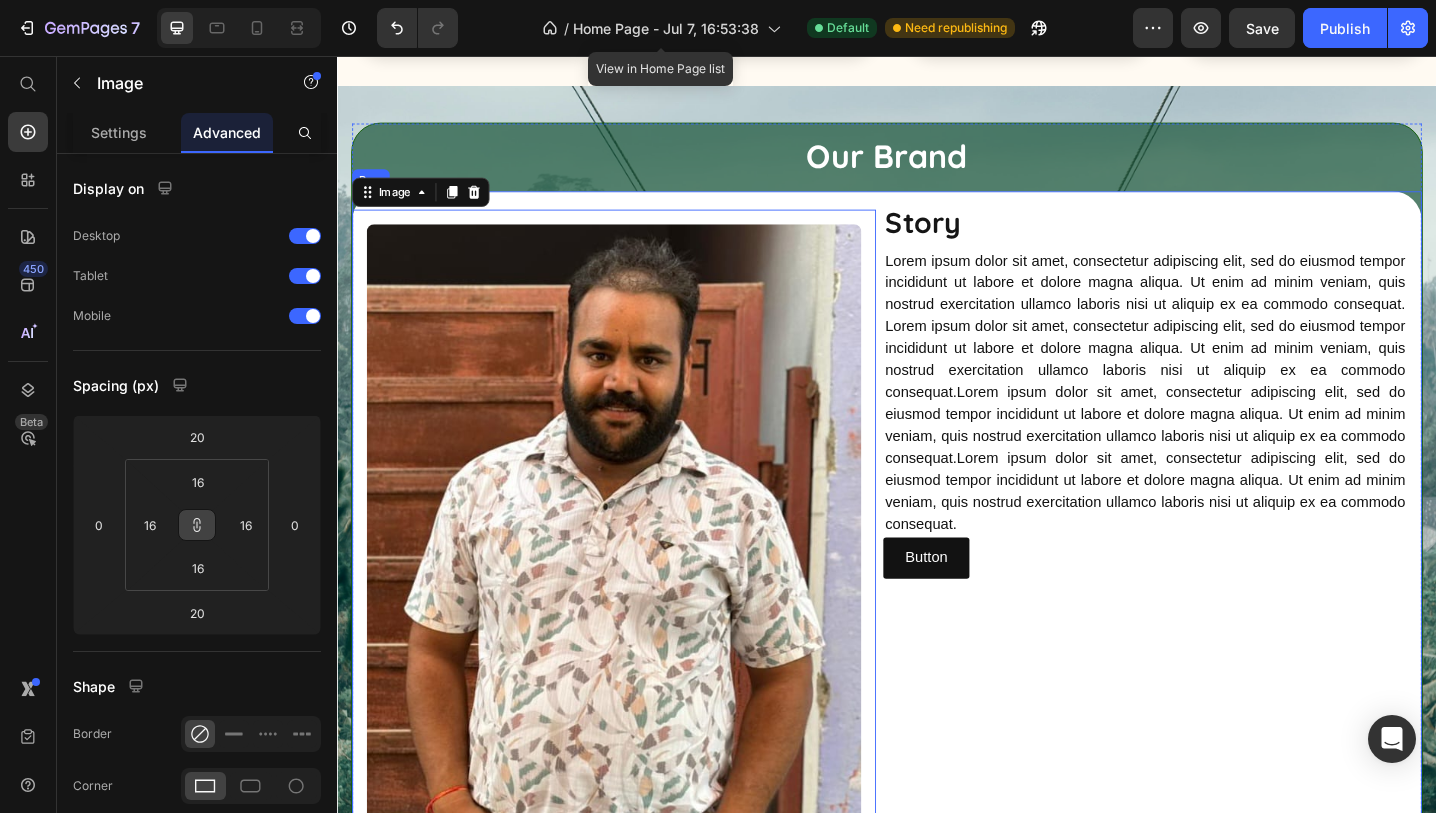 click on "Image   20" at bounding box center (639, 579) 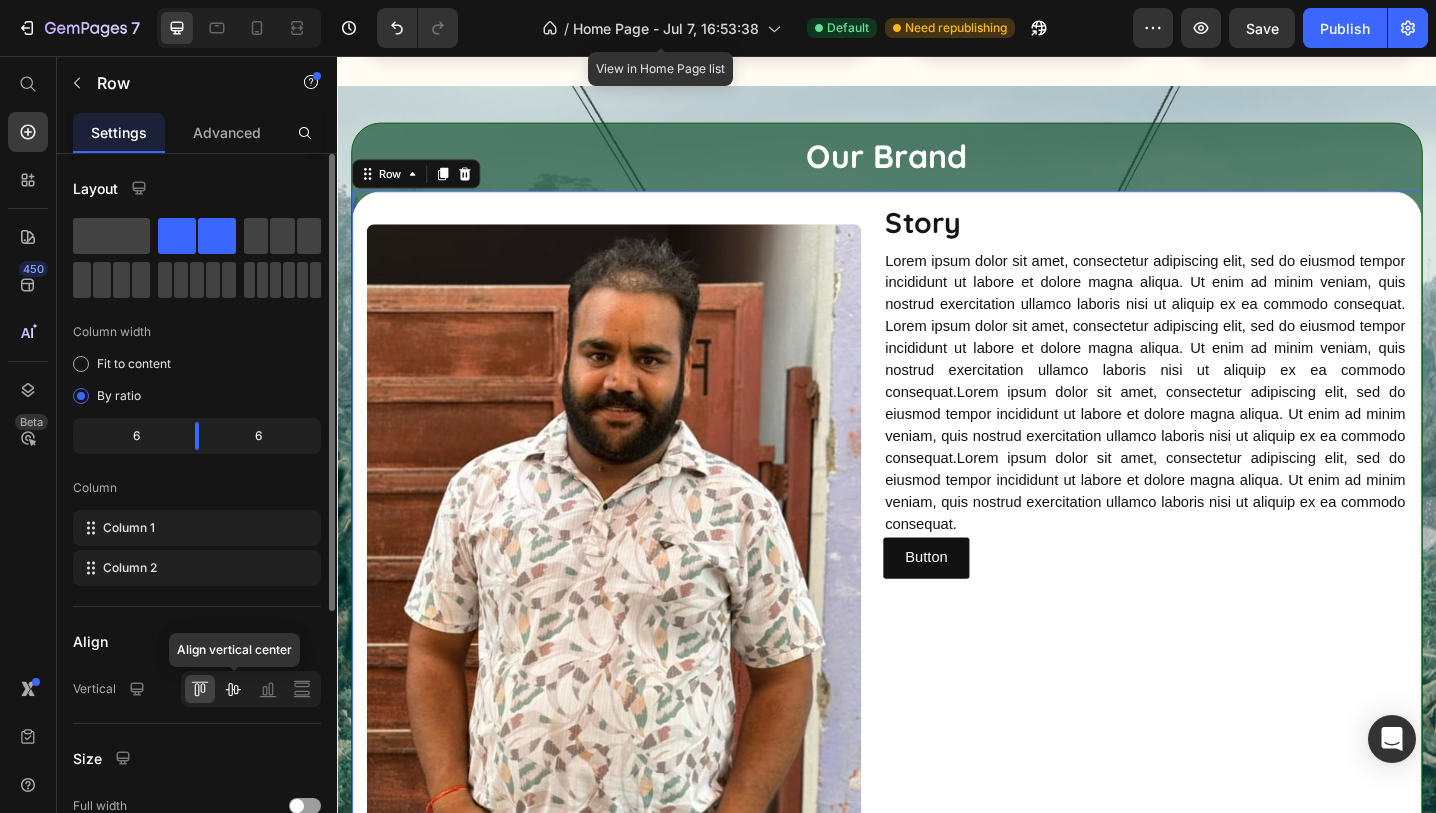 click 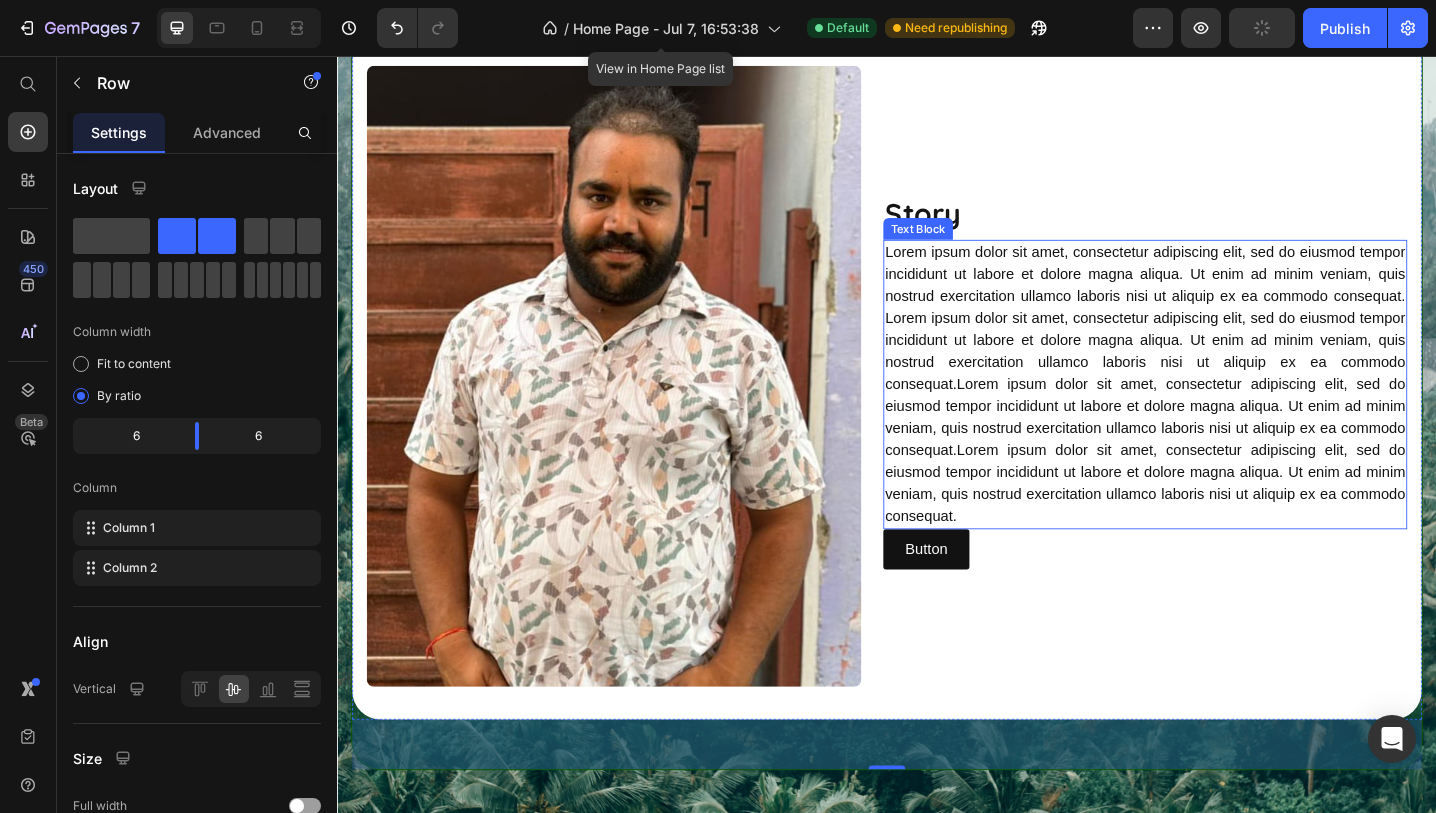 scroll, scrollTop: 1650, scrollLeft: 0, axis: vertical 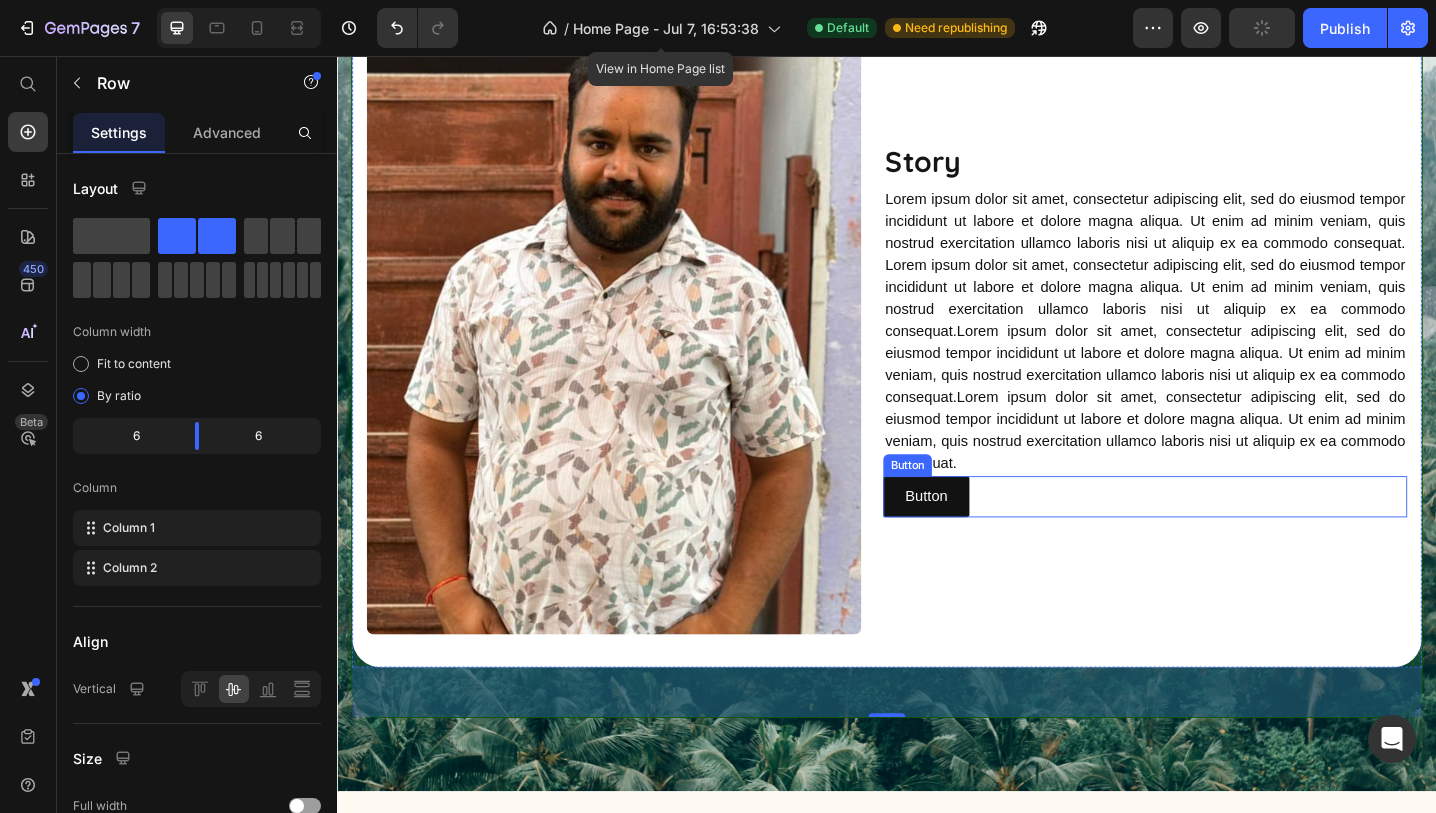click at bounding box center (639, 348) 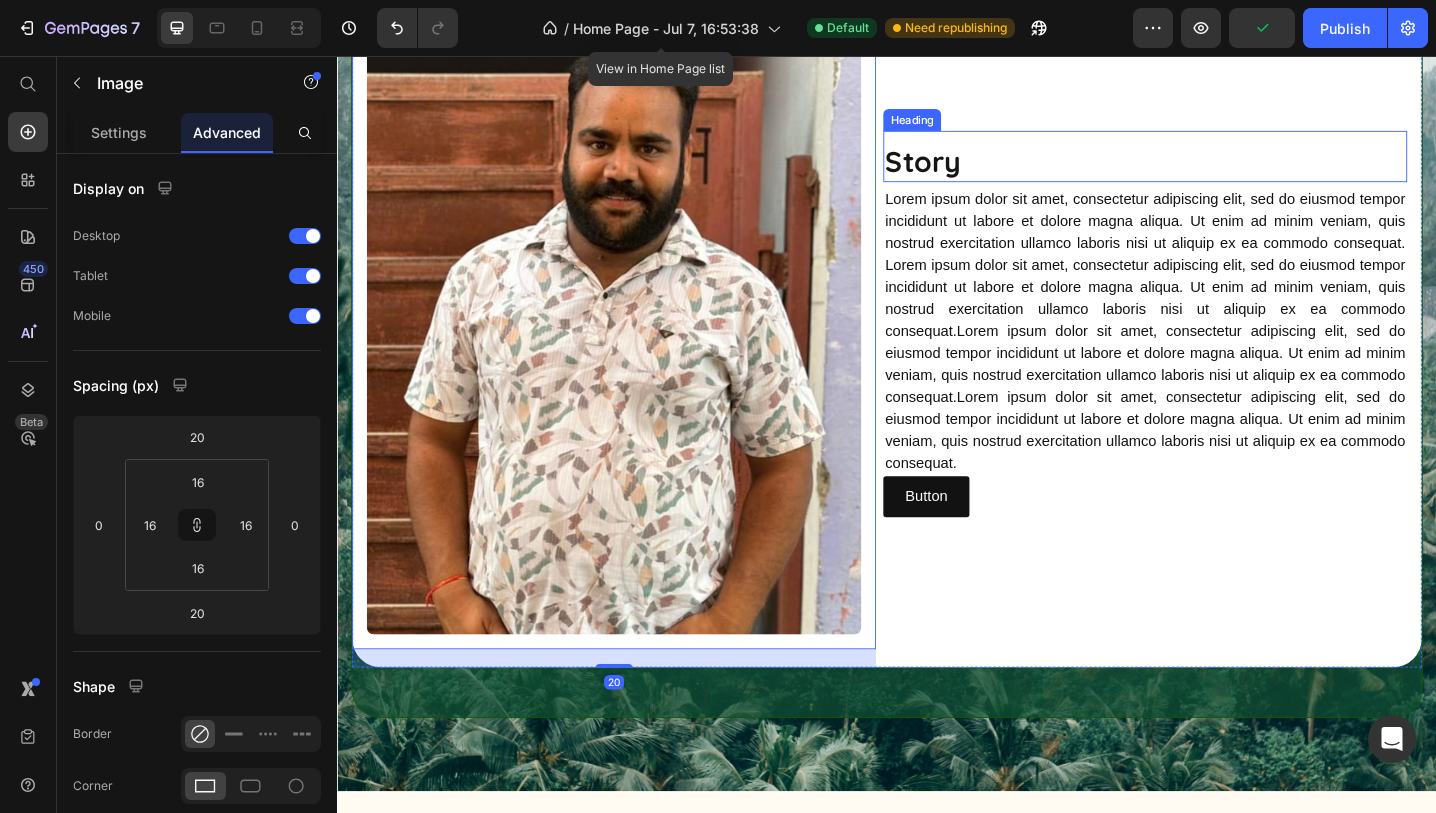 click on "Story" at bounding box center (1219, 172) 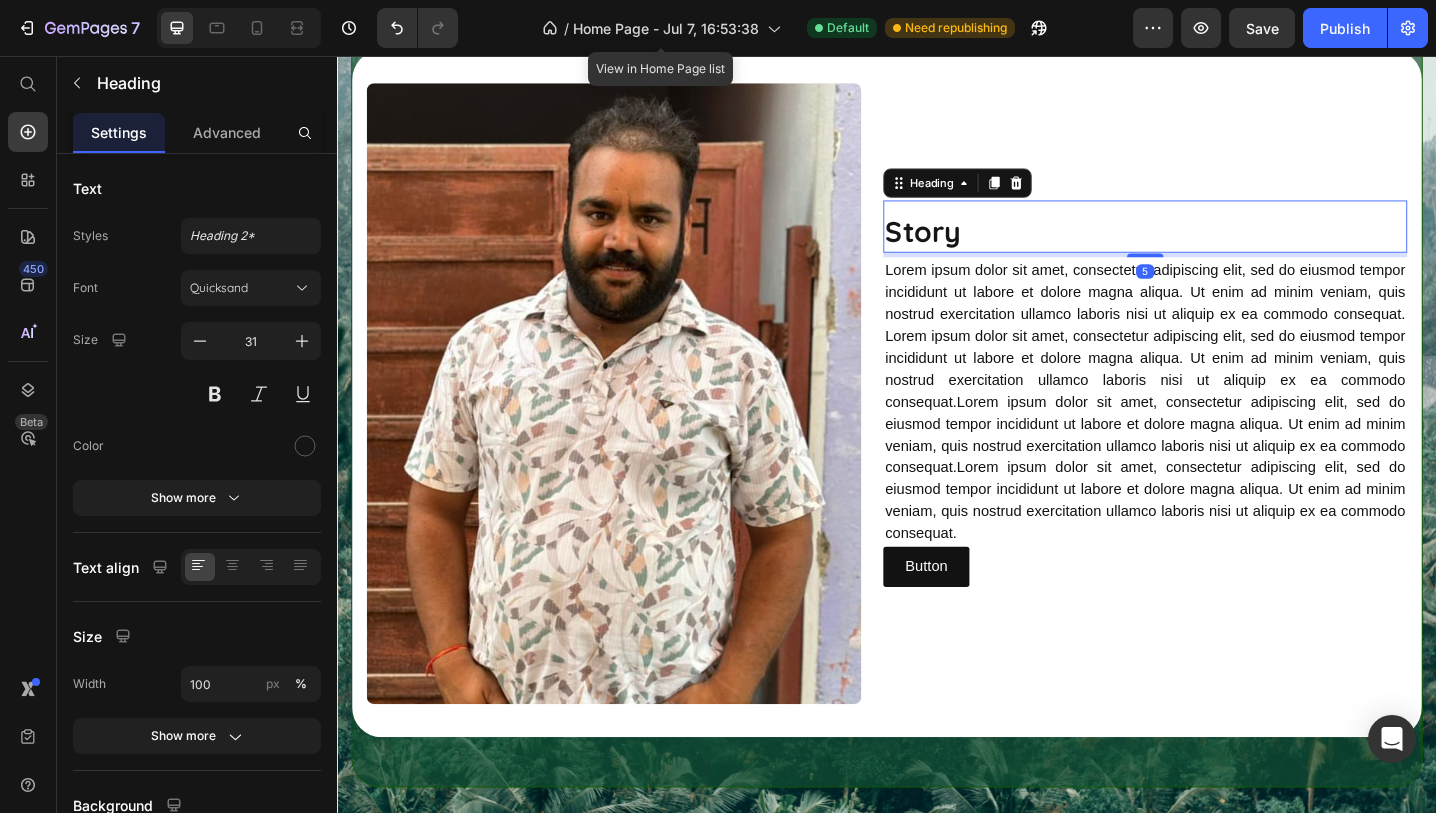 scroll, scrollTop: 1537, scrollLeft: 0, axis: vertical 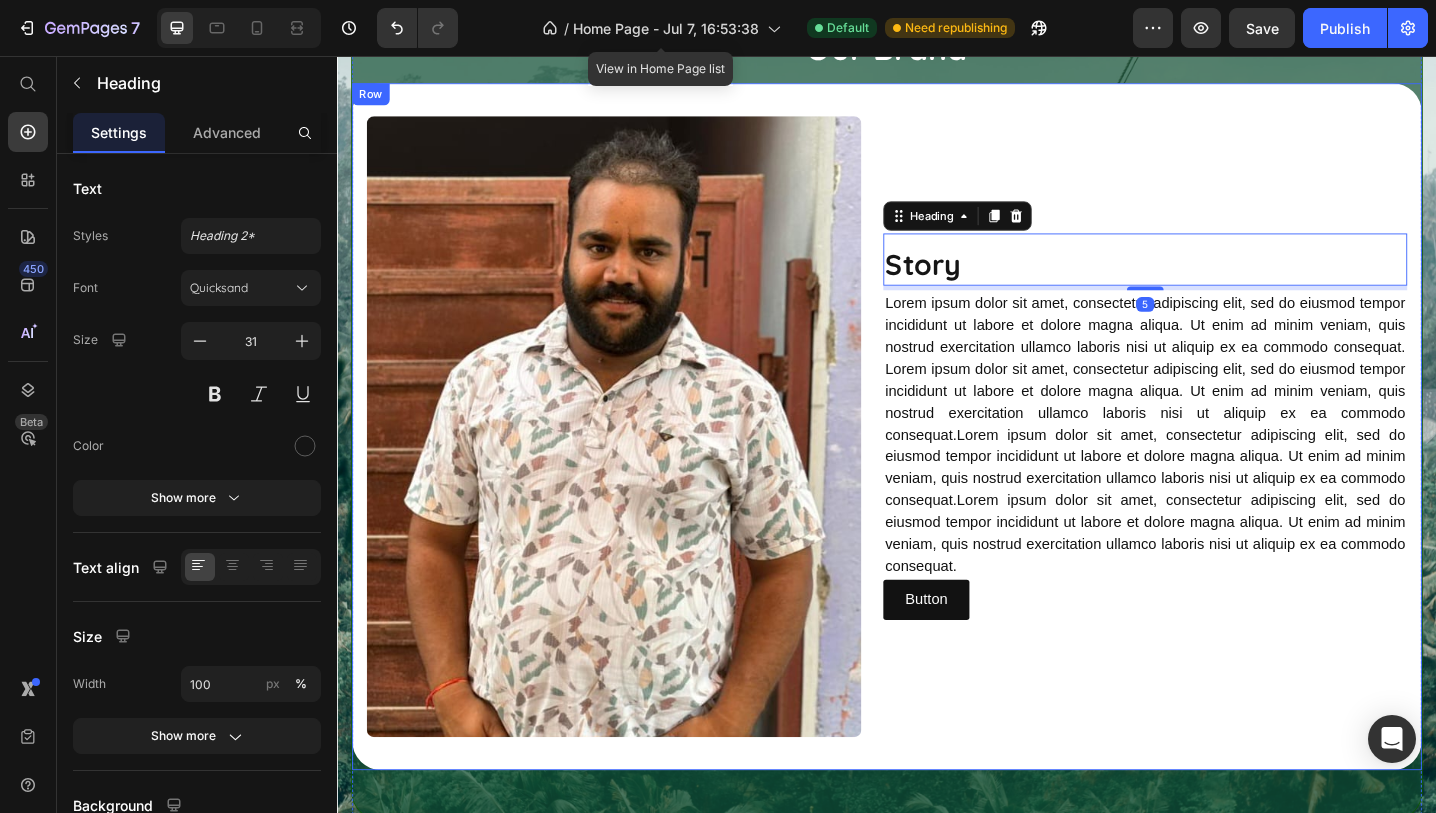 click on "Story Heading   5 Lorem ipsum dolor sit amet, consectetur adipiscing elit, sed do eiusmod tempor incididunt ut labore et dolore magna aliqua. Ut enim ad minim veniam, quis nostrud exercitation ullamco laboris nisi ut aliquip ex ea commodo consequat. Lorem ipsum dolor sit amet, consectetur adipiscing elit, sed do eiusmod tempor incididunt ut labore et dolore magna aliqua. Ut enim ad minim veniam, quis nostrud exercitation ullamco laboris nisi ut aliquip ex ea commodo consequat.Lorem ipsum dolor sit amet, consectetur adipiscing elit, sed do eiusmod tempor incididunt ut labore et dolore magna aliqua. Ut enim ad minim veniam, quis nostrud exercitation ullamco laboris nisi ut aliquip ex ea commodo consequat.Lorem ipsum dolor sit amet, consectetur adipiscing elit, sed do eiusmod tempor incididunt ut labore et dolore magna aliqua. Ut enim ad minim veniam, quis nostrud exercitation ullamco laboris nisi ut aliquip ex ea commodo consequat. Text Block Button Button" at bounding box center (1219, 461) 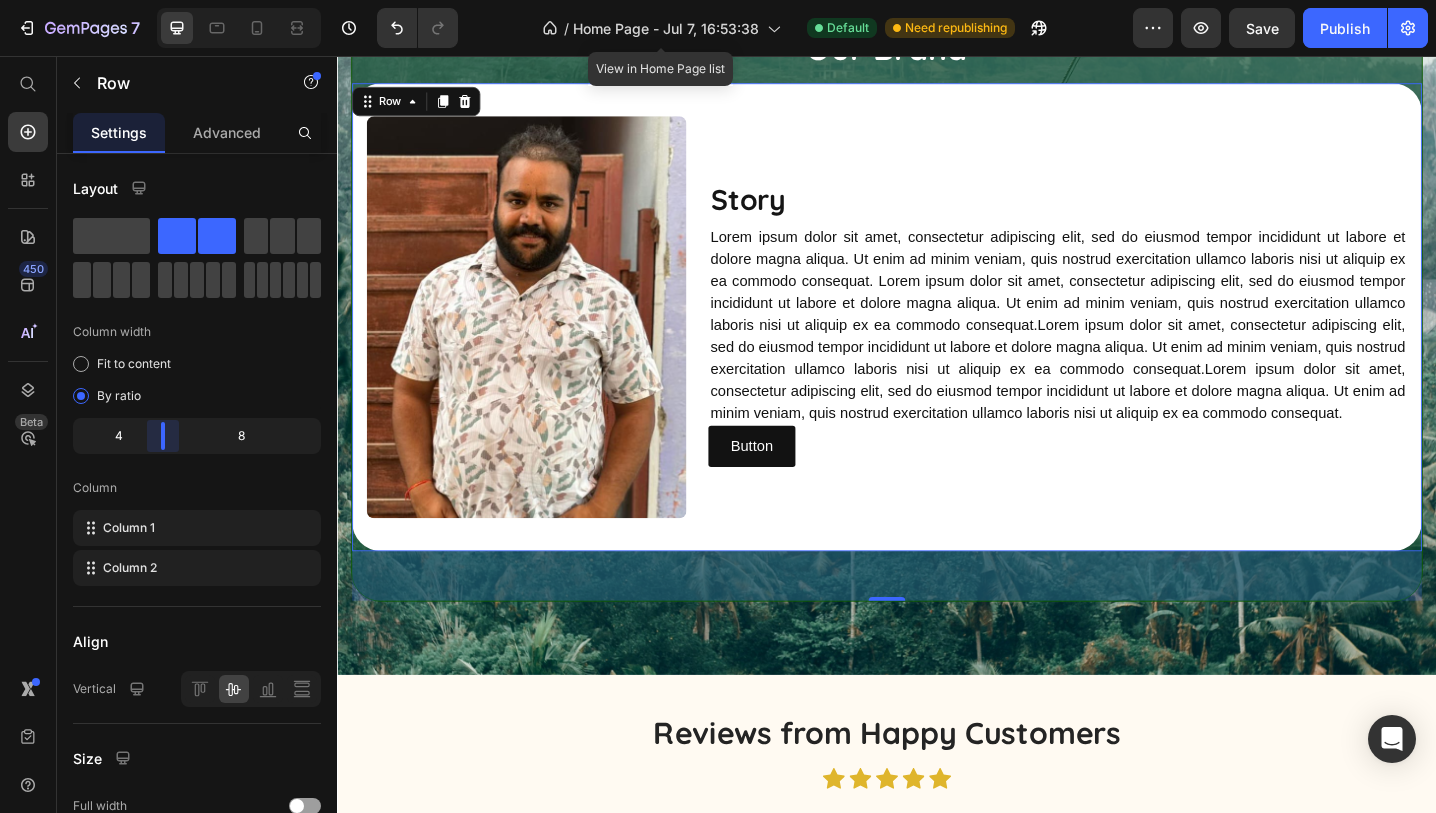 drag, startPoint x: 192, startPoint y: 430, endPoint x: 153, endPoint y: 430, distance: 39 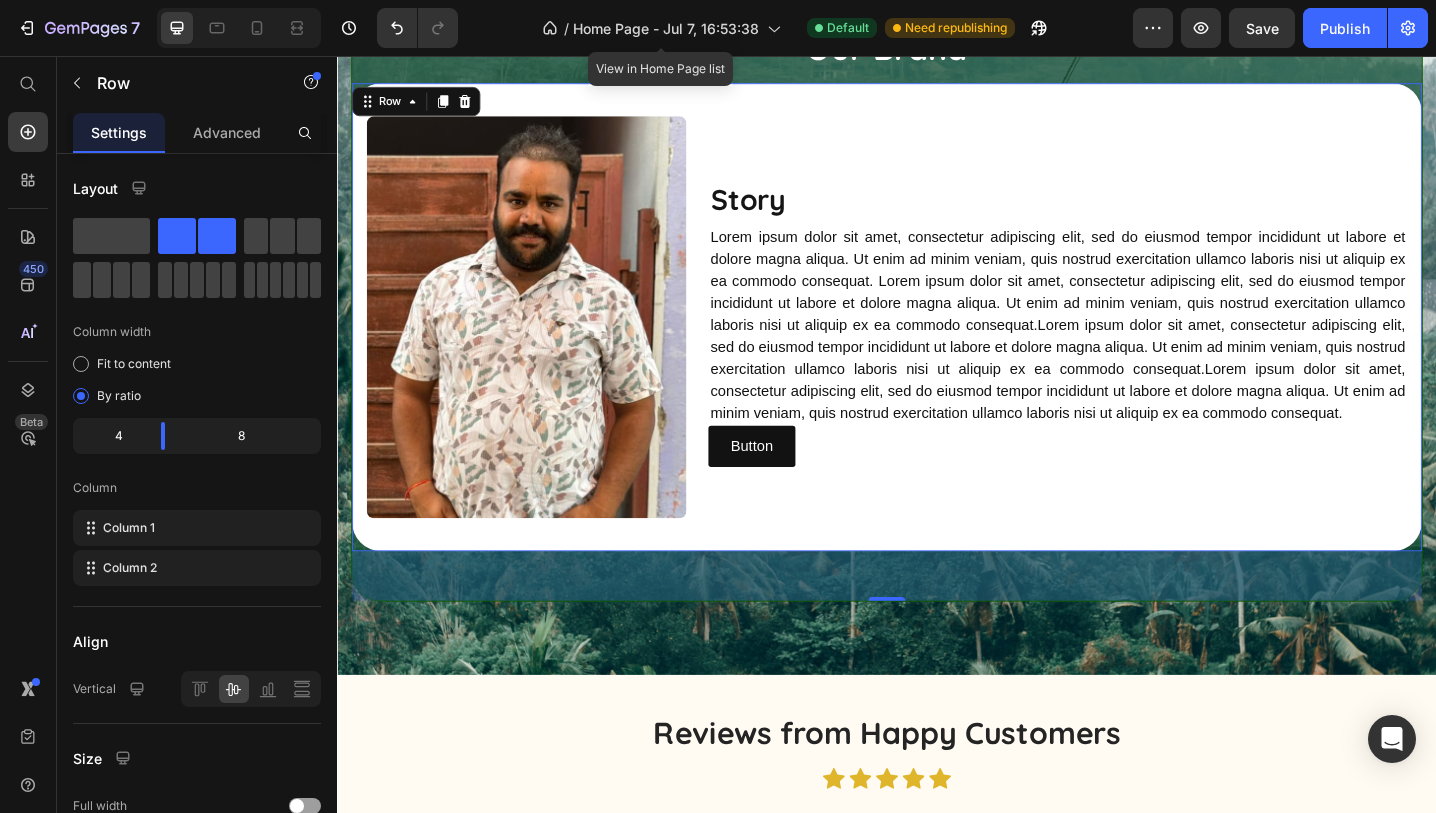 click on "Story Heading Lorem ipsum dolor sit amet, consectetur adipiscing elit, sed do eiusmod tempor incididunt ut labore et dolore magna aliqua. Ut enim ad minim veniam, quis nostrud exercitation ullamco laboris nisi ut aliquip ex ea commodo consequat. Lorem ipsum dolor sit amet, consectetur adipiscing elit, sed do eiusmod tempor incididunt ut labore et dolore magna aliqua. Ut enim ad minim veniam, quis nostrud exercitation ullamco laboris nisi ut aliquip ex ea commodo consequat.Lorem ipsum dolor sit amet, consectetur adipiscing elit, sed do eiusmod tempor incididunt ut labore et dolore magna aliqua. Ut enim ad minim veniam, quis nostrud exercitation ullamco laboris nisi ut aliquip ex ea commodo consequat.Lorem ipsum dolor sit amet, consectetur adipiscing elit, sed do eiusmod tempor incididunt ut labore et dolore magna aliqua. Ut enim ad minim veniam, quis nostrud exercitation ullamco laboris nisi ut aliquip ex ea commodo consequat. Text Block Button Button" at bounding box center [1123, 341] 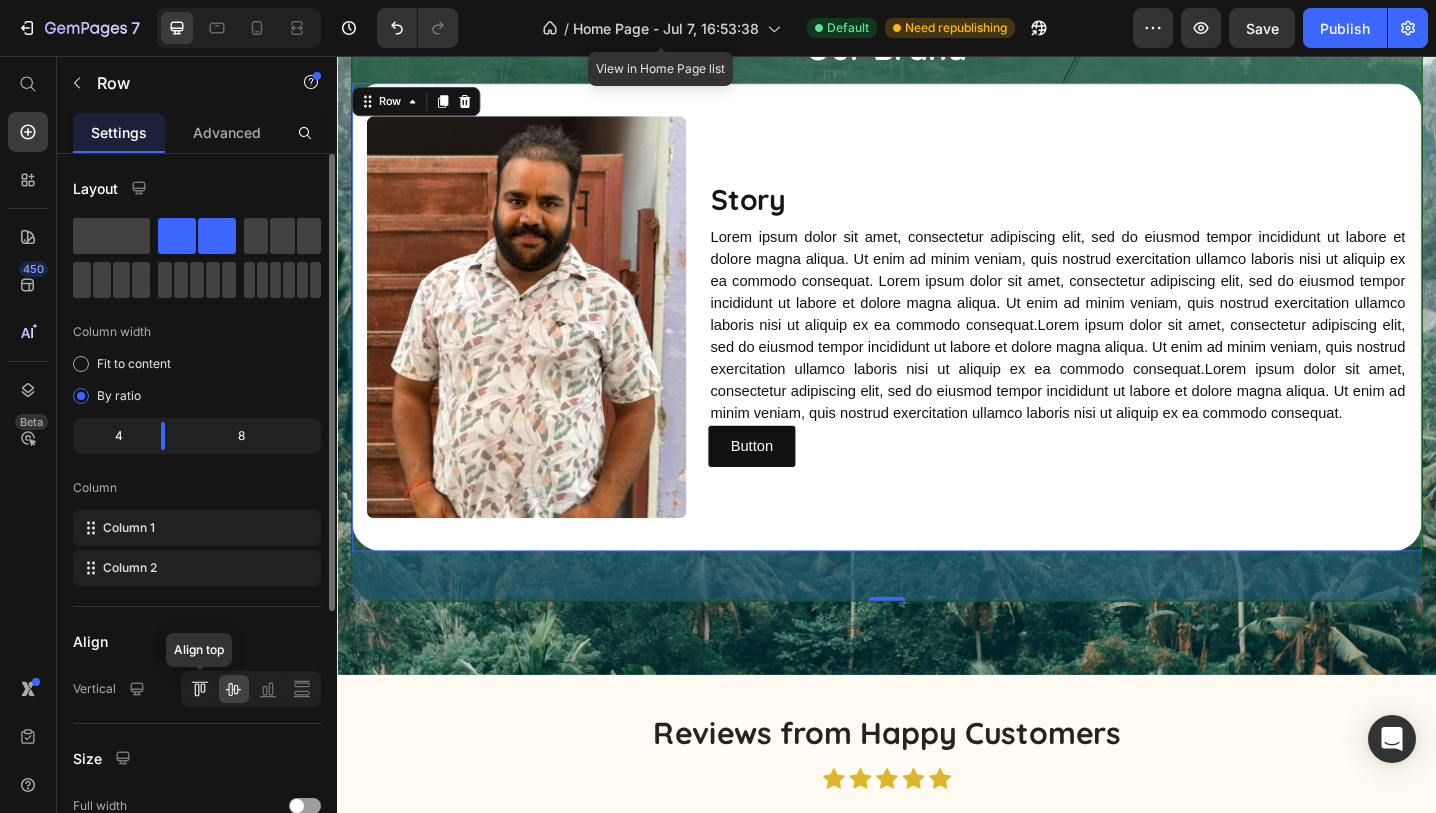 click 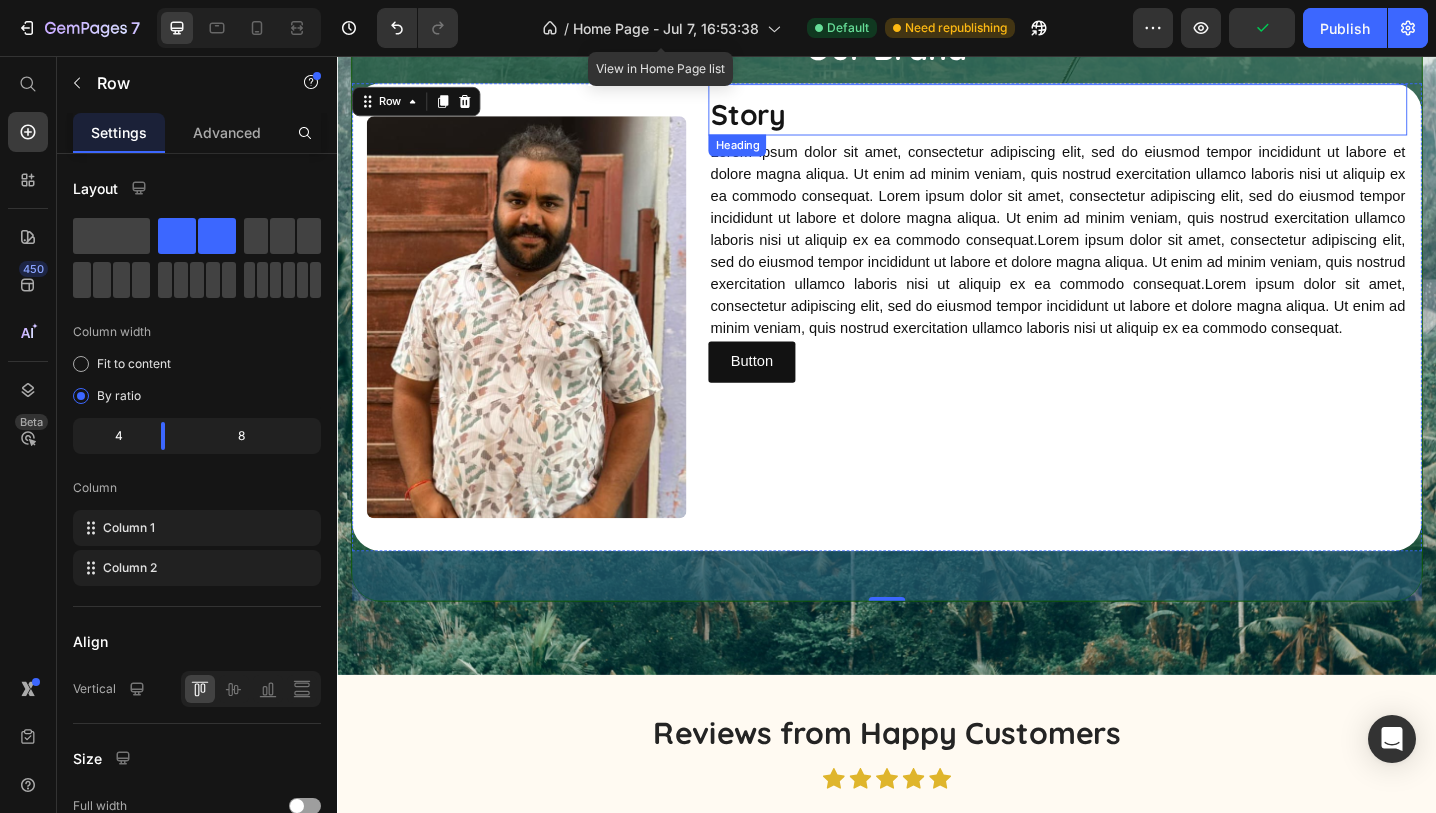 click on "Story" at bounding box center (1123, 121) 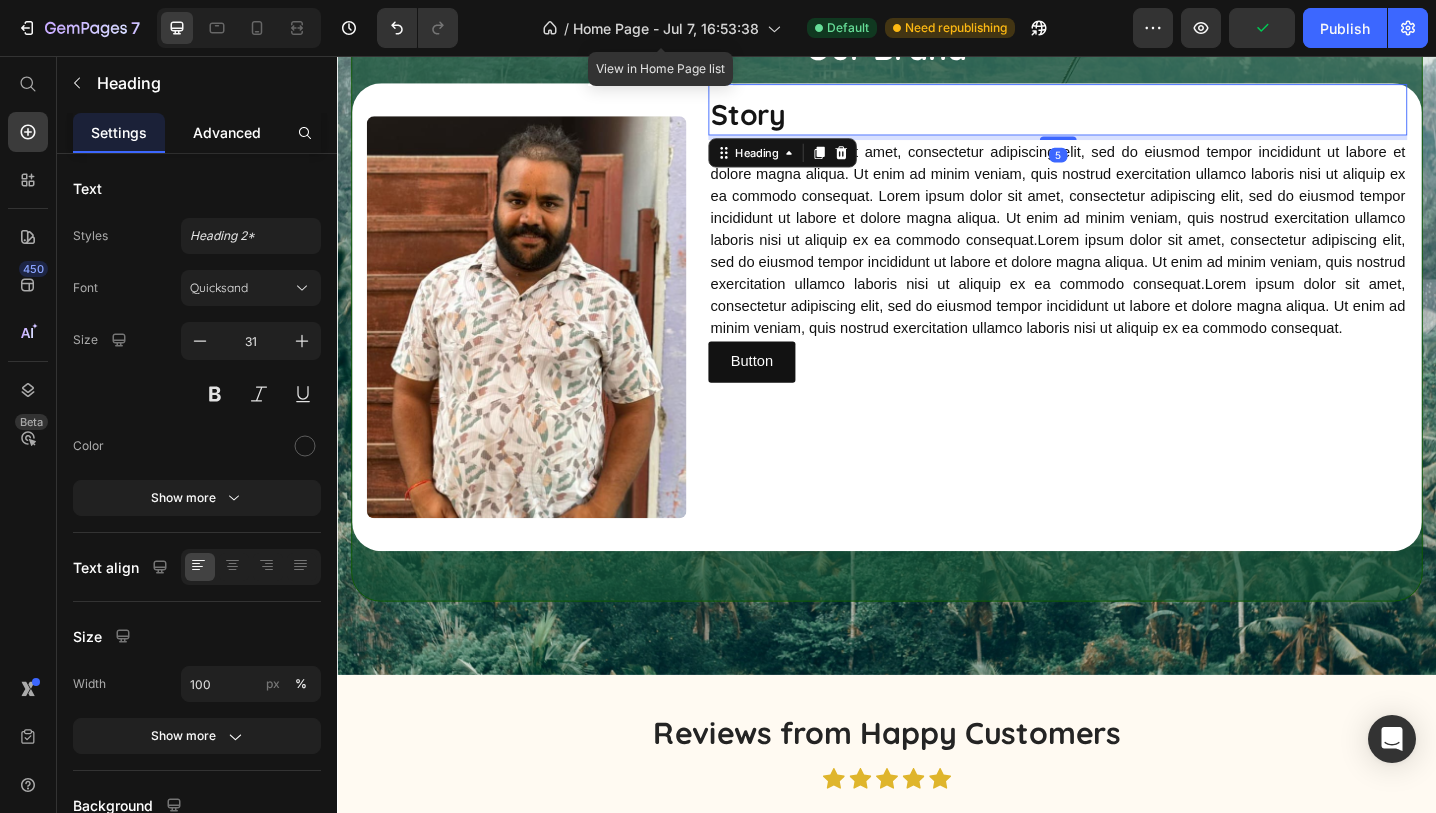 click on "Advanced" at bounding box center (227, 132) 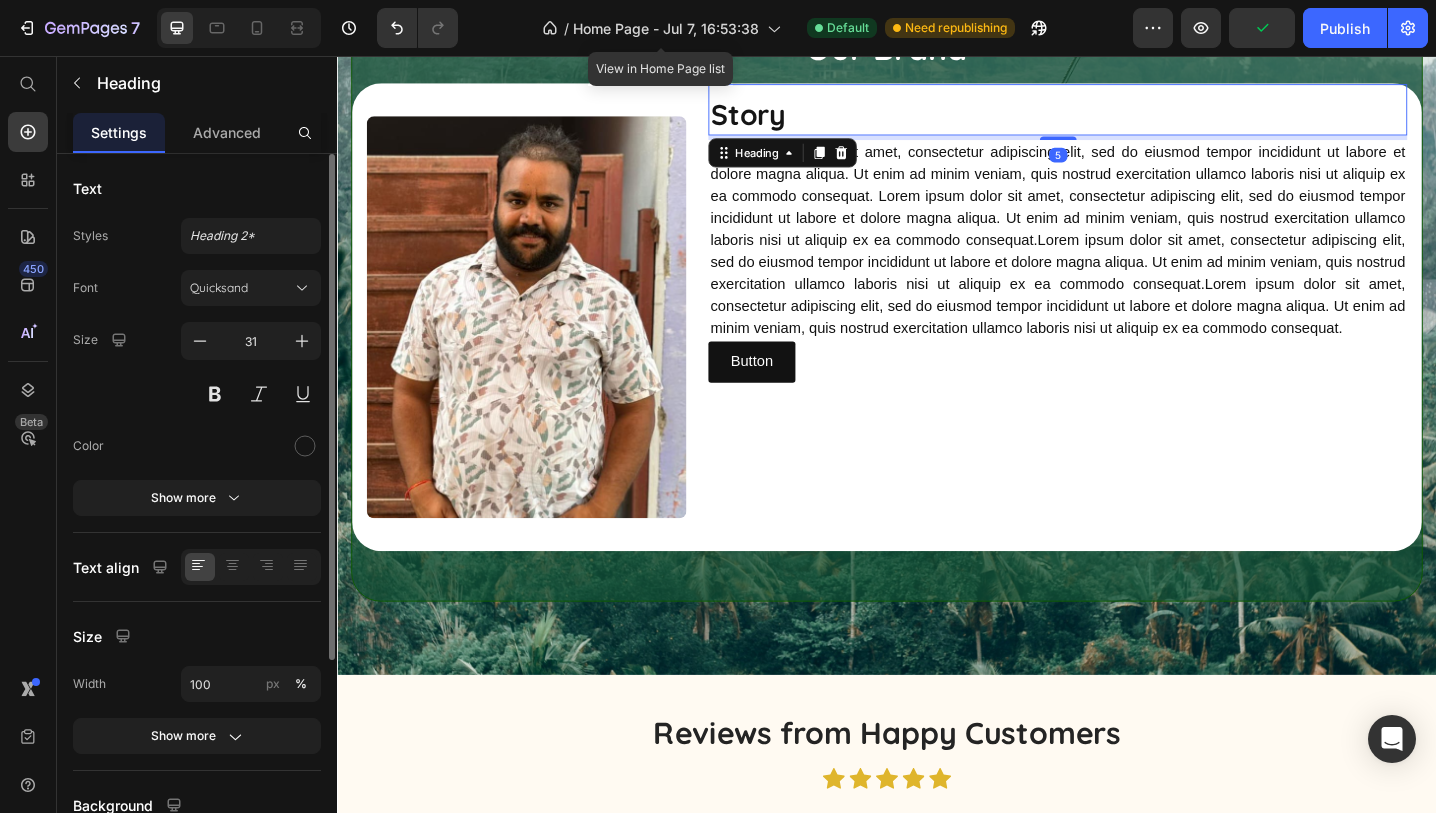 click on "Advanced" at bounding box center [227, 132] 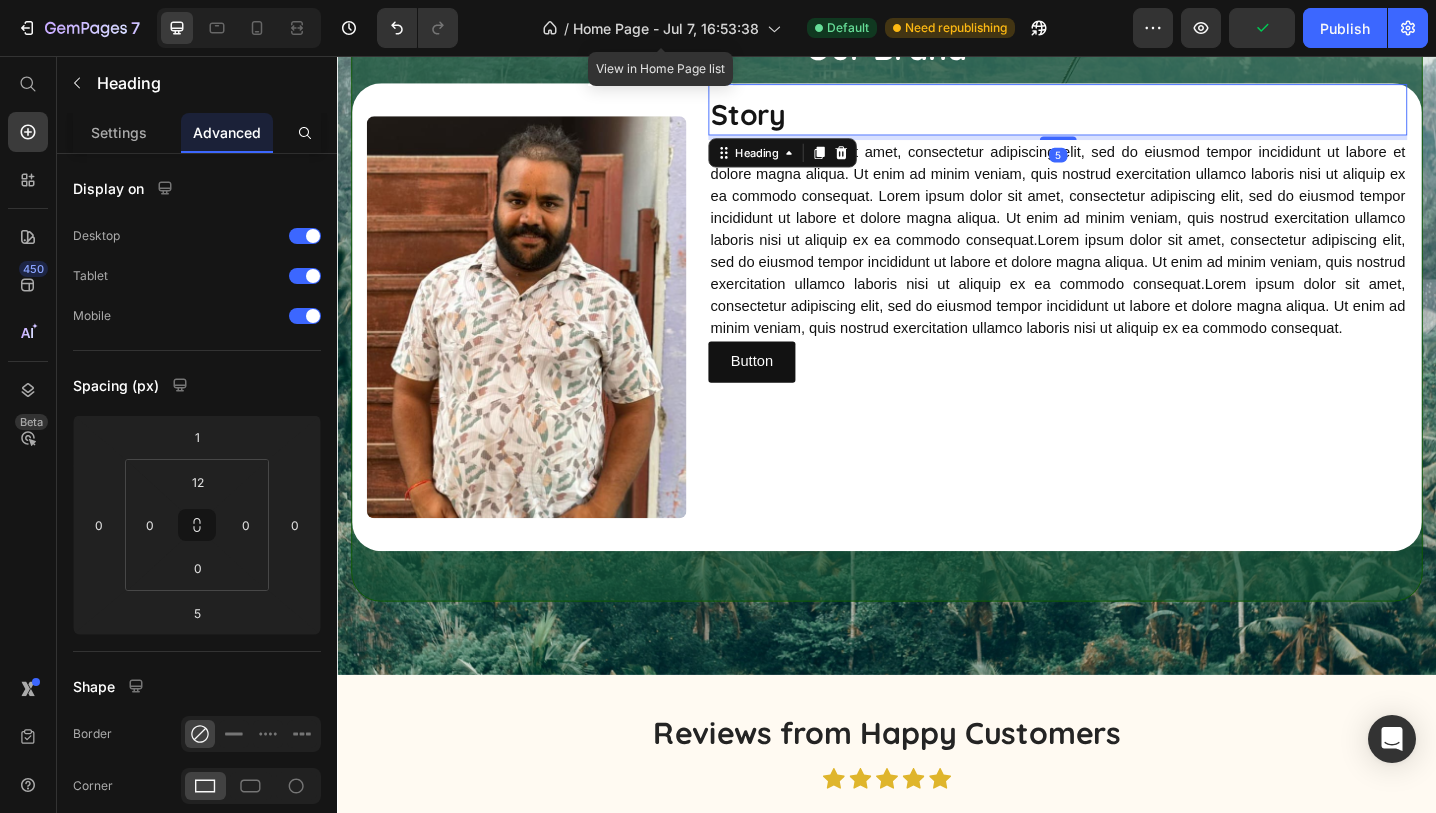 click on "Advanced" 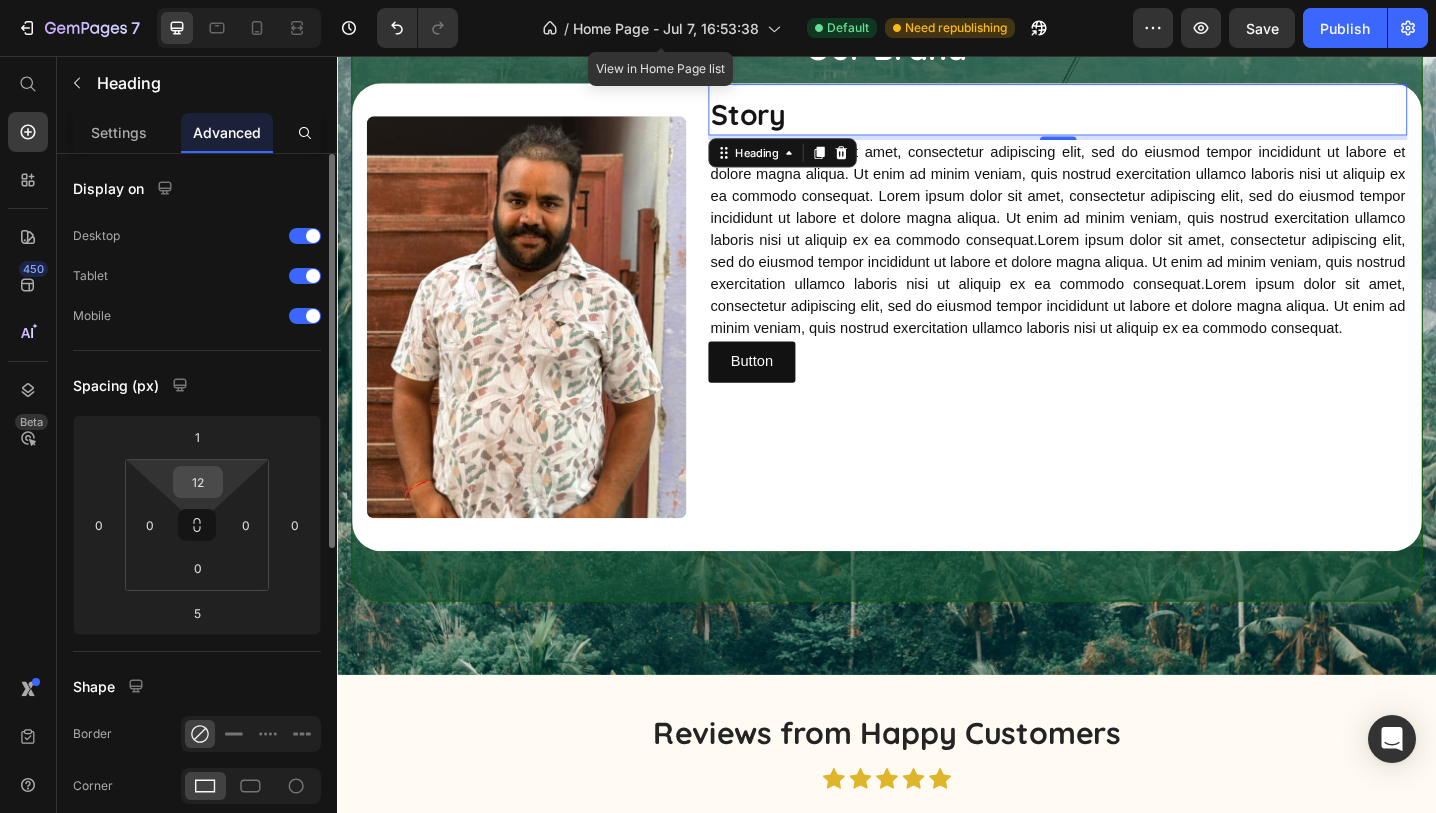 click on "12" at bounding box center (198, 482) 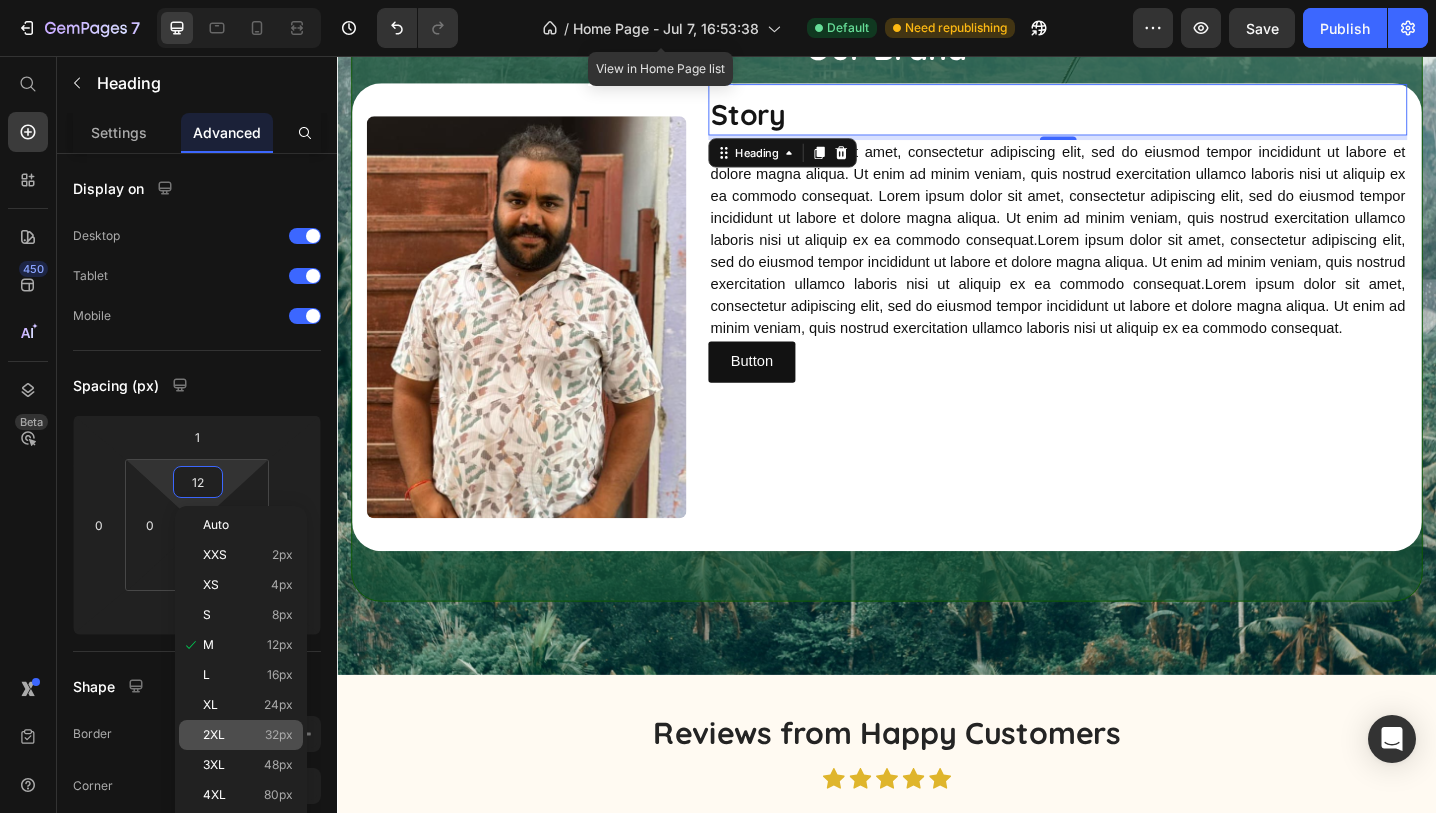 click on "2XL 32px" at bounding box center [248, 735] 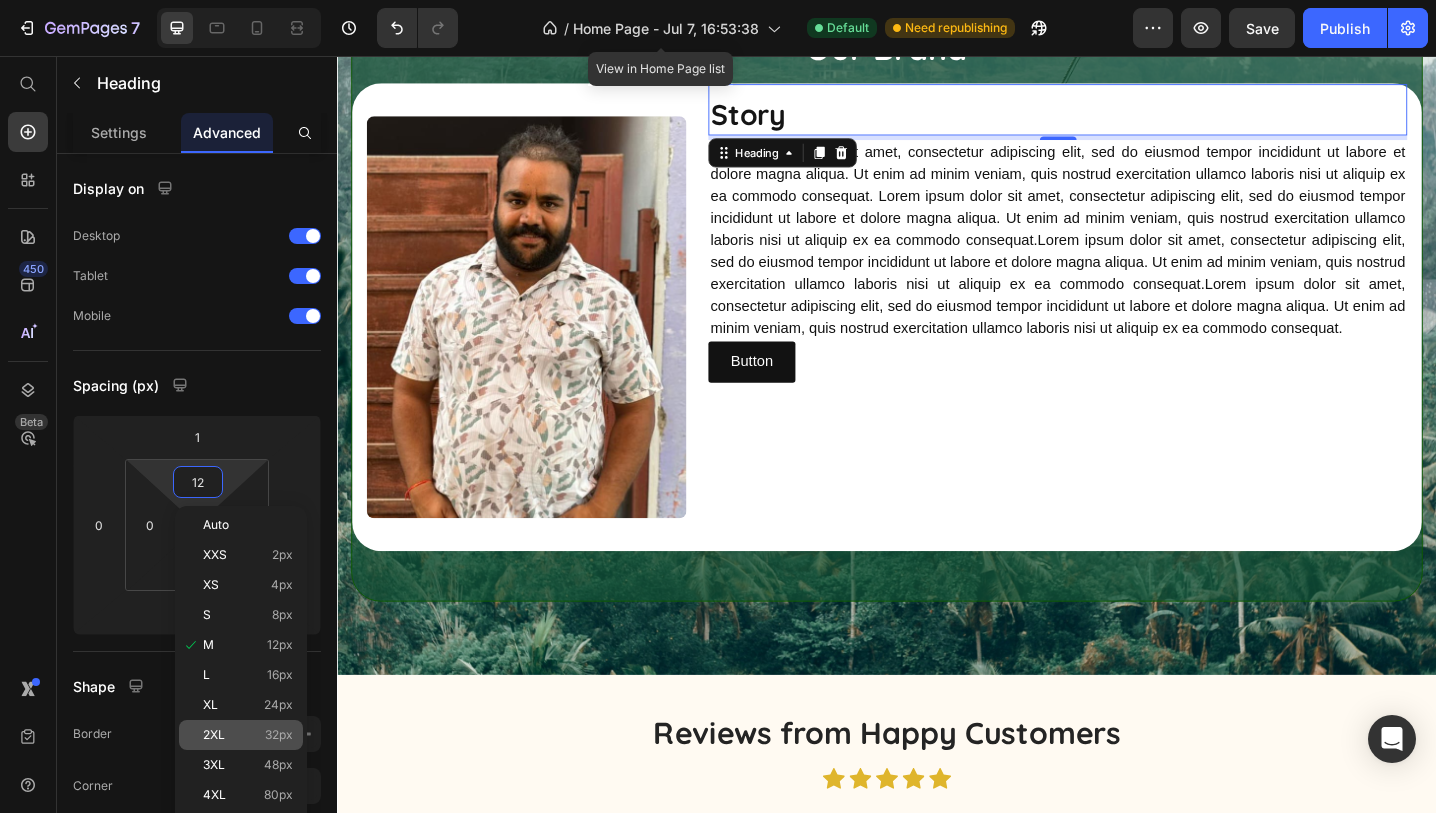 type on "32" 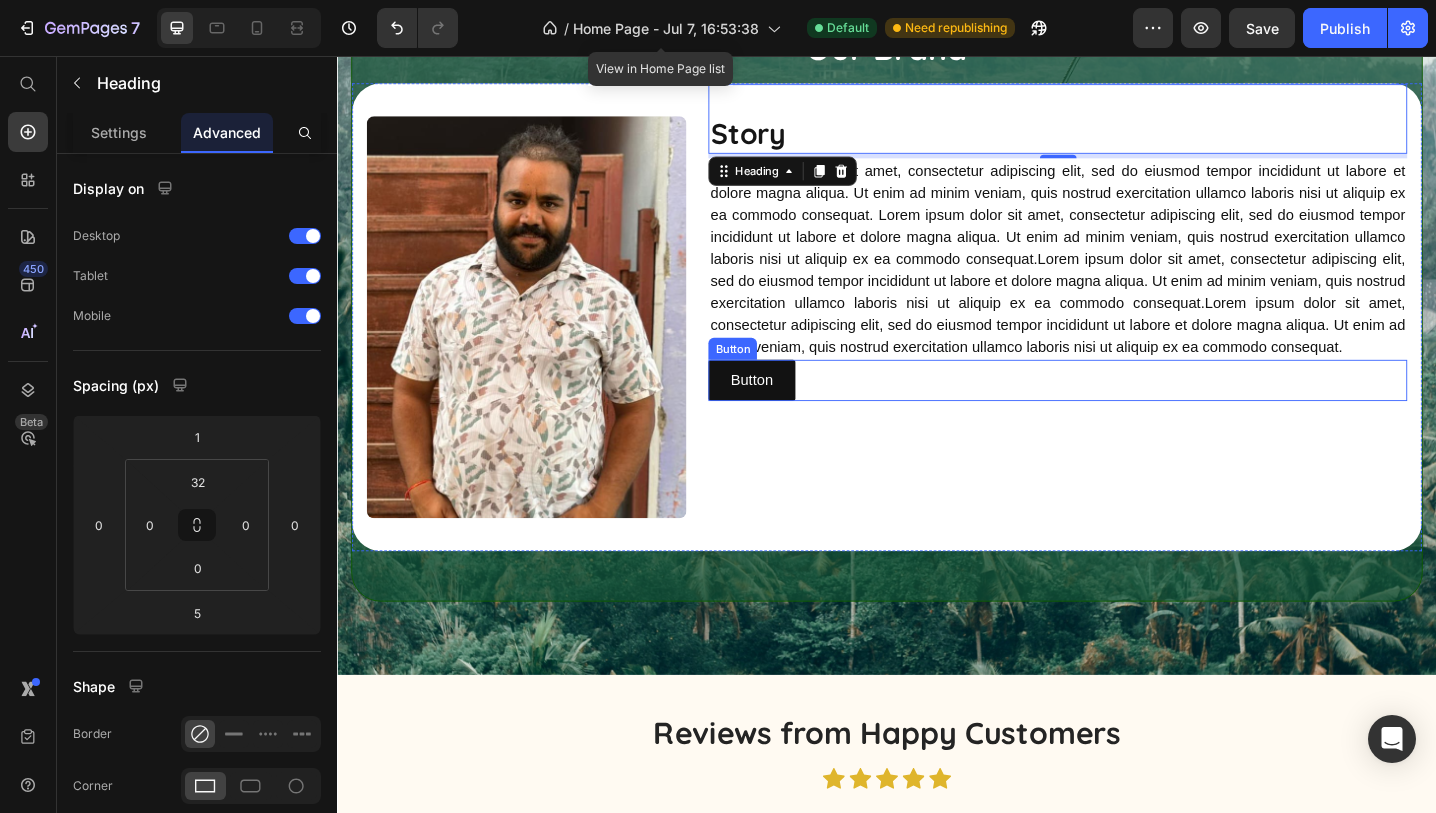 click on "Button Button" at bounding box center (1123, 410) 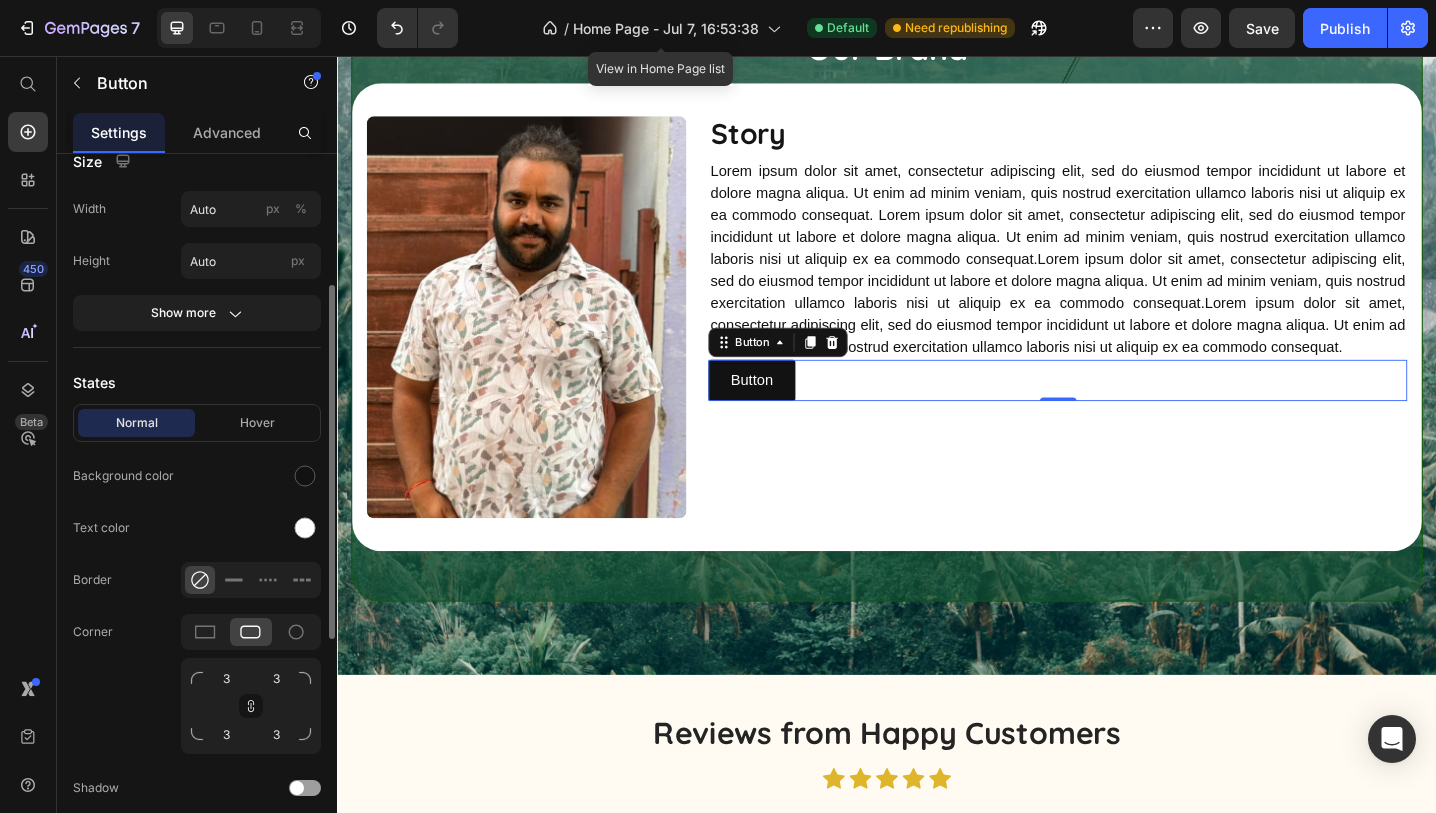 scroll, scrollTop: 259, scrollLeft: 0, axis: vertical 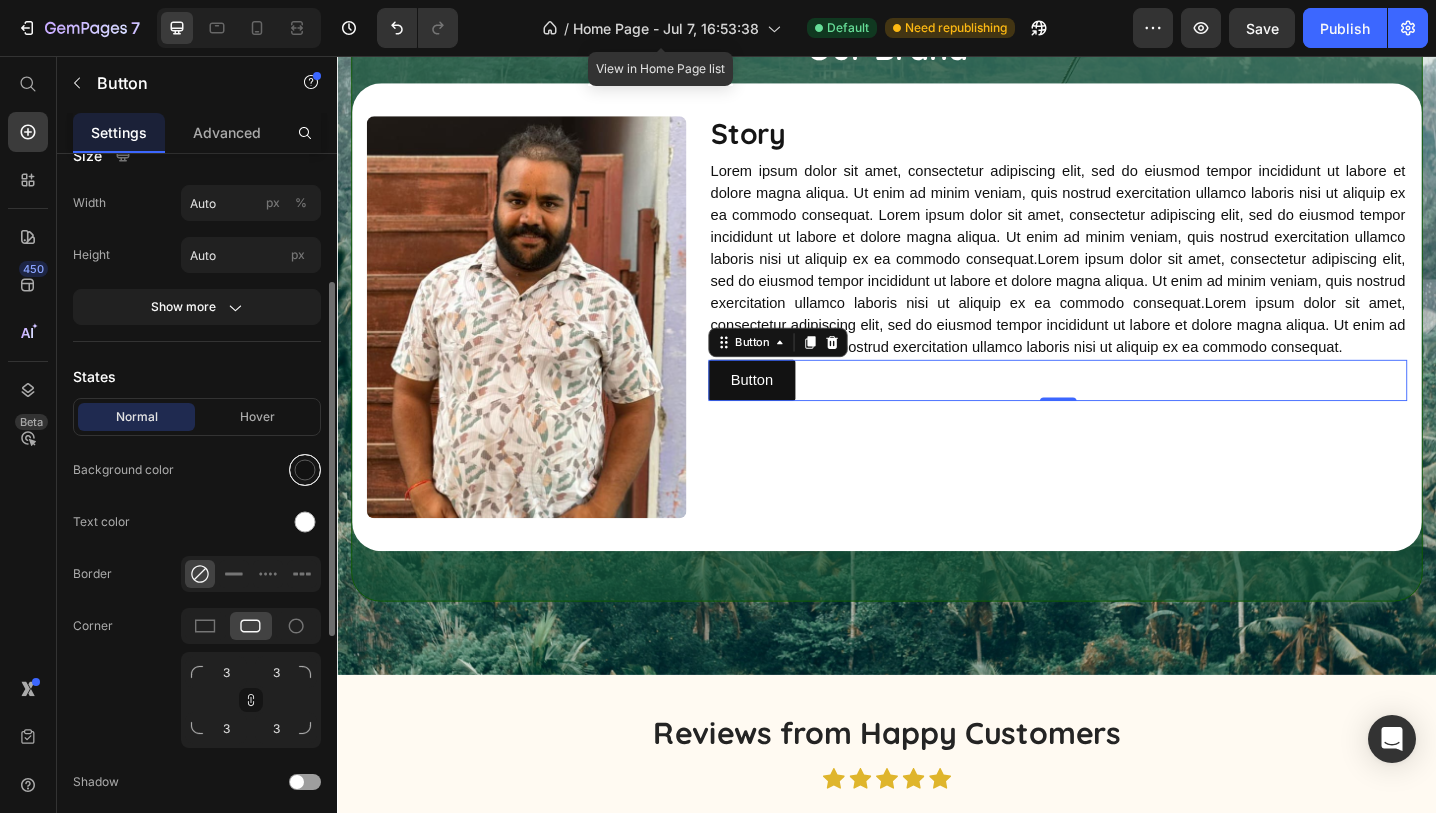 click at bounding box center (305, 470) 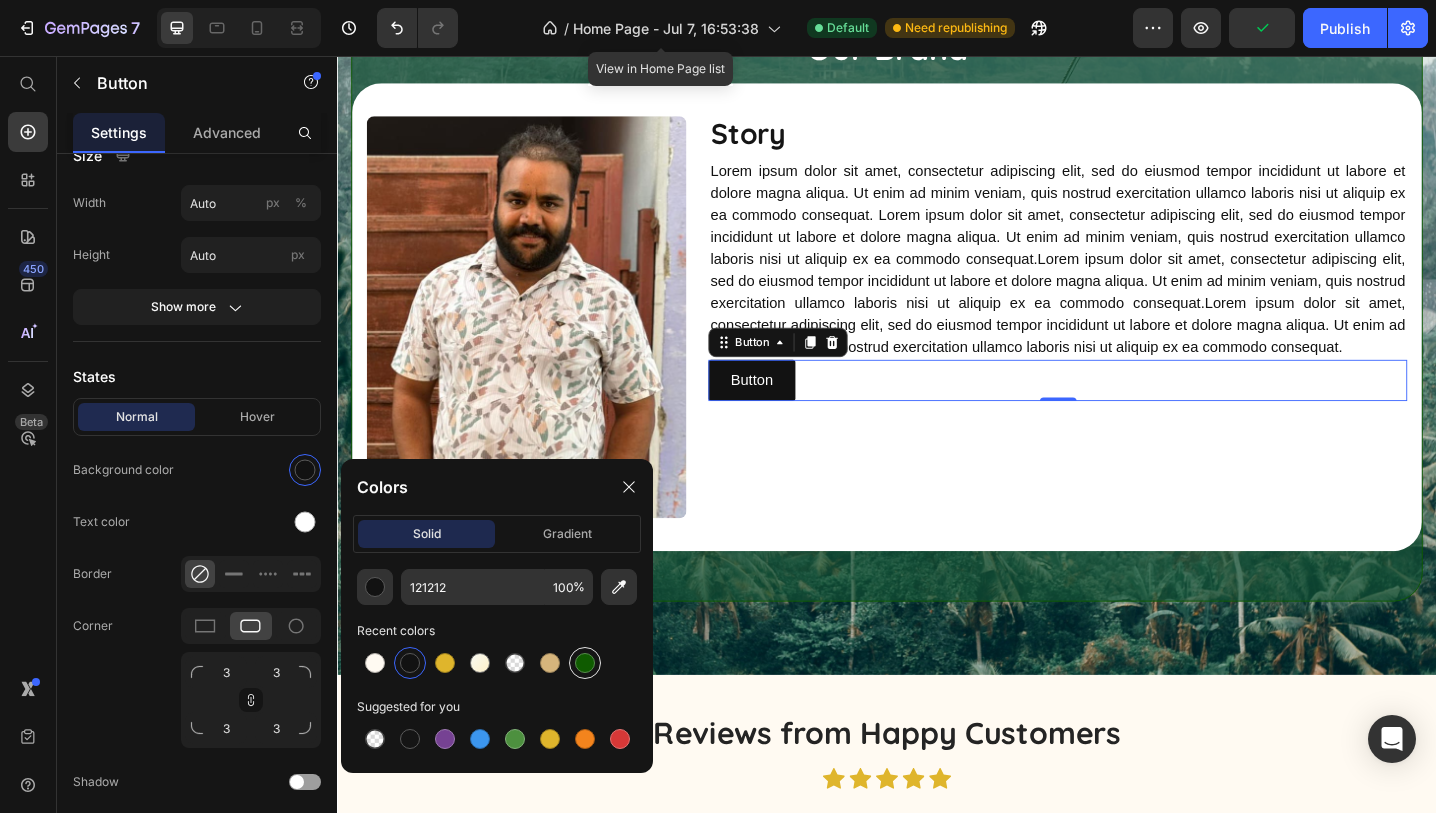 click at bounding box center (585, 663) 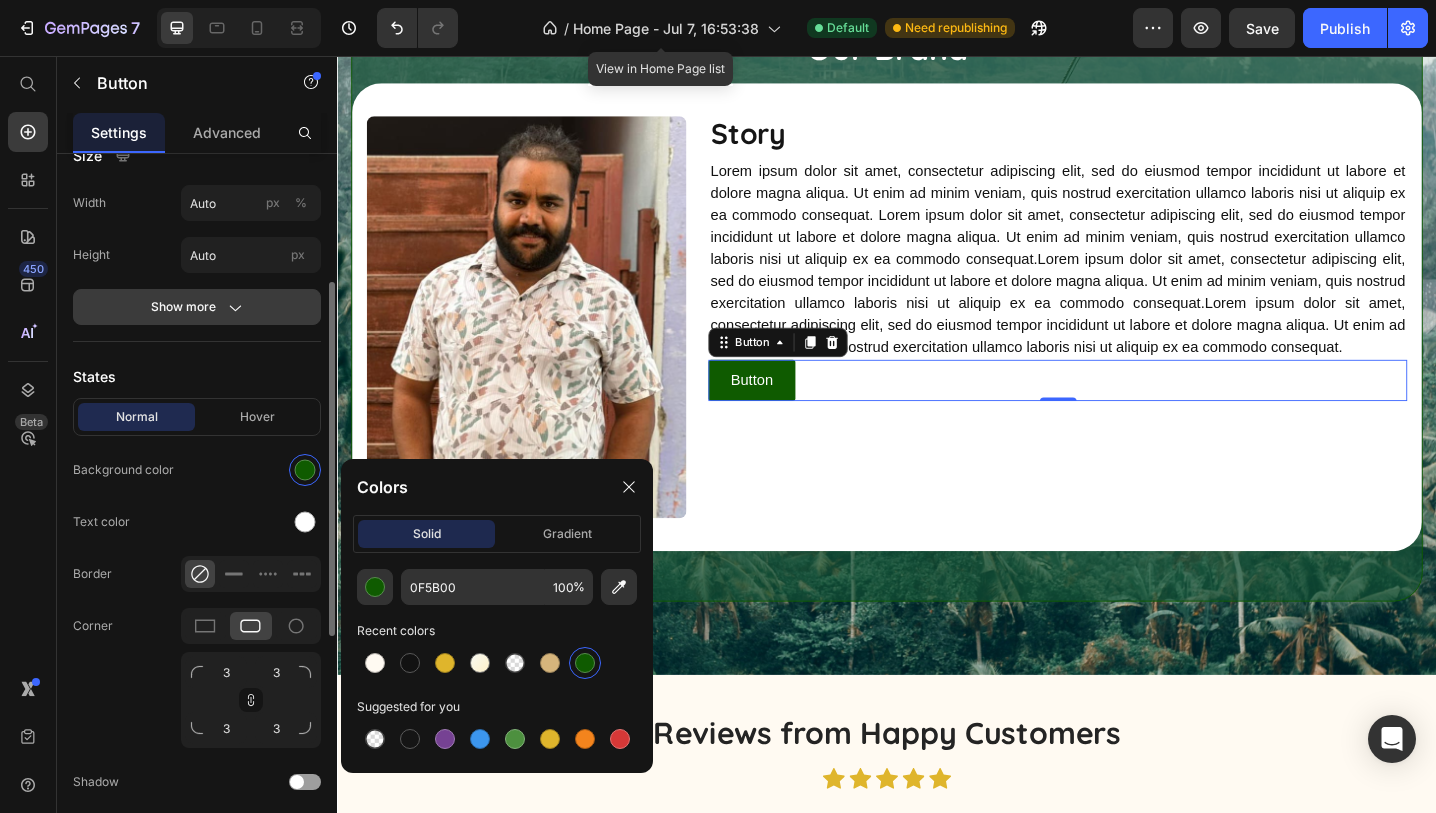click on "Show more" 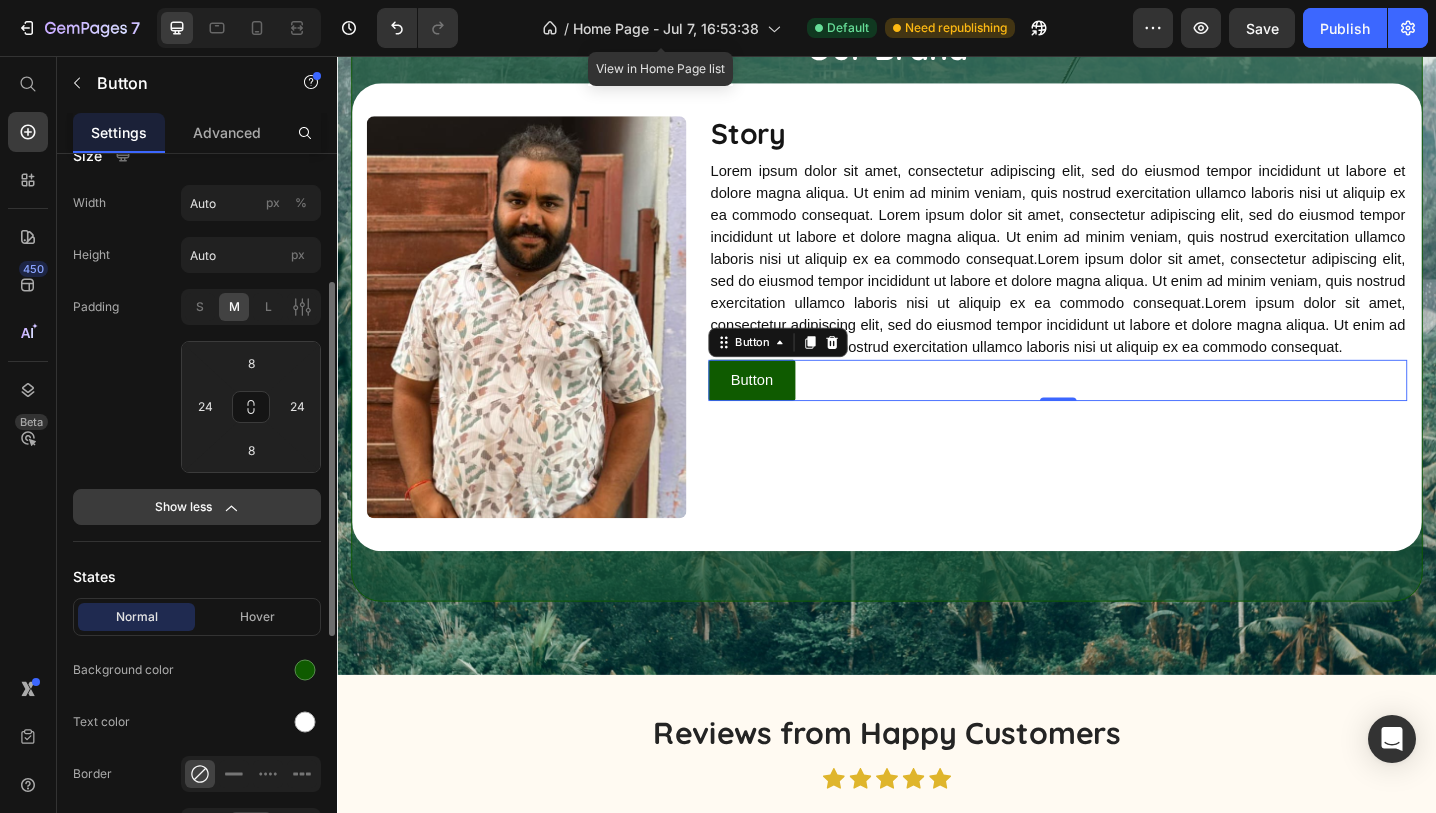 click on "Show less" 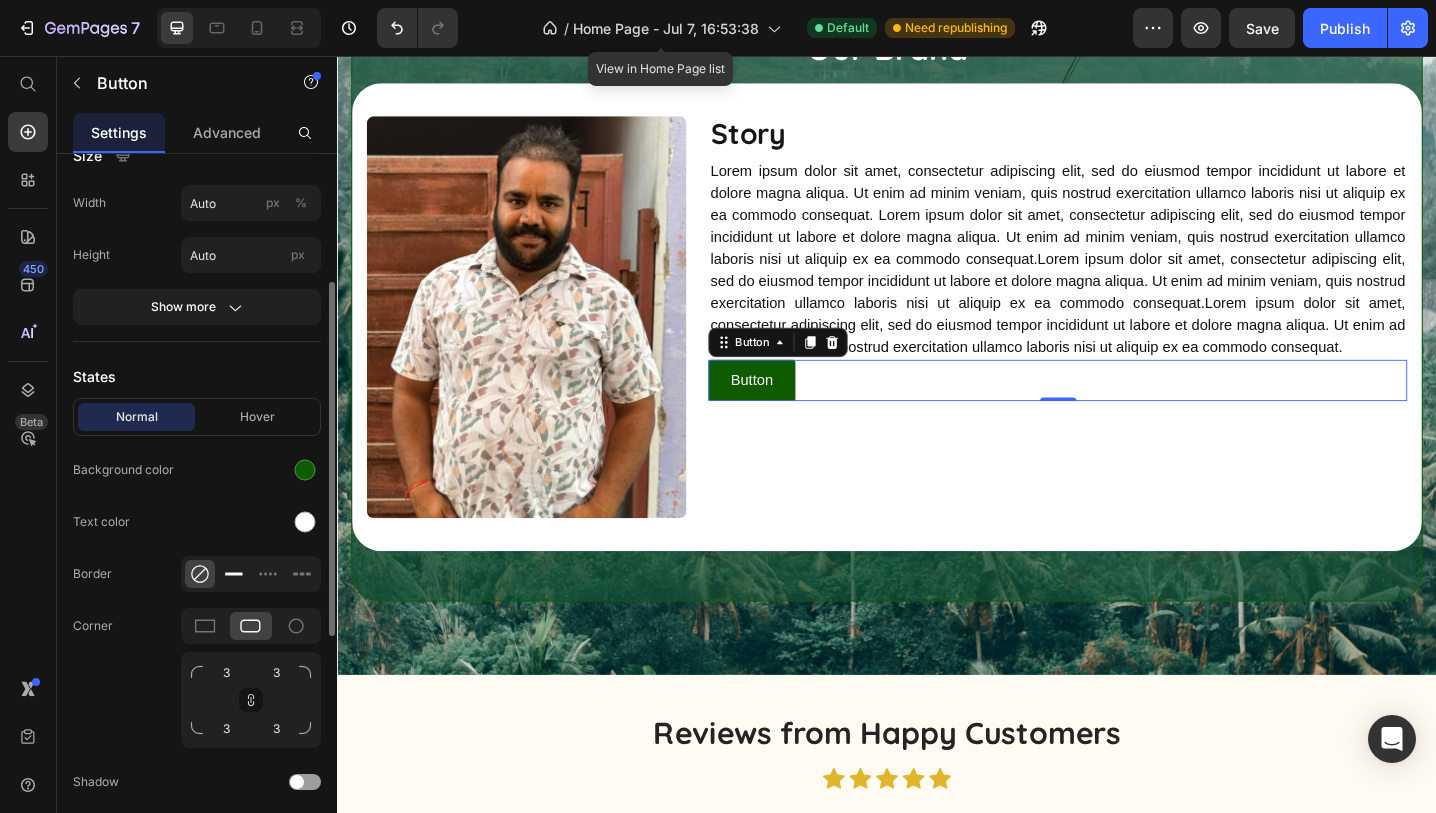 click 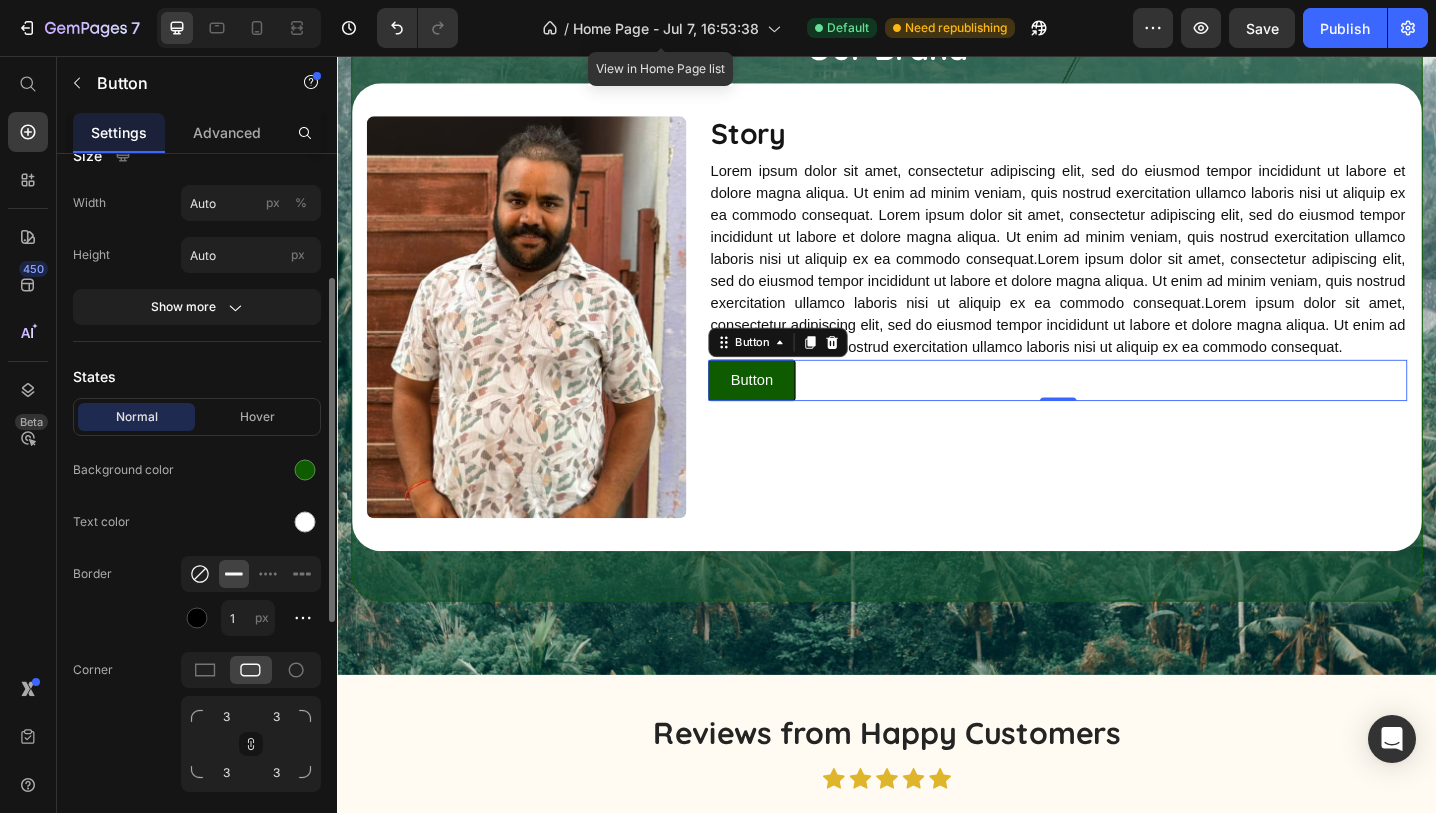 click 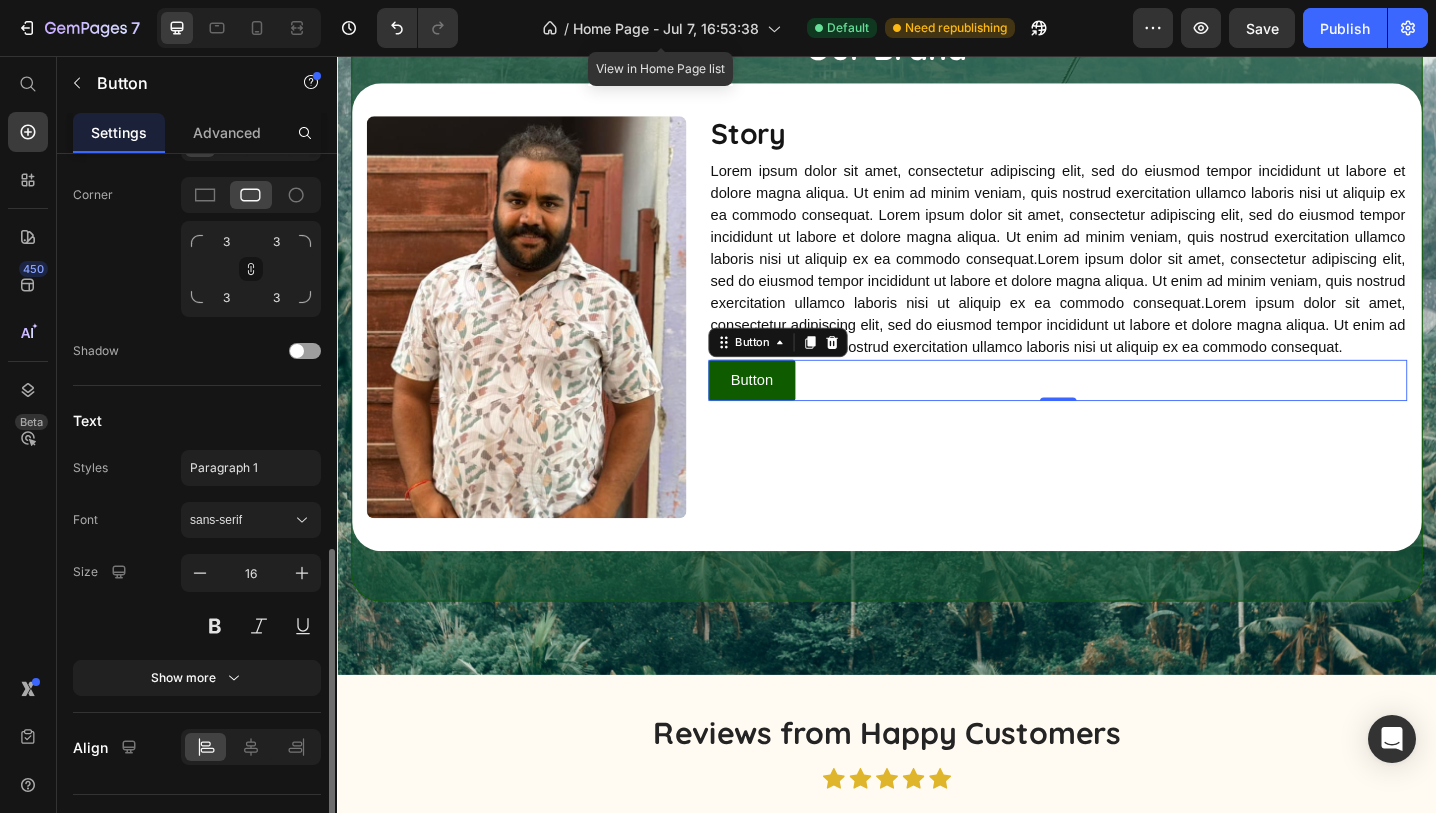 scroll, scrollTop: 729, scrollLeft: 0, axis: vertical 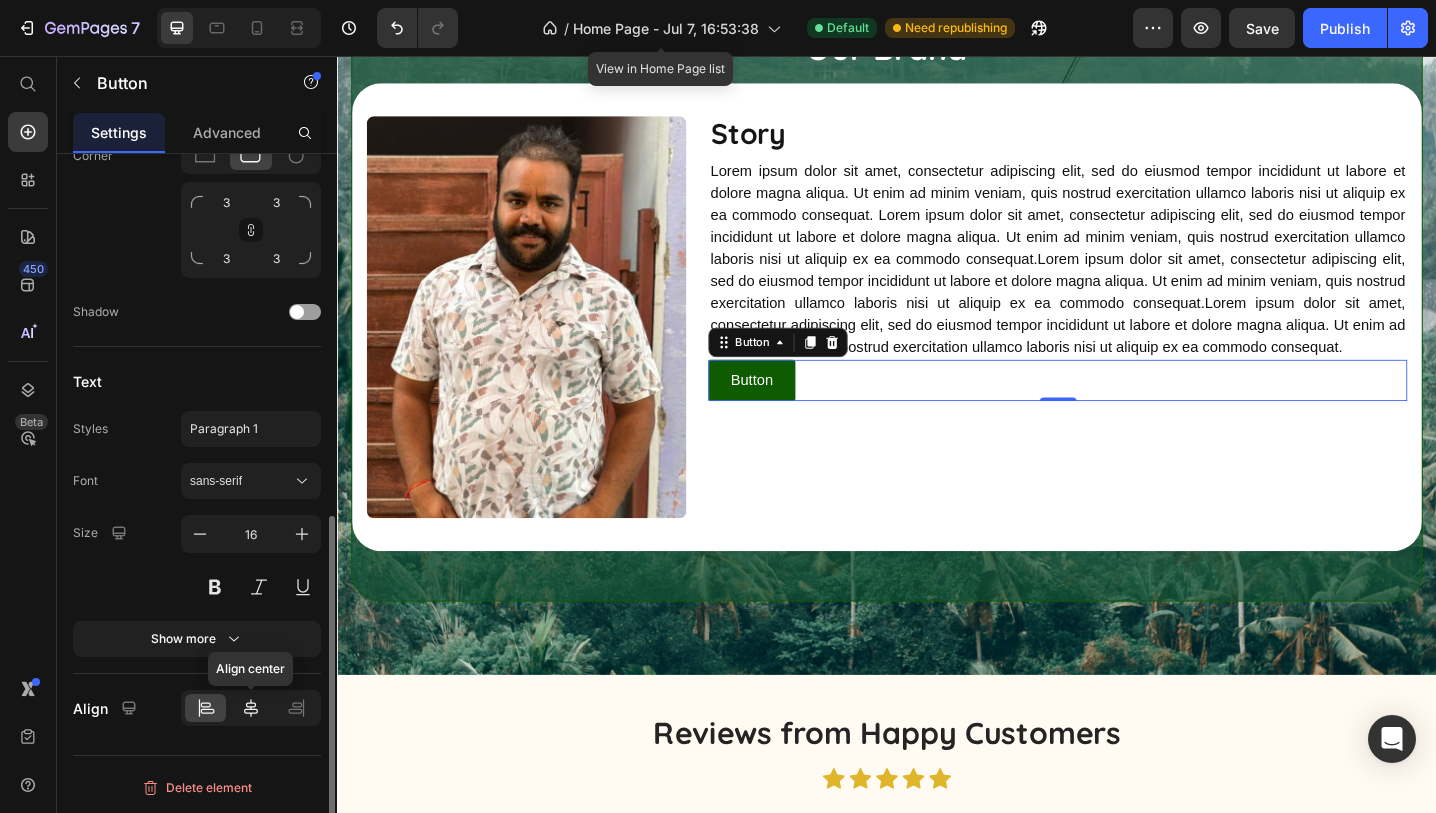 click 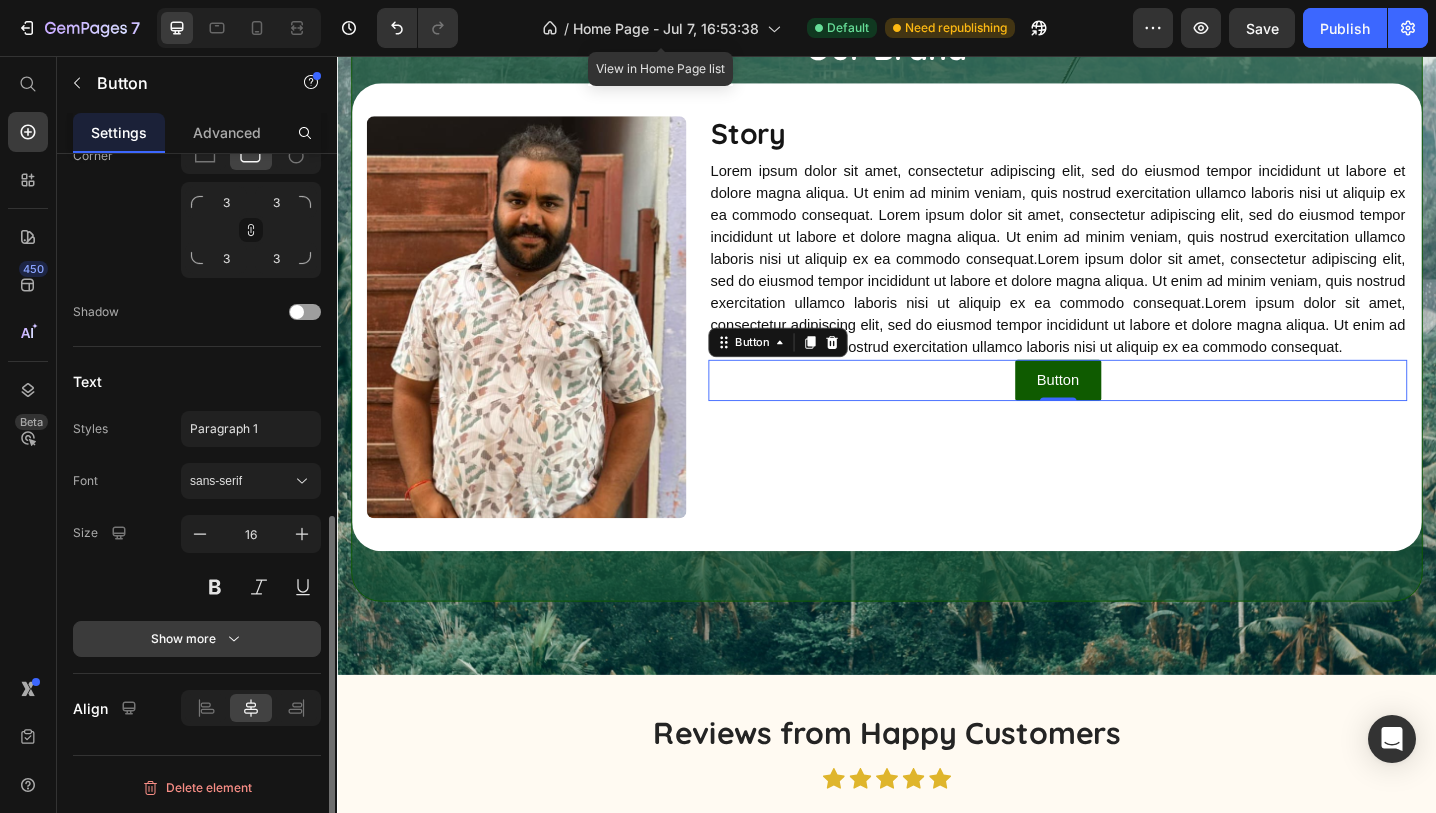 click on "Show more" at bounding box center [197, 639] 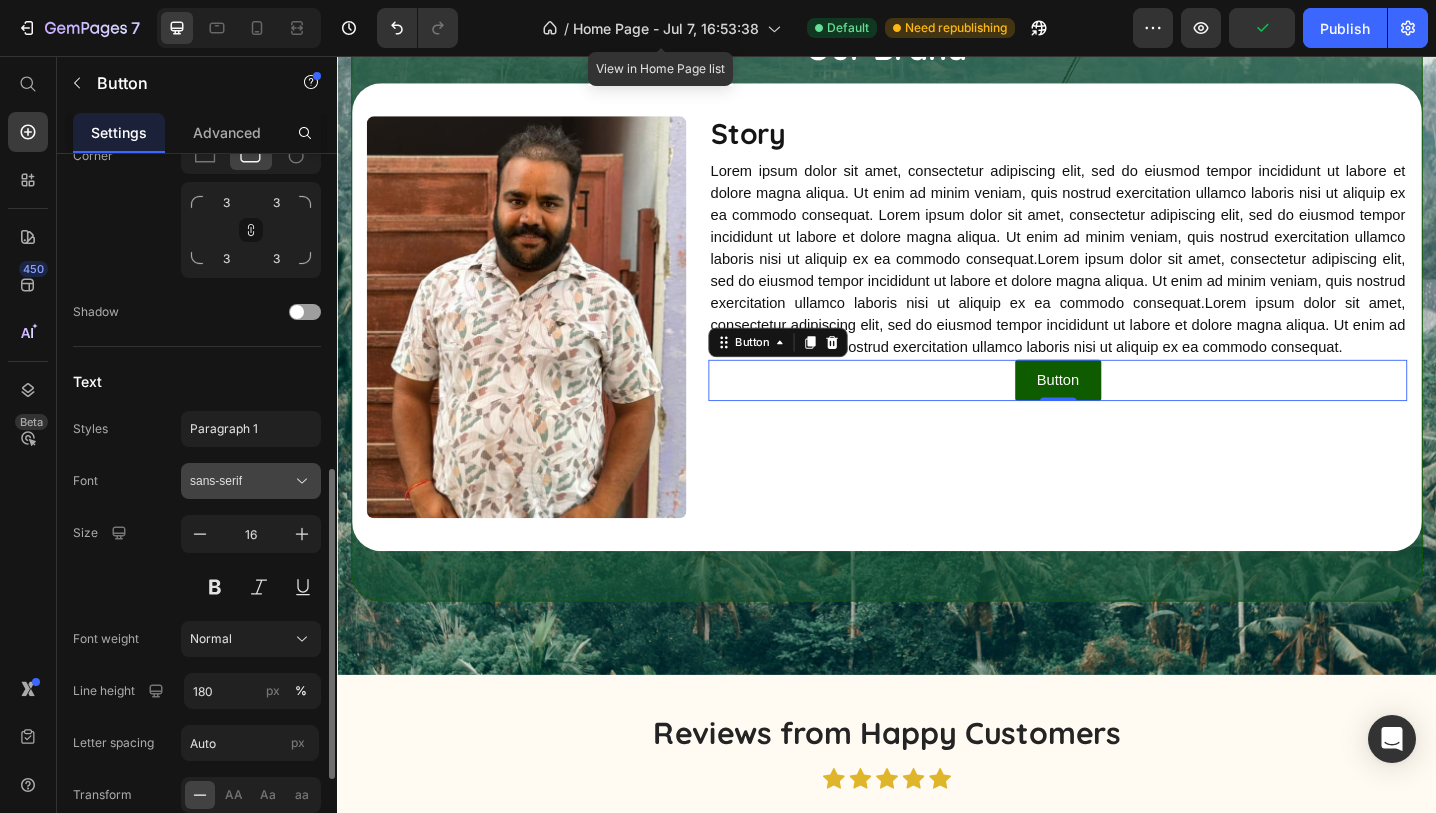 click on "sans-serif" at bounding box center (251, 481) 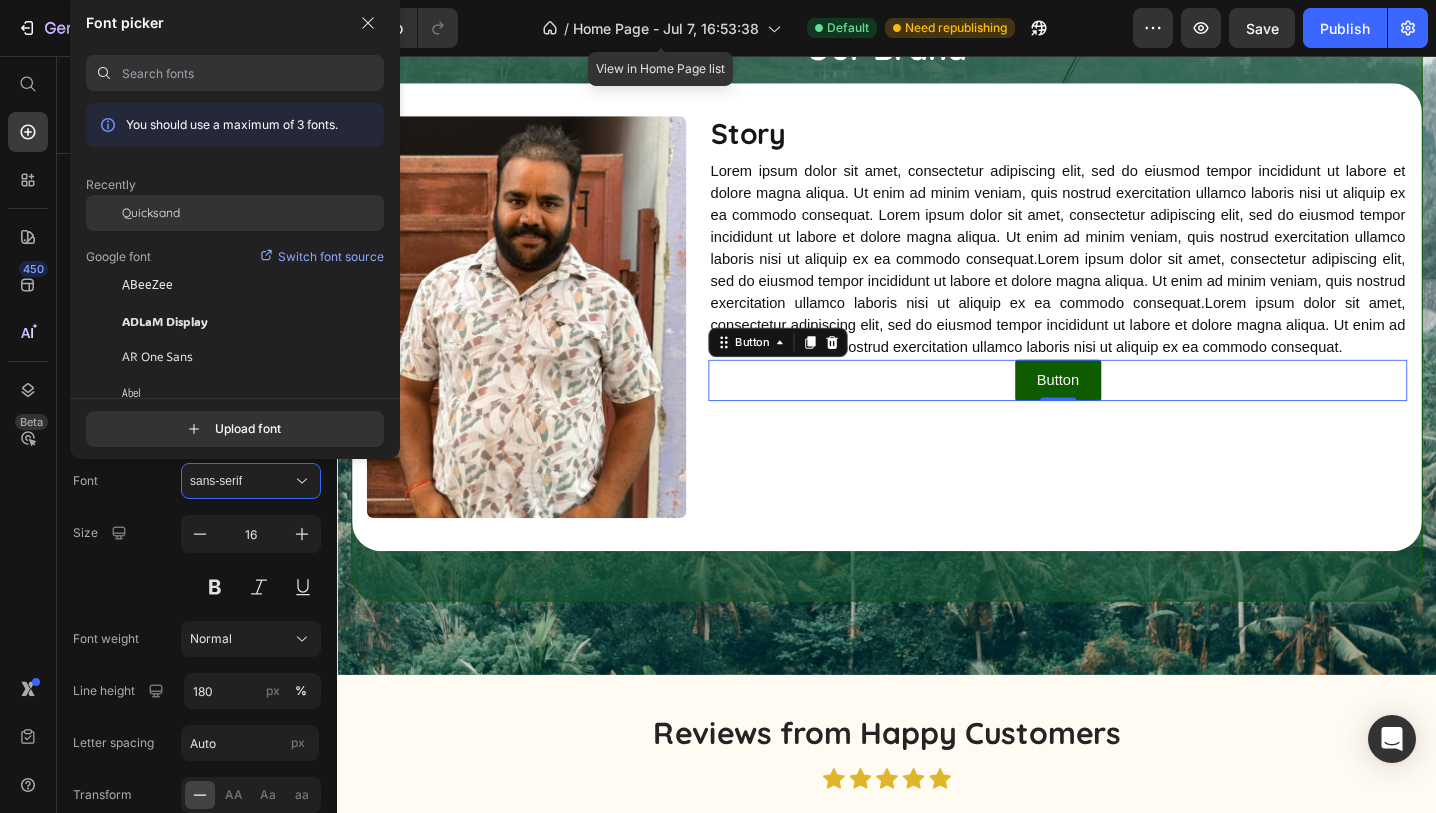 click on "Quicksand" 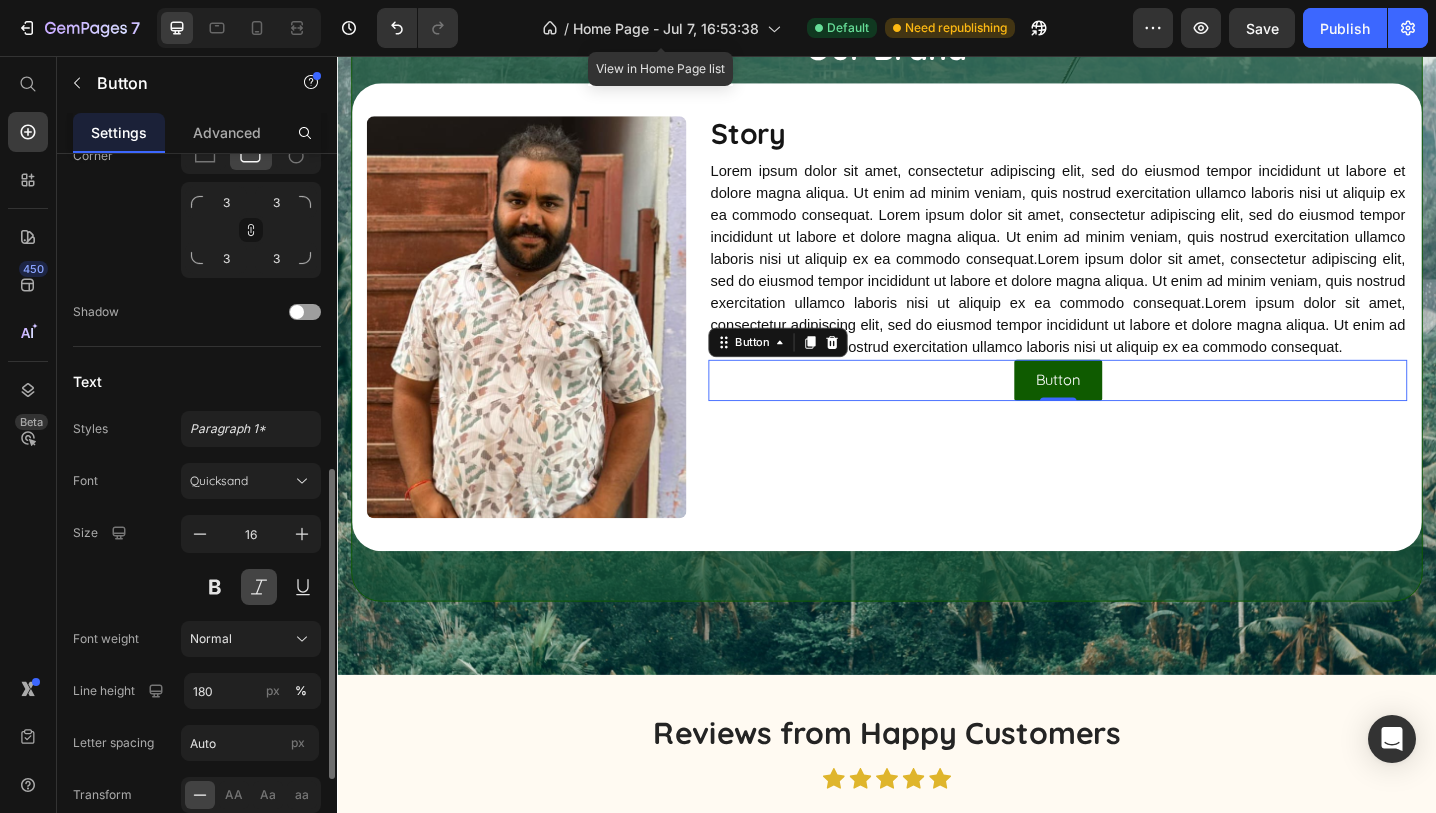 click at bounding box center (259, 587) 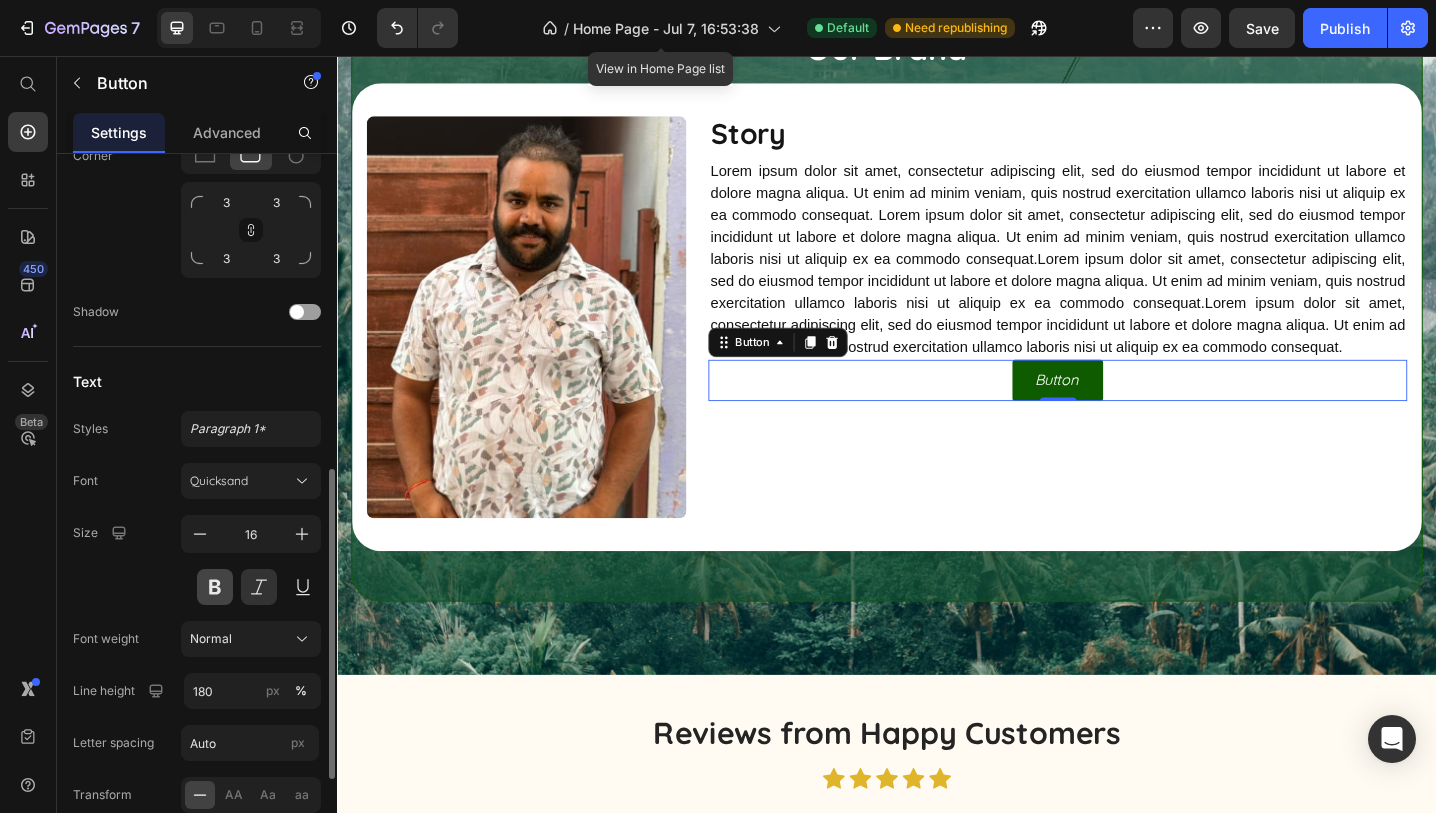 click at bounding box center [215, 587] 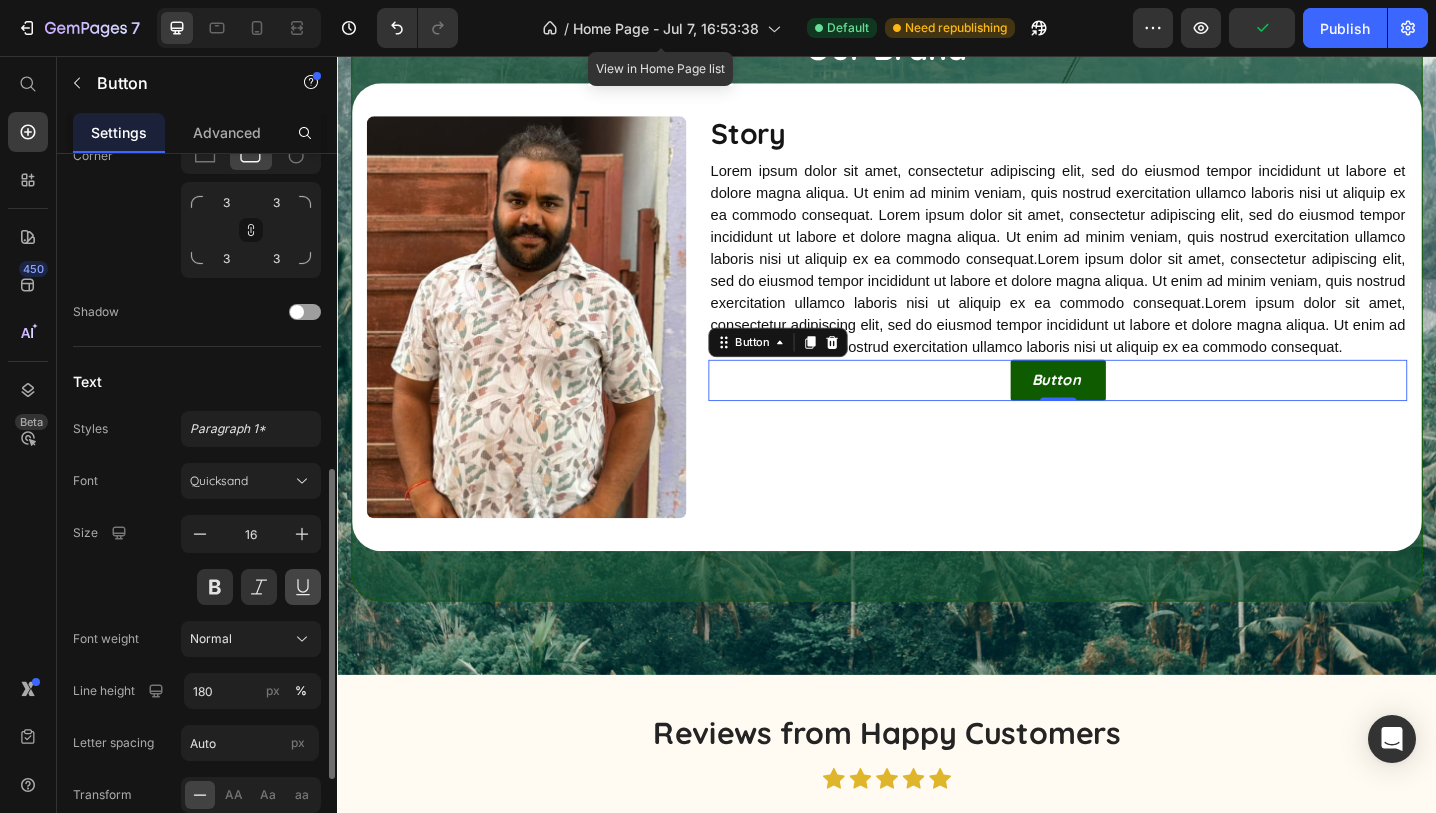 click at bounding box center (303, 587) 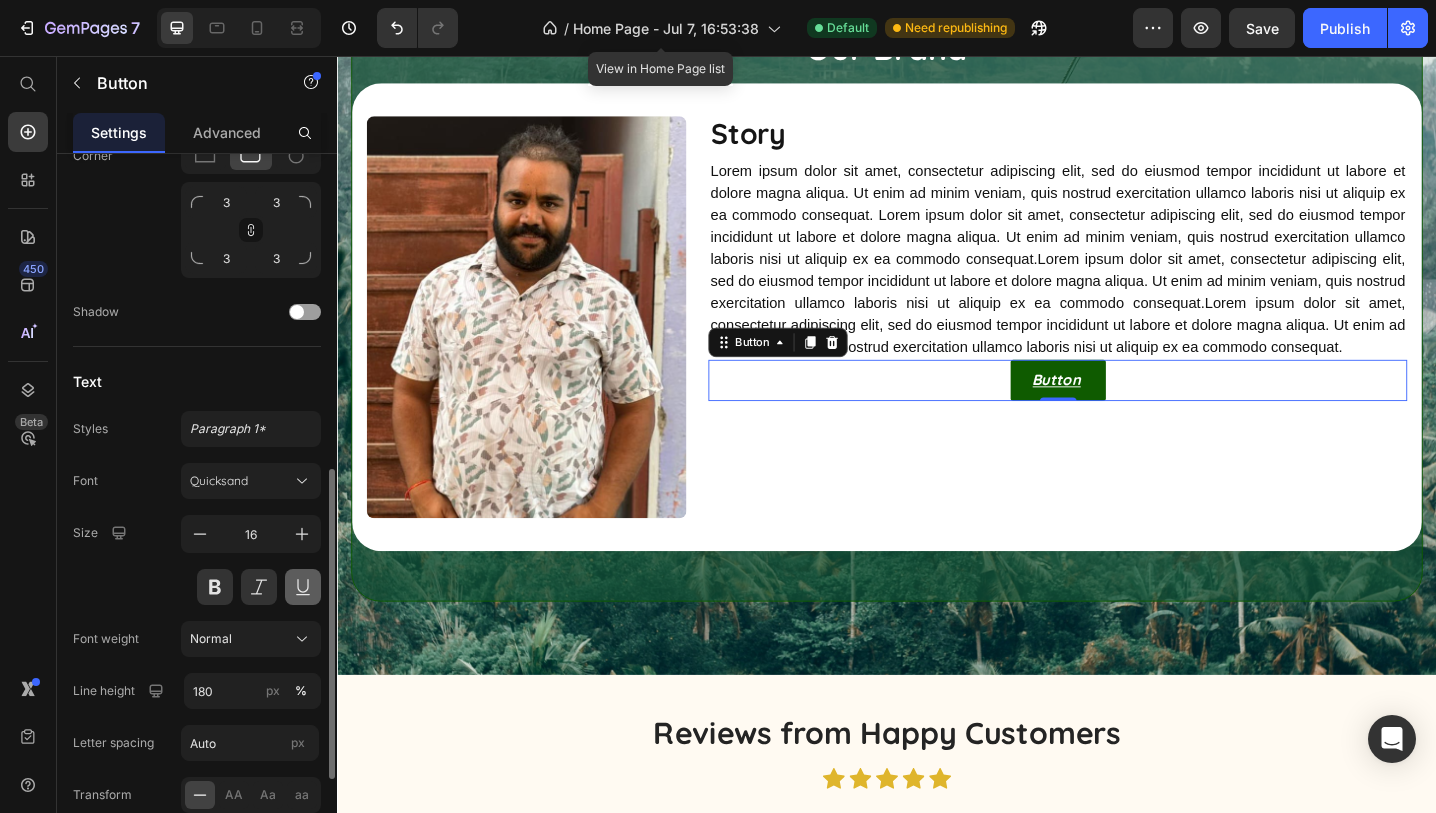 click at bounding box center [303, 587] 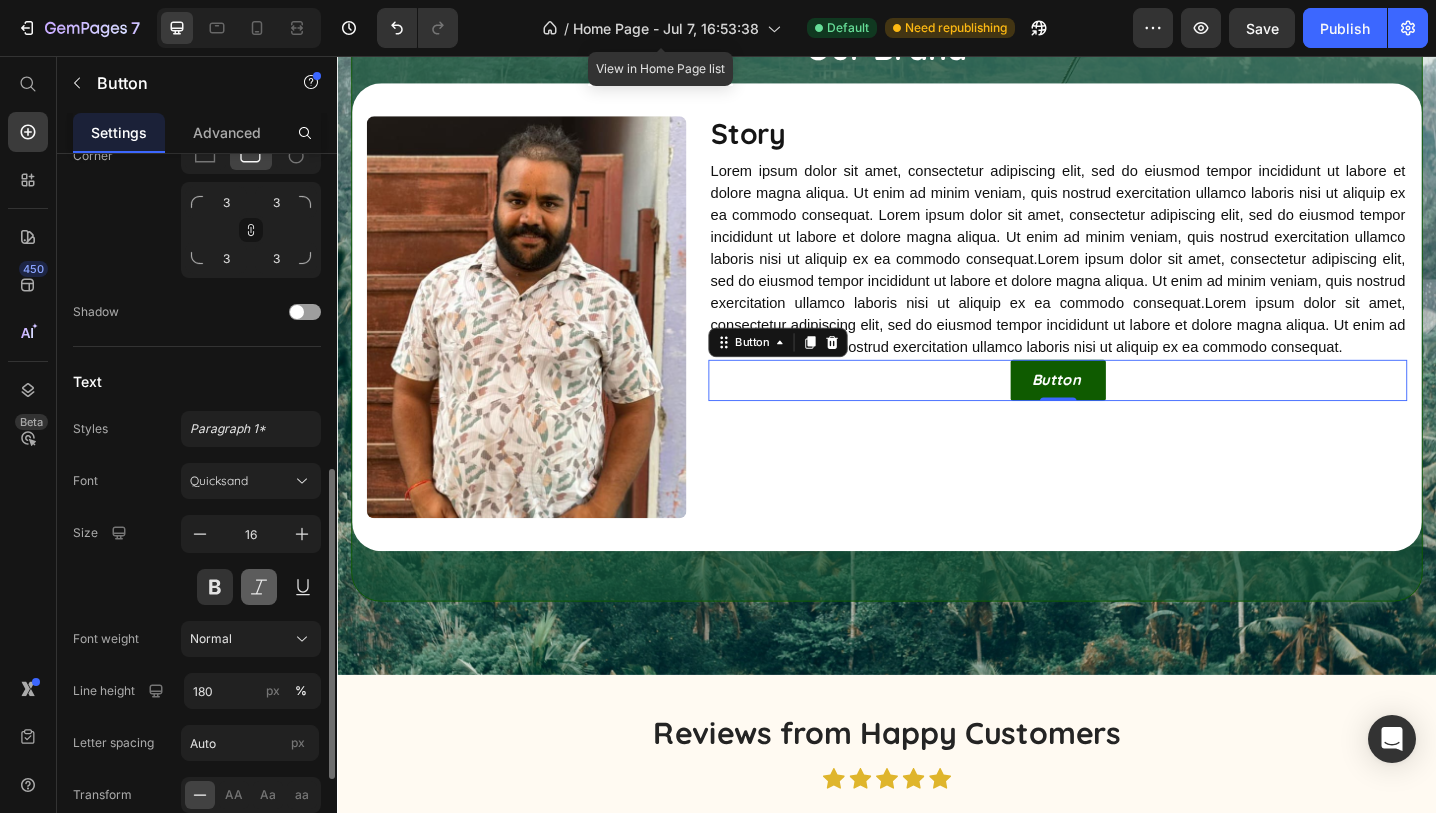 click at bounding box center (259, 587) 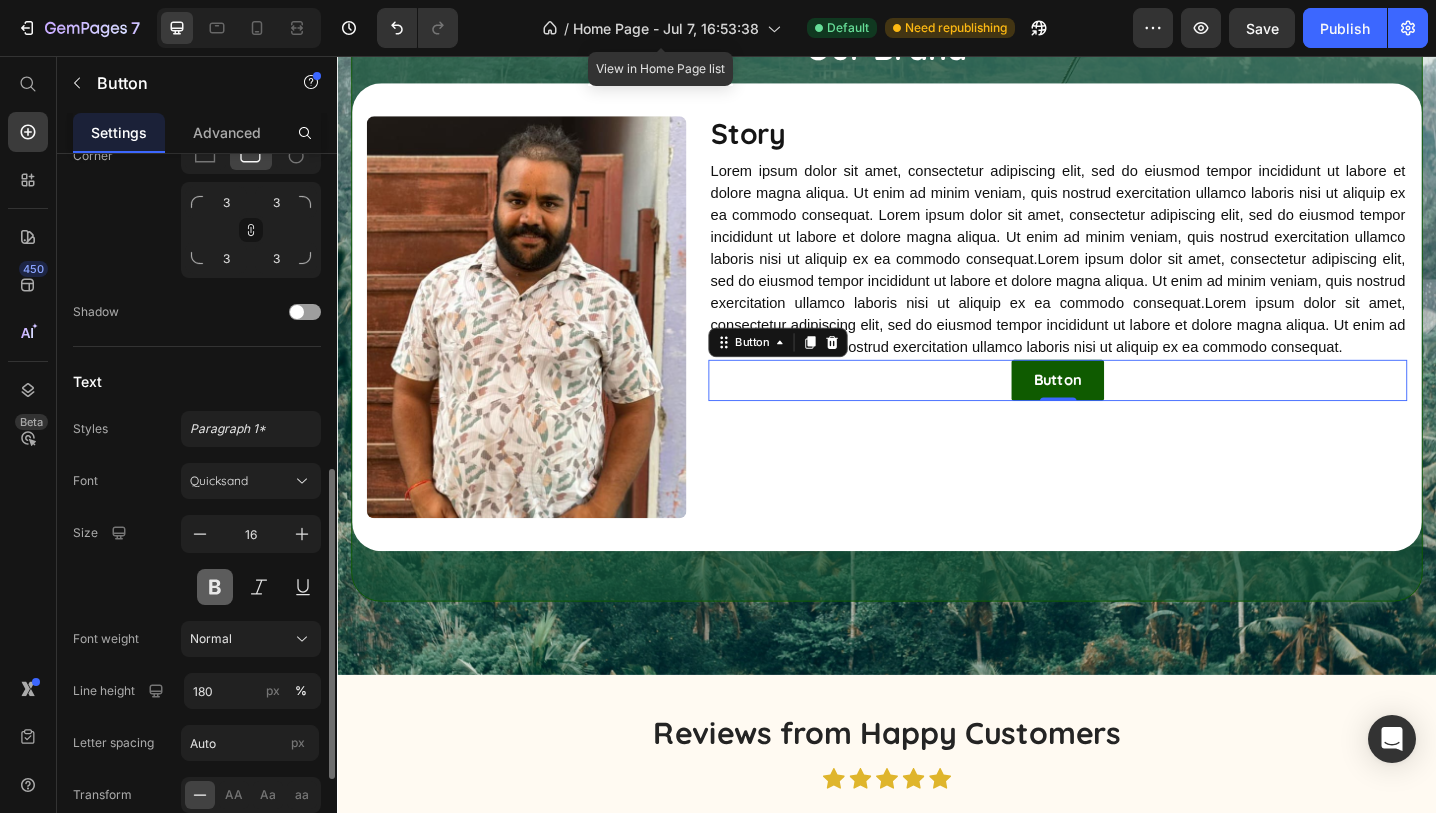 click at bounding box center [215, 587] 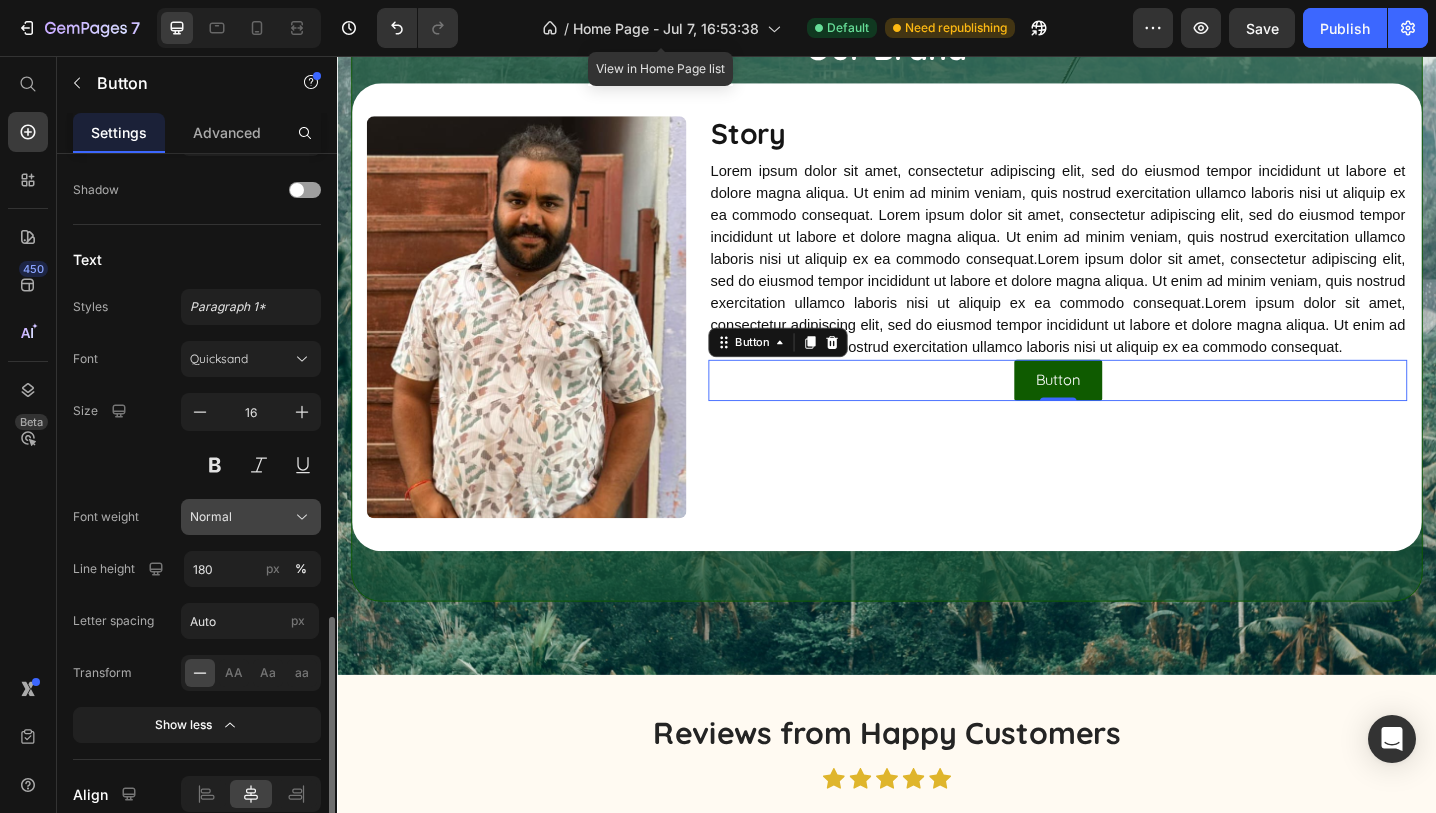 scroll, scrollTop: 937, scrollLeft: 0, axis: vertical 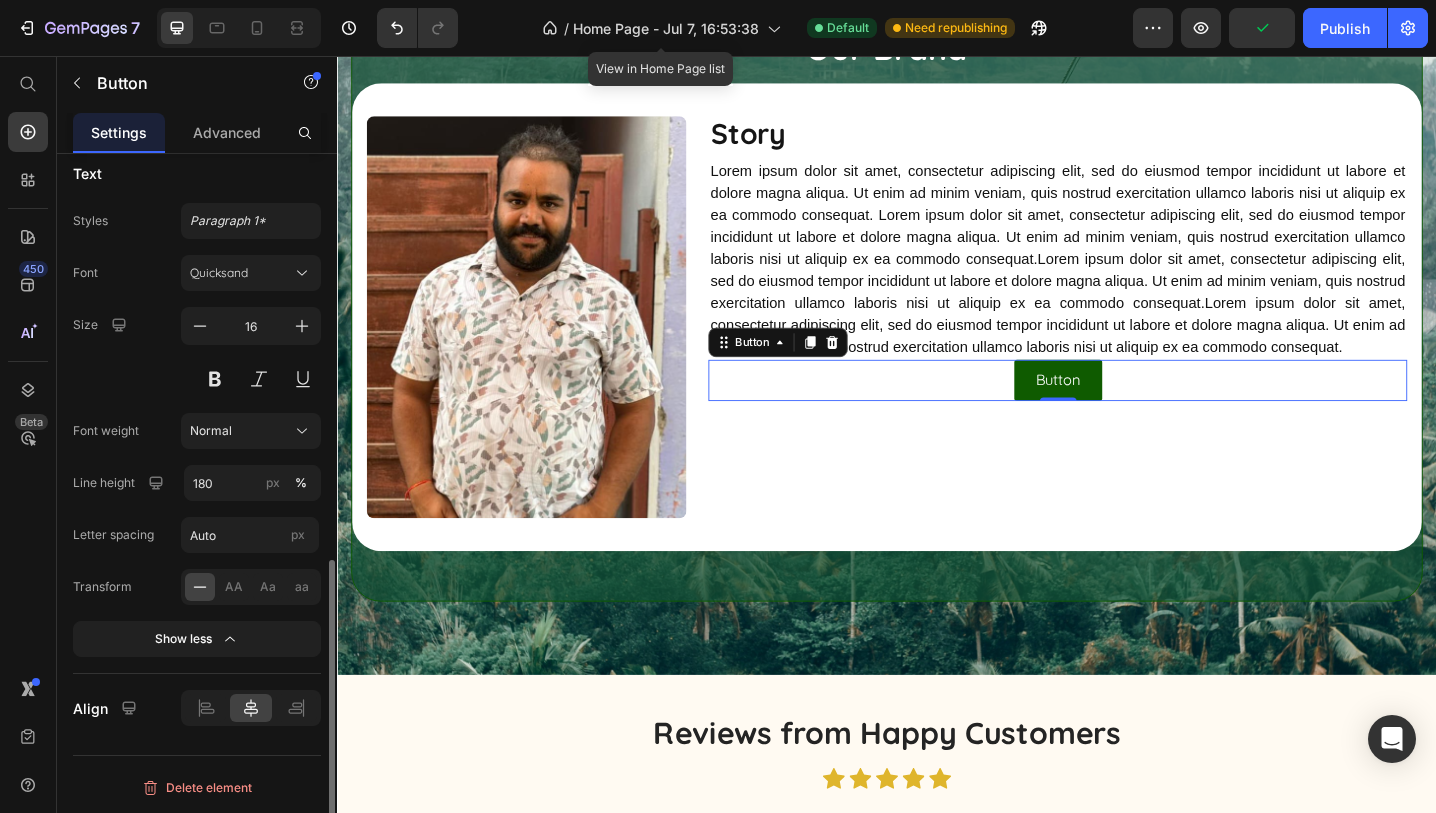 click 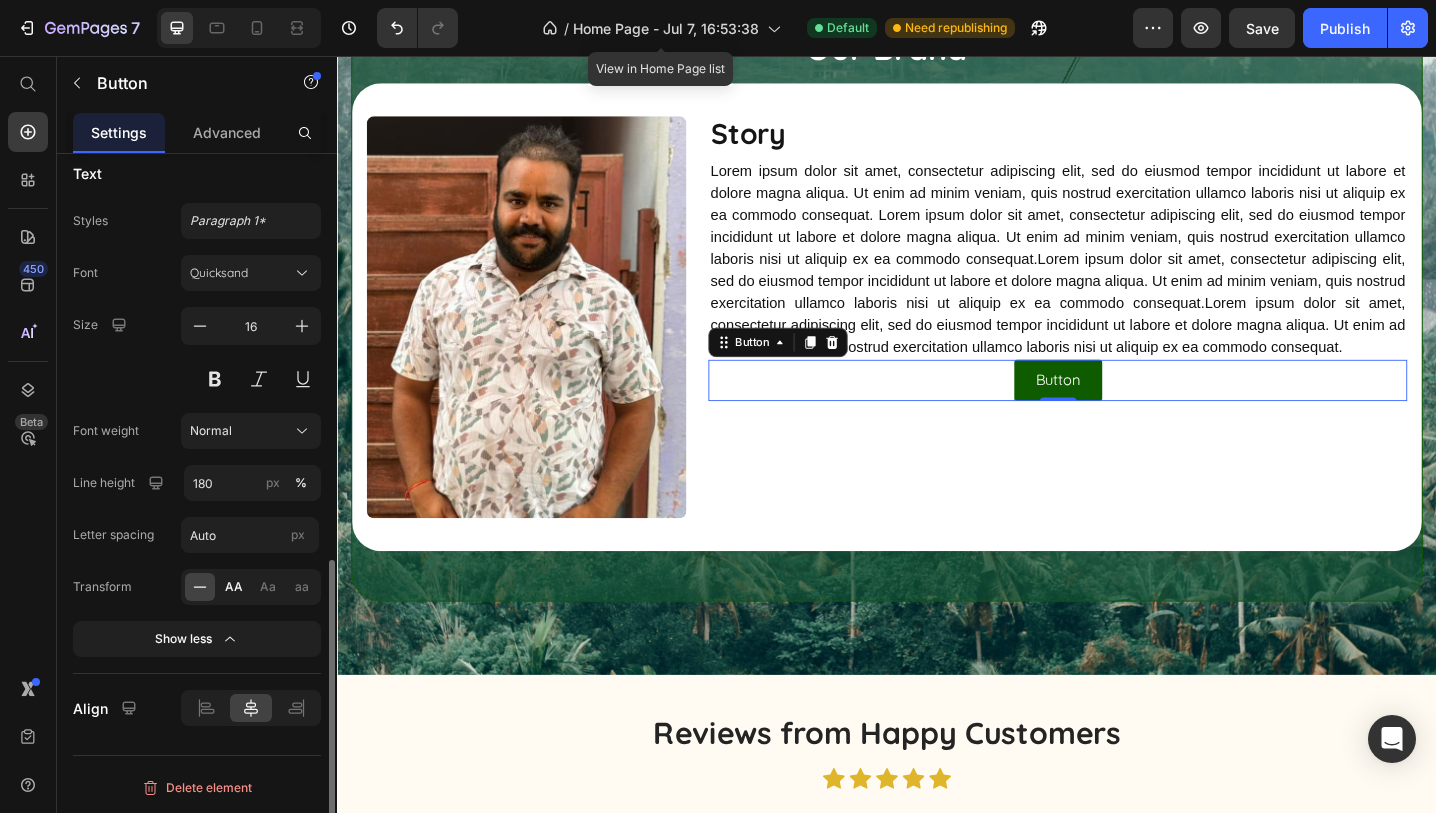 click on "AA" 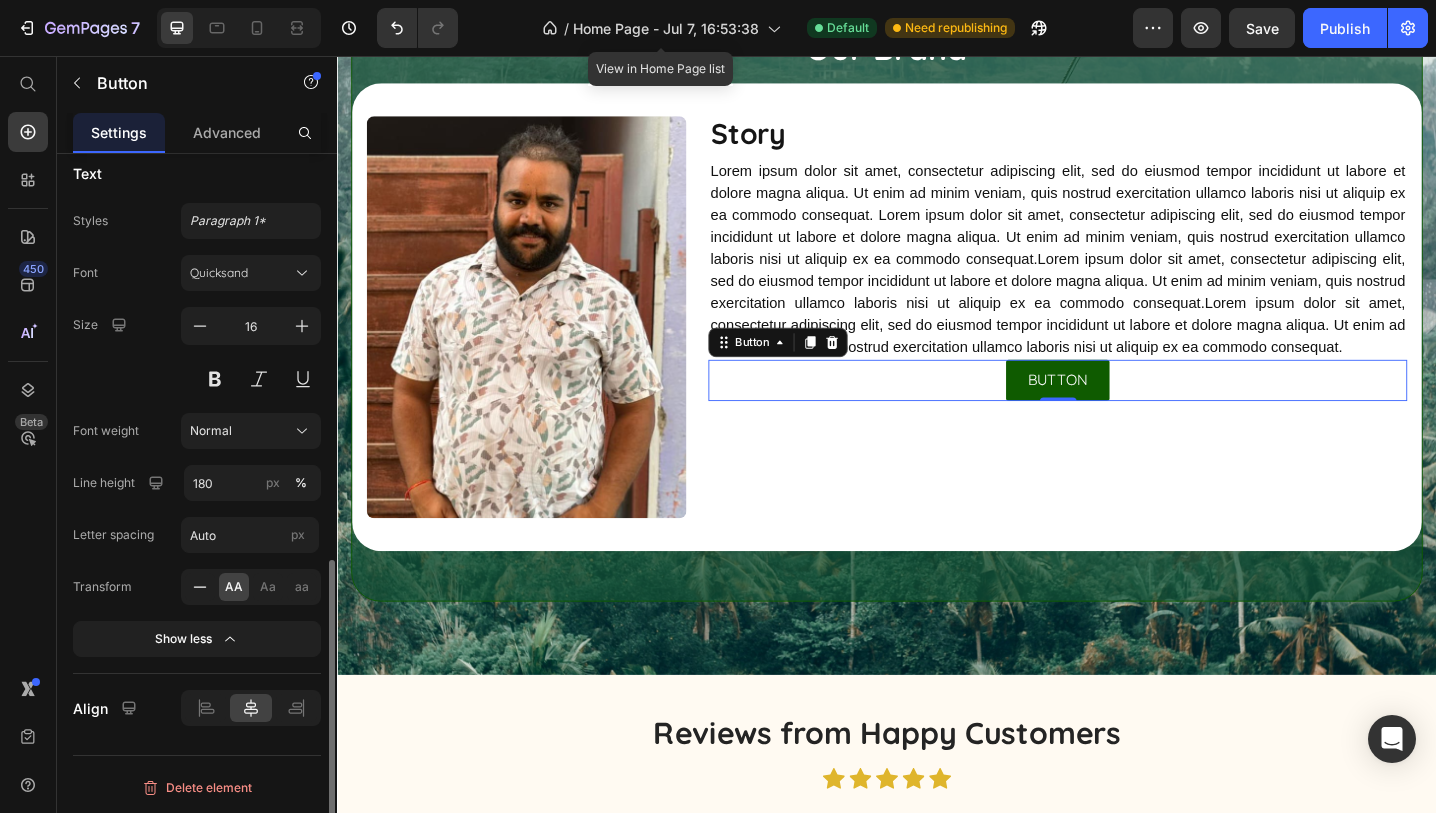 click 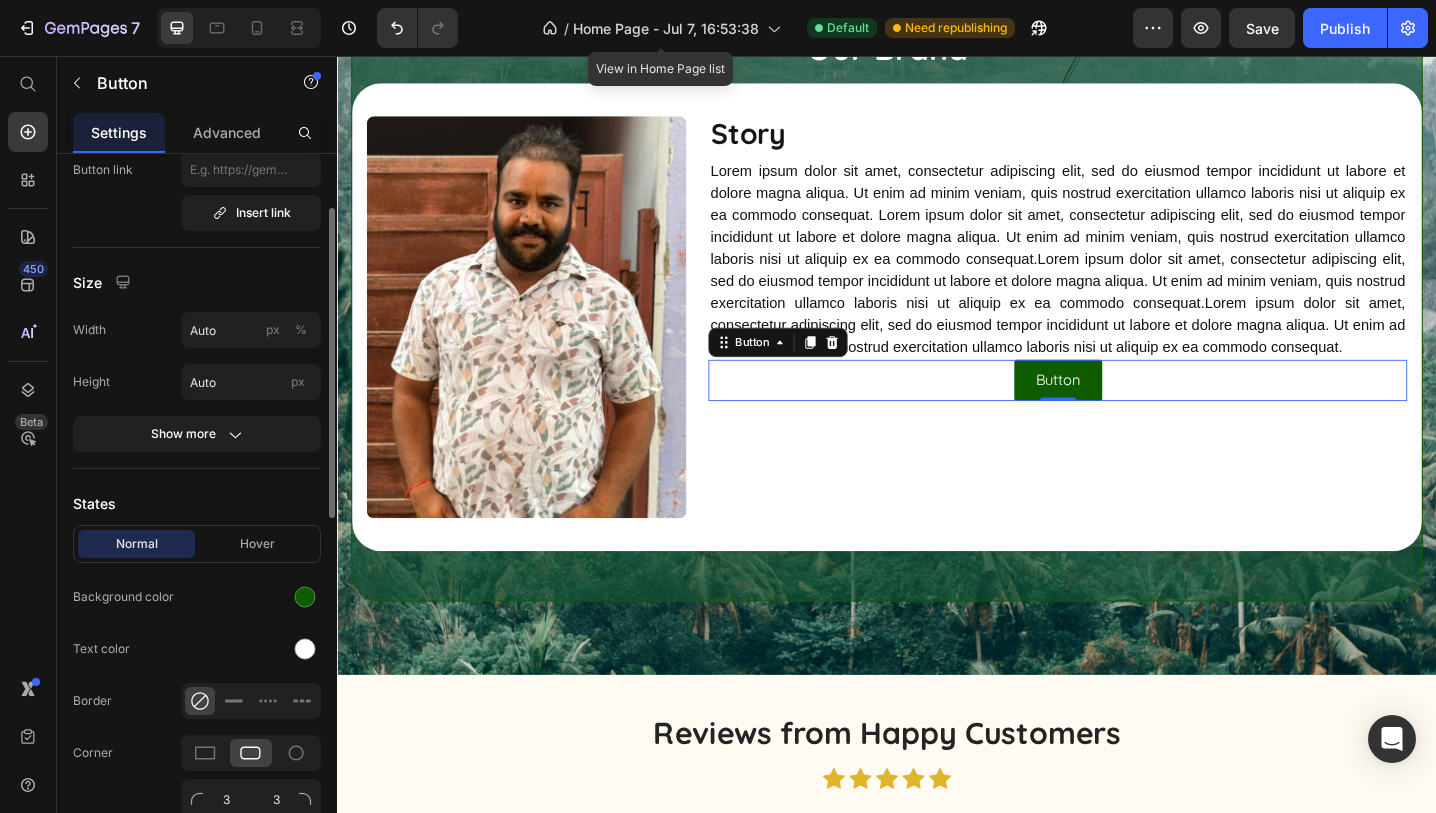 scroll, scrollTop: 126, scrollLeft: 0, axis: vertical 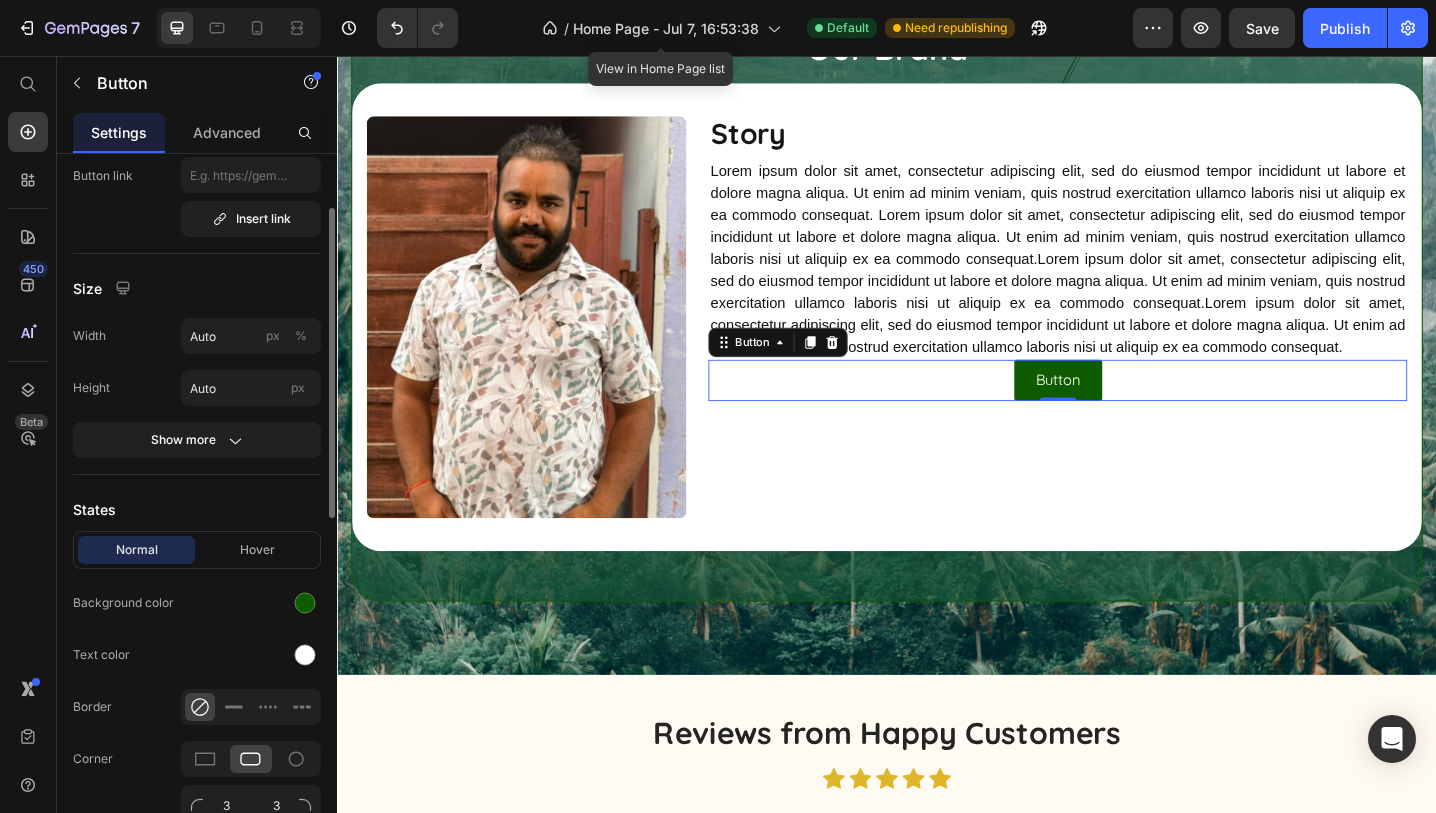 click on "States" at bounding box center [197, 509] 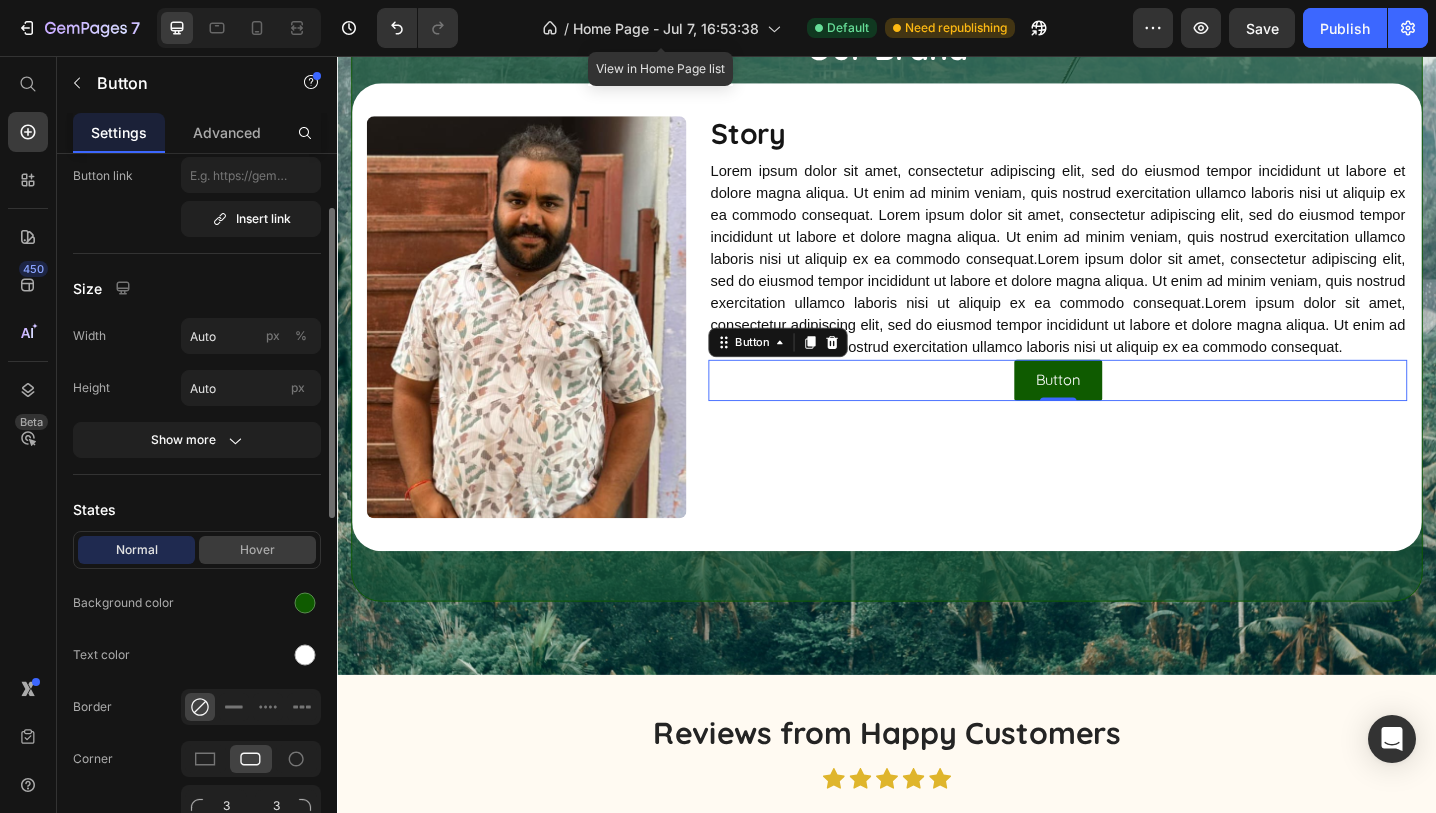 click on "Hover" at bounding box center (257, 550) 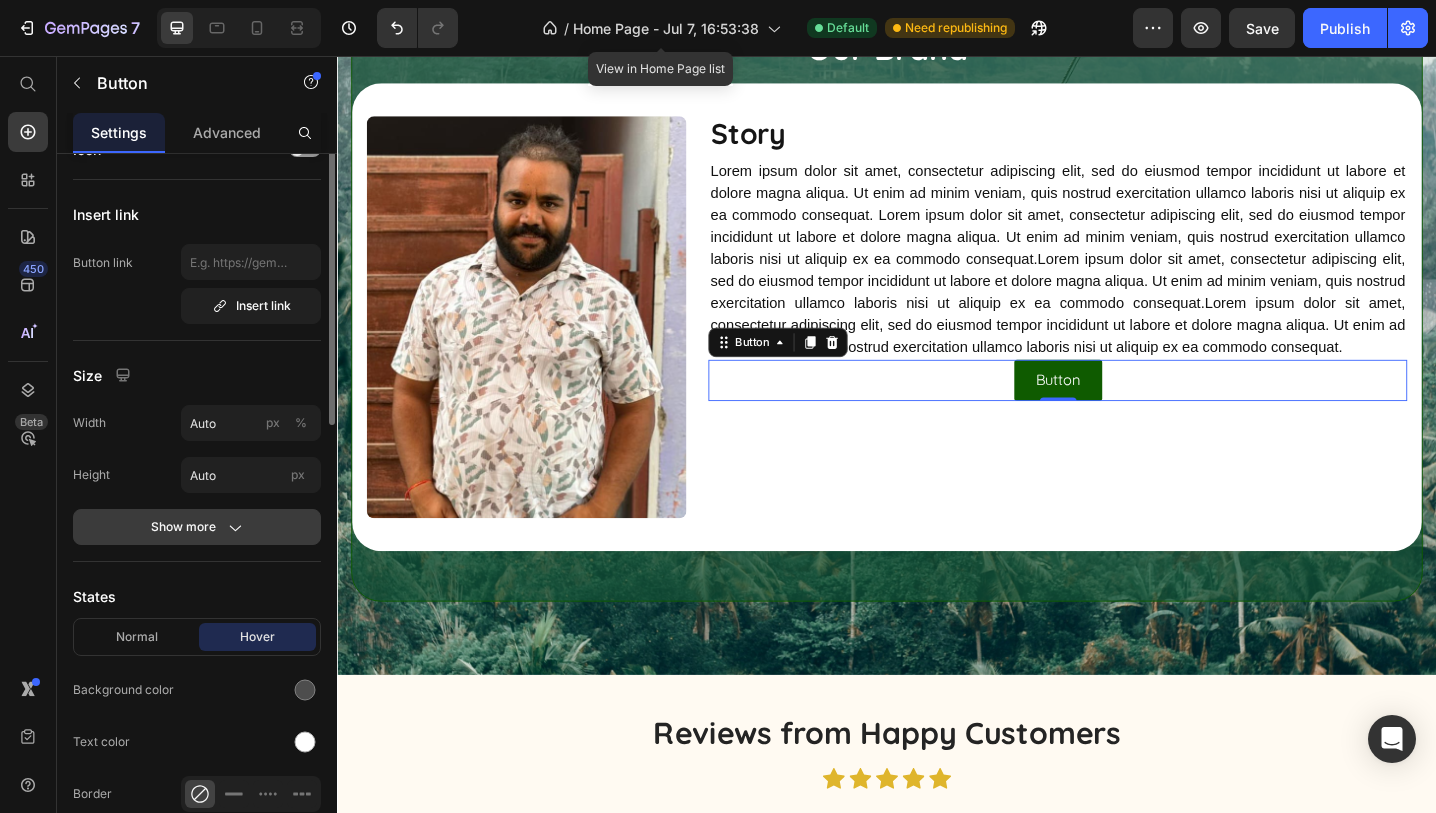 scroll, scrollTop: 0, scrollLeft: 0, axis: both 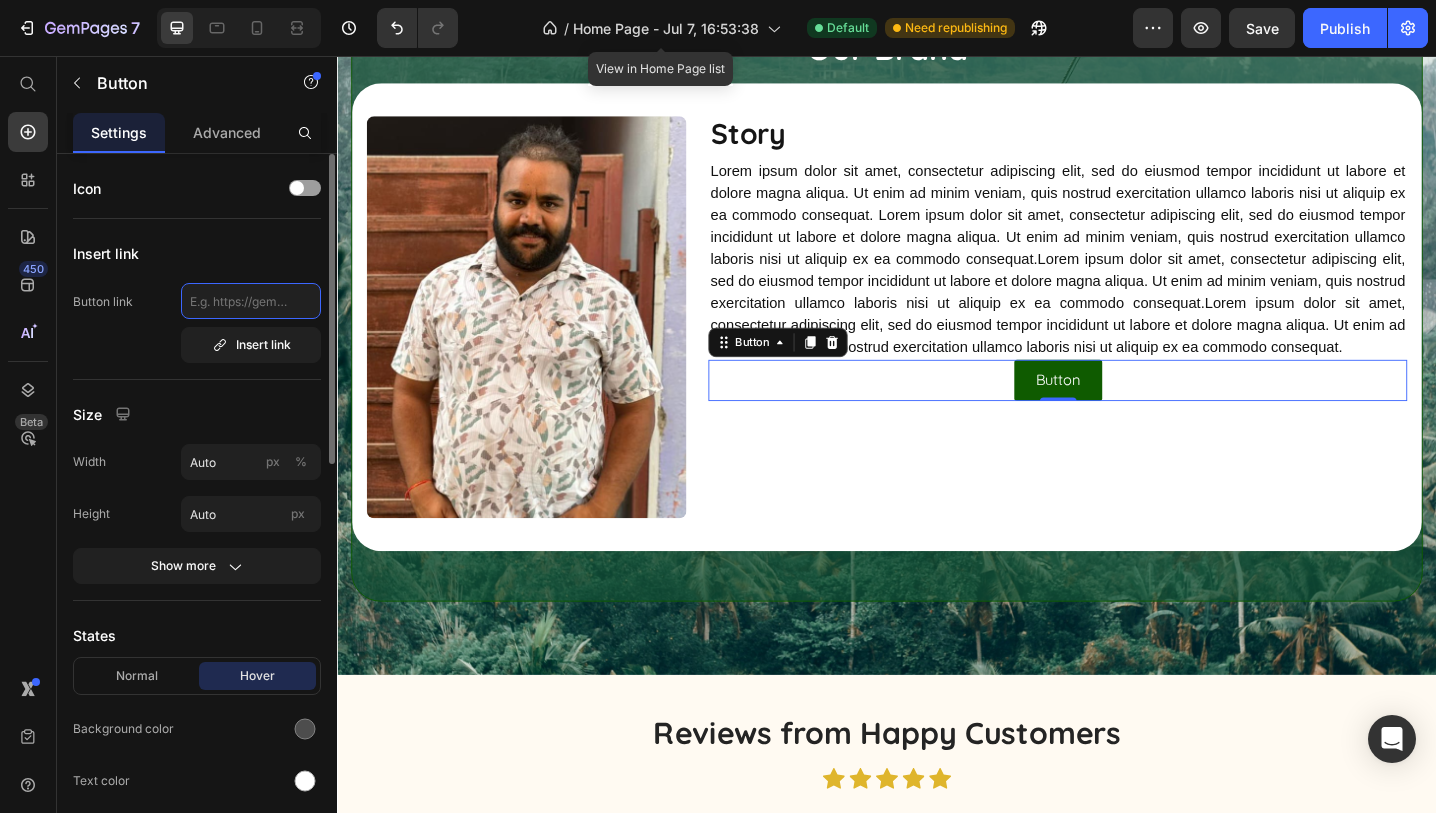 click 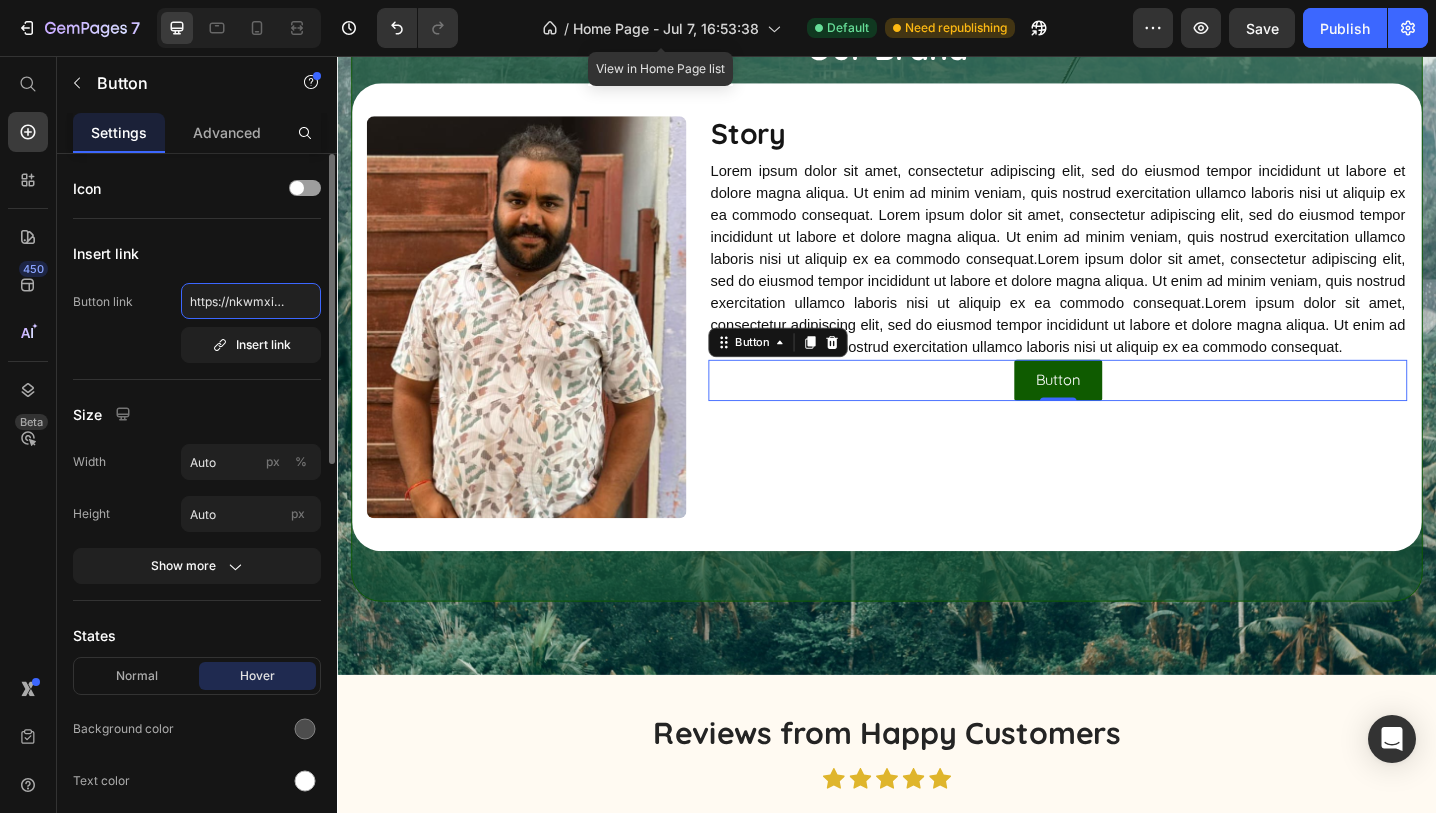 scroll, scrollTop: 0, scrollLeft: 187, axis: horizontal 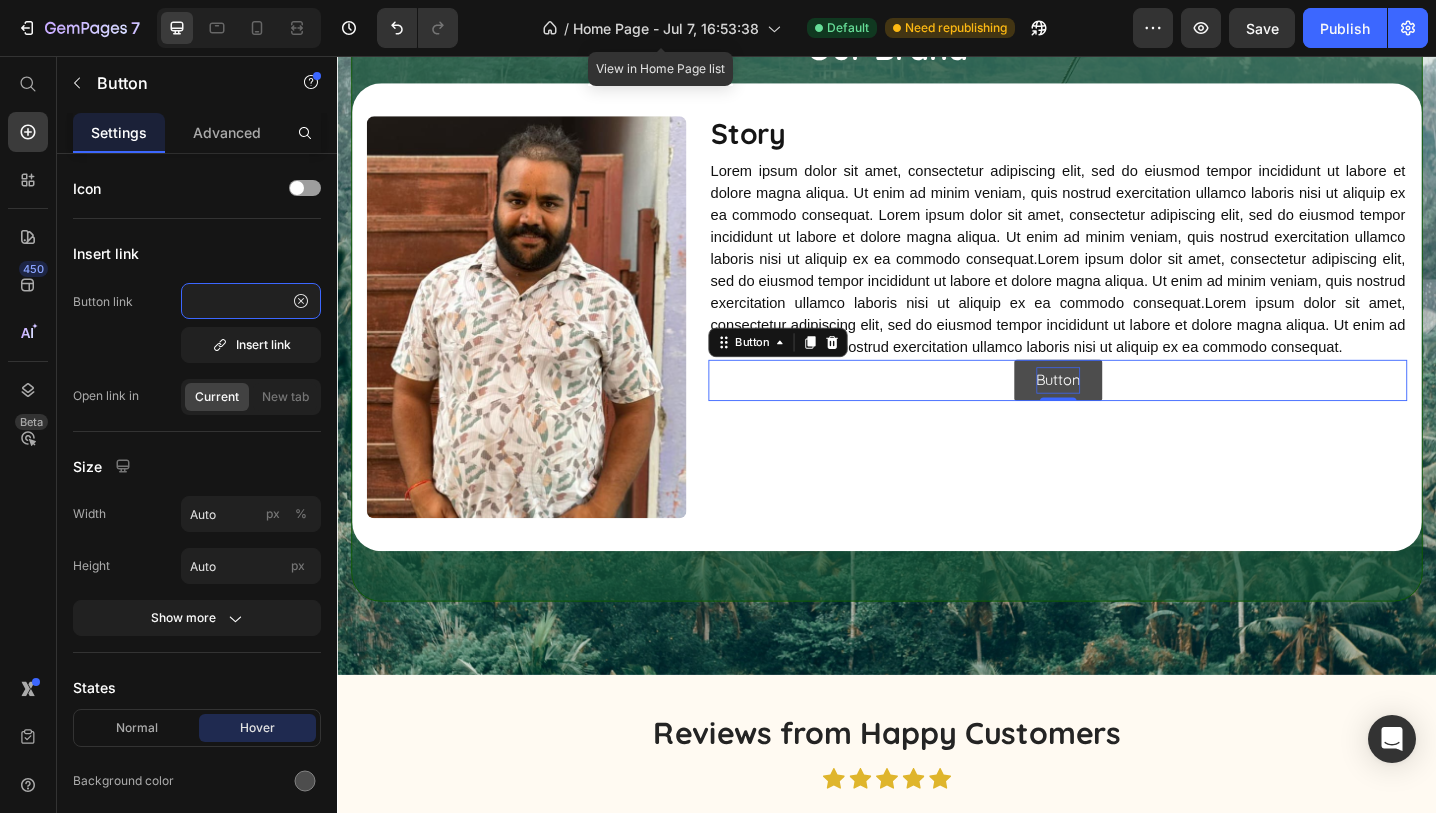 type on "https://nkwmxi-6t.myshopify.com/pages/about-us" 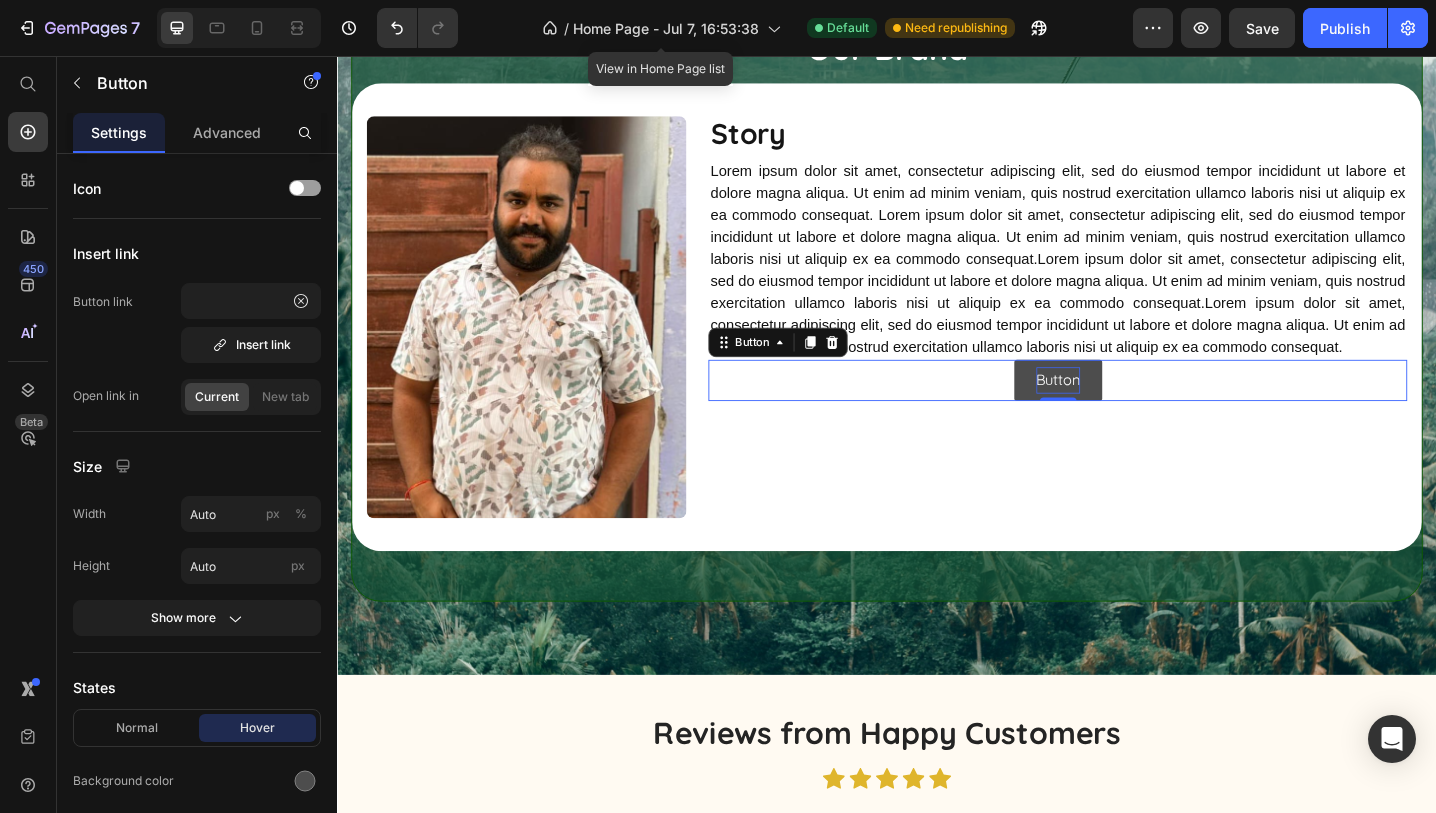 click on "Button" at bounding box center (1124, 410) 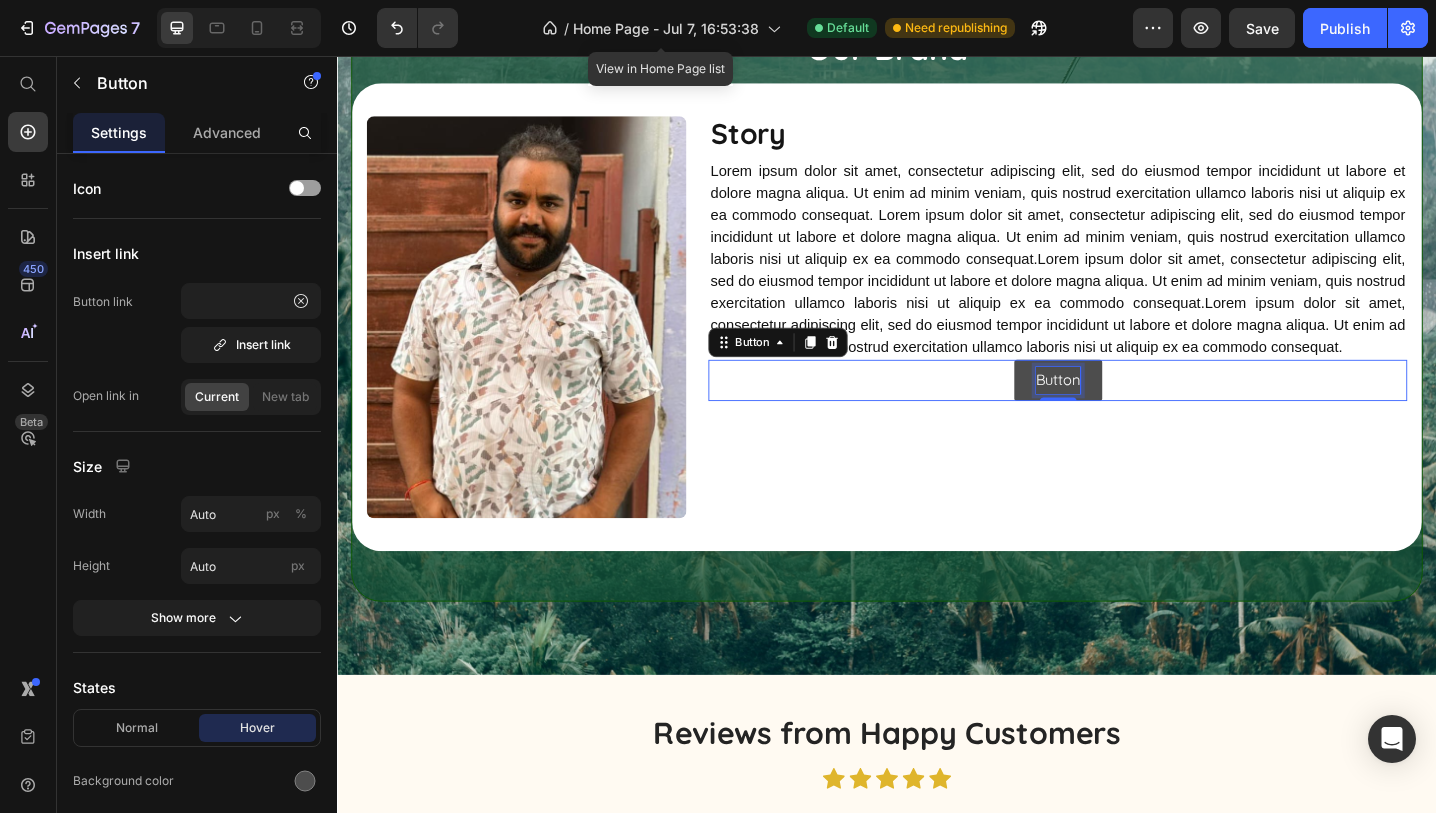 scroll, scrollTop: 0, scrollLeft: 0, axis: both 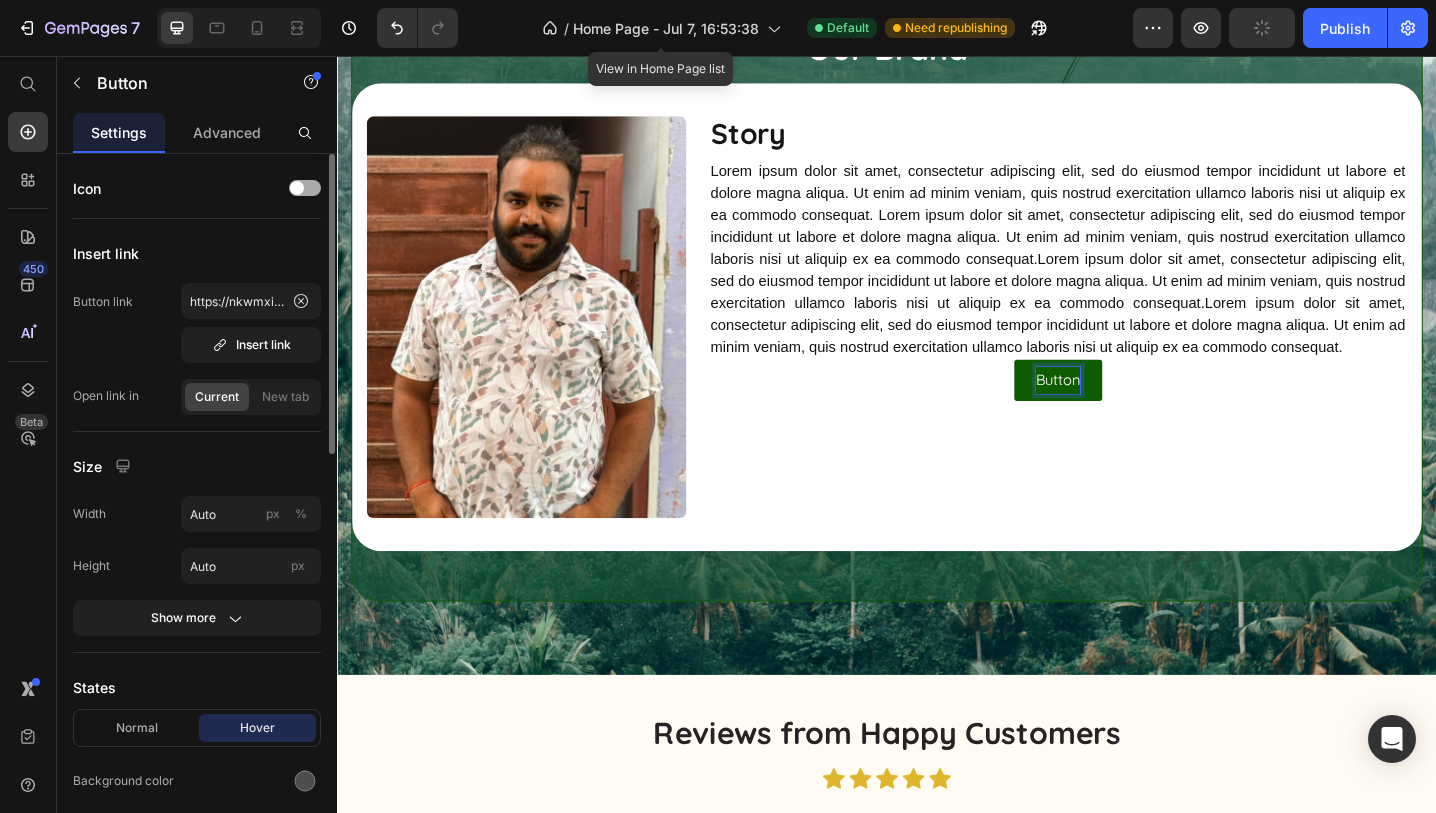 click at bounding box center (305, 188) 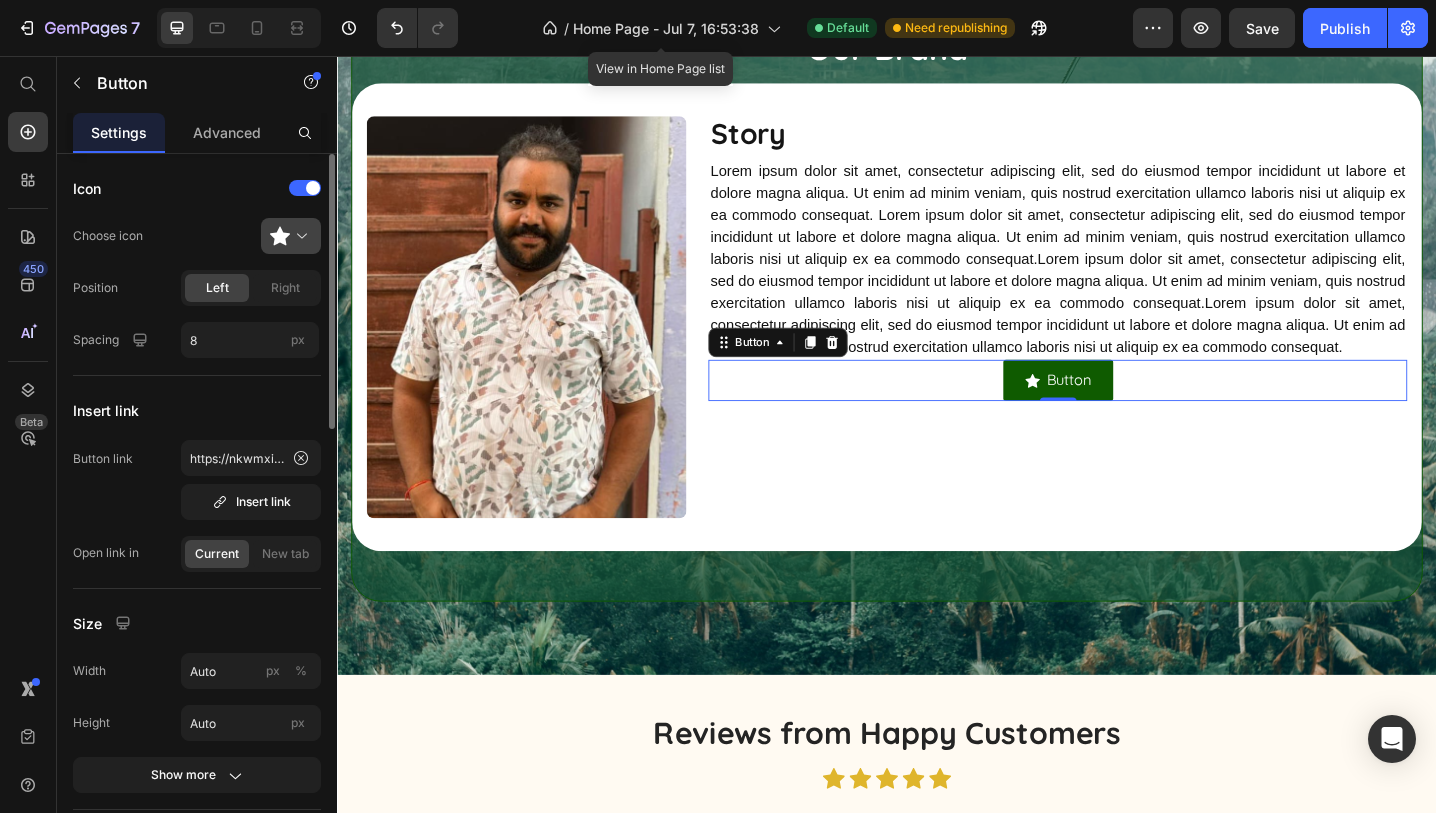 click at bounding box center [299, 236] 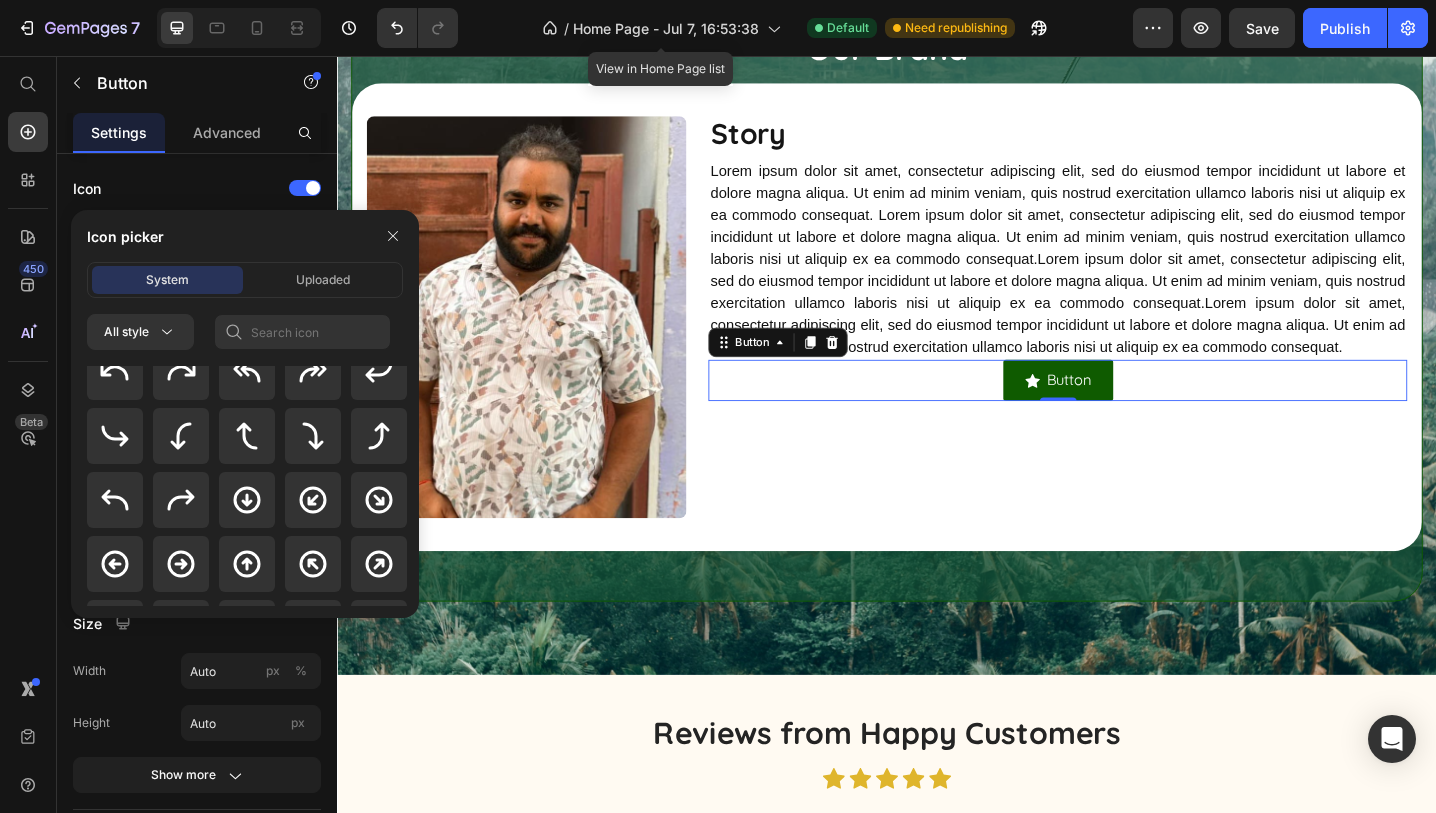 scroll, scrollTop: 499, scrollLeft: 0, axis: vertical 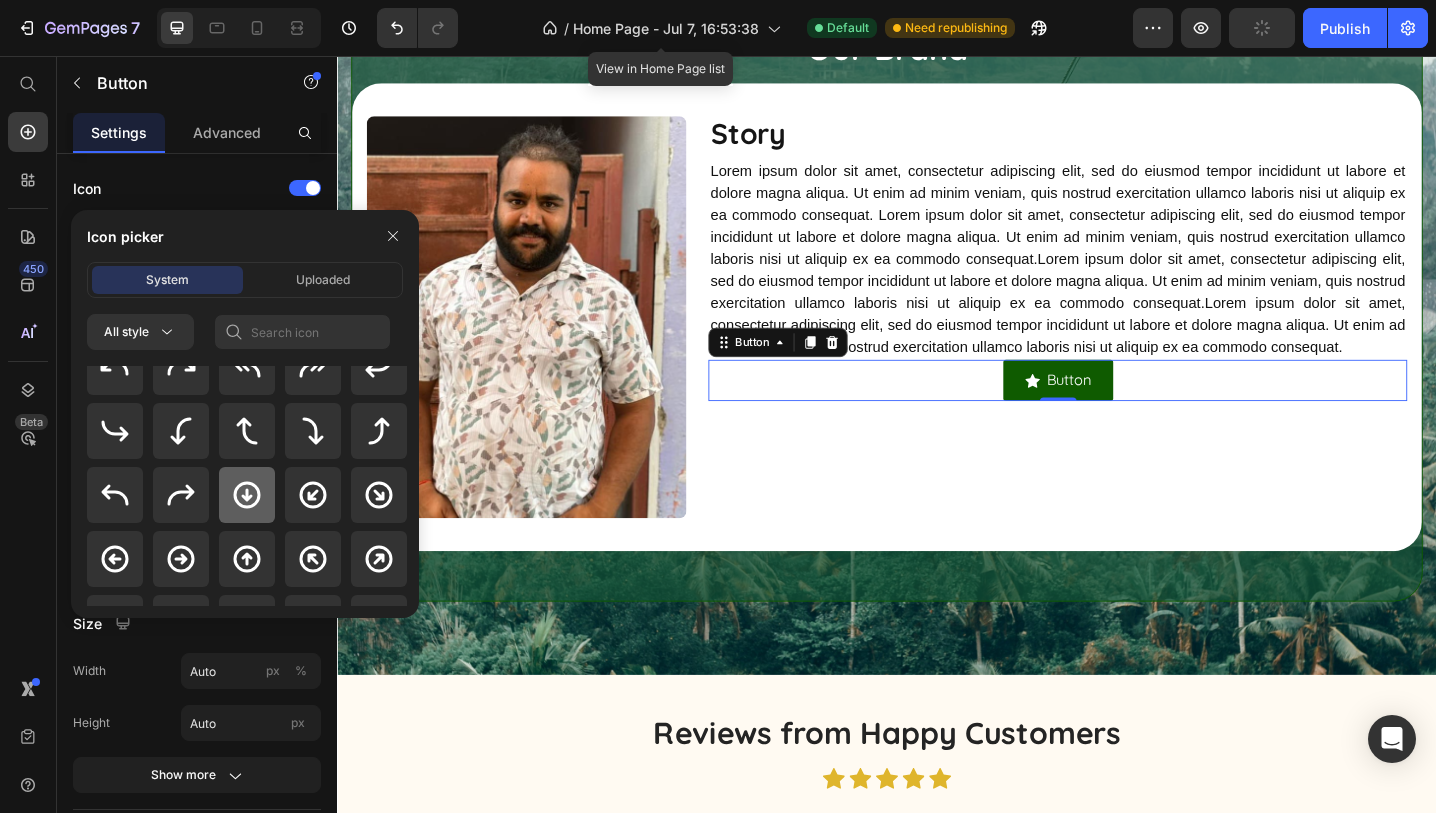 click 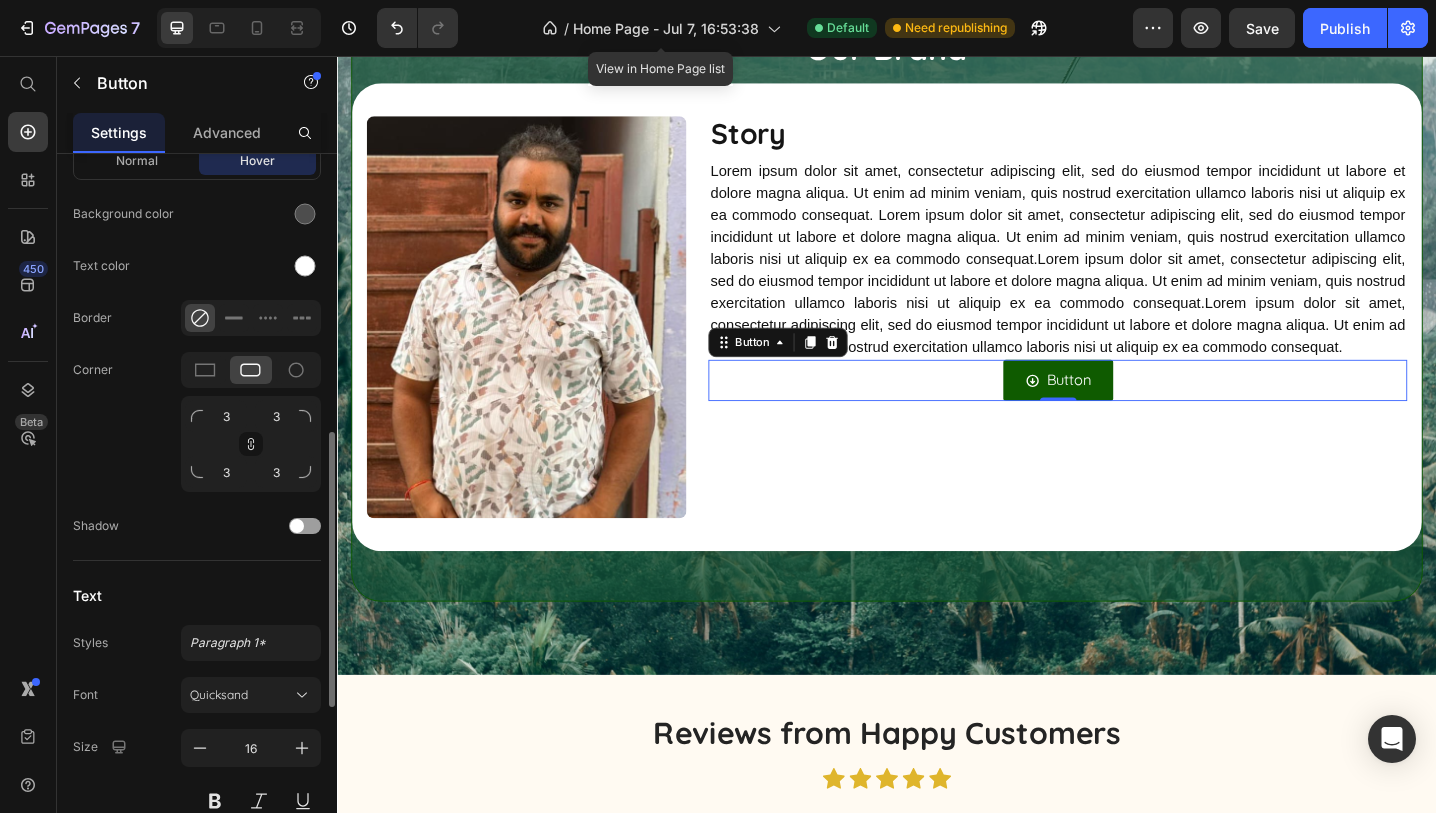 scroll, scrollTop: 725, scrollLeft: 0, axis: vertical 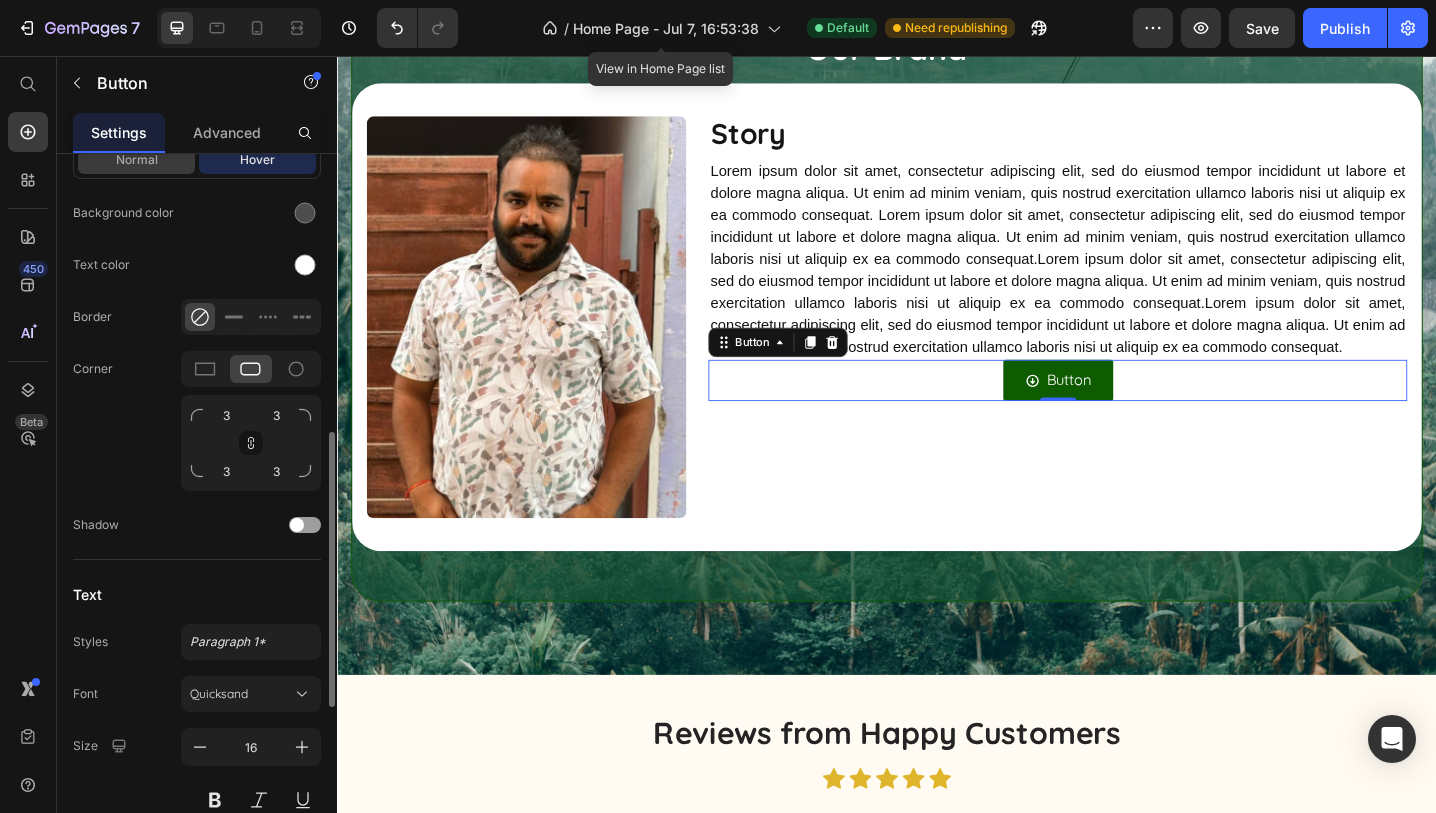 click on "Normal" at bounding box center [136, 160] 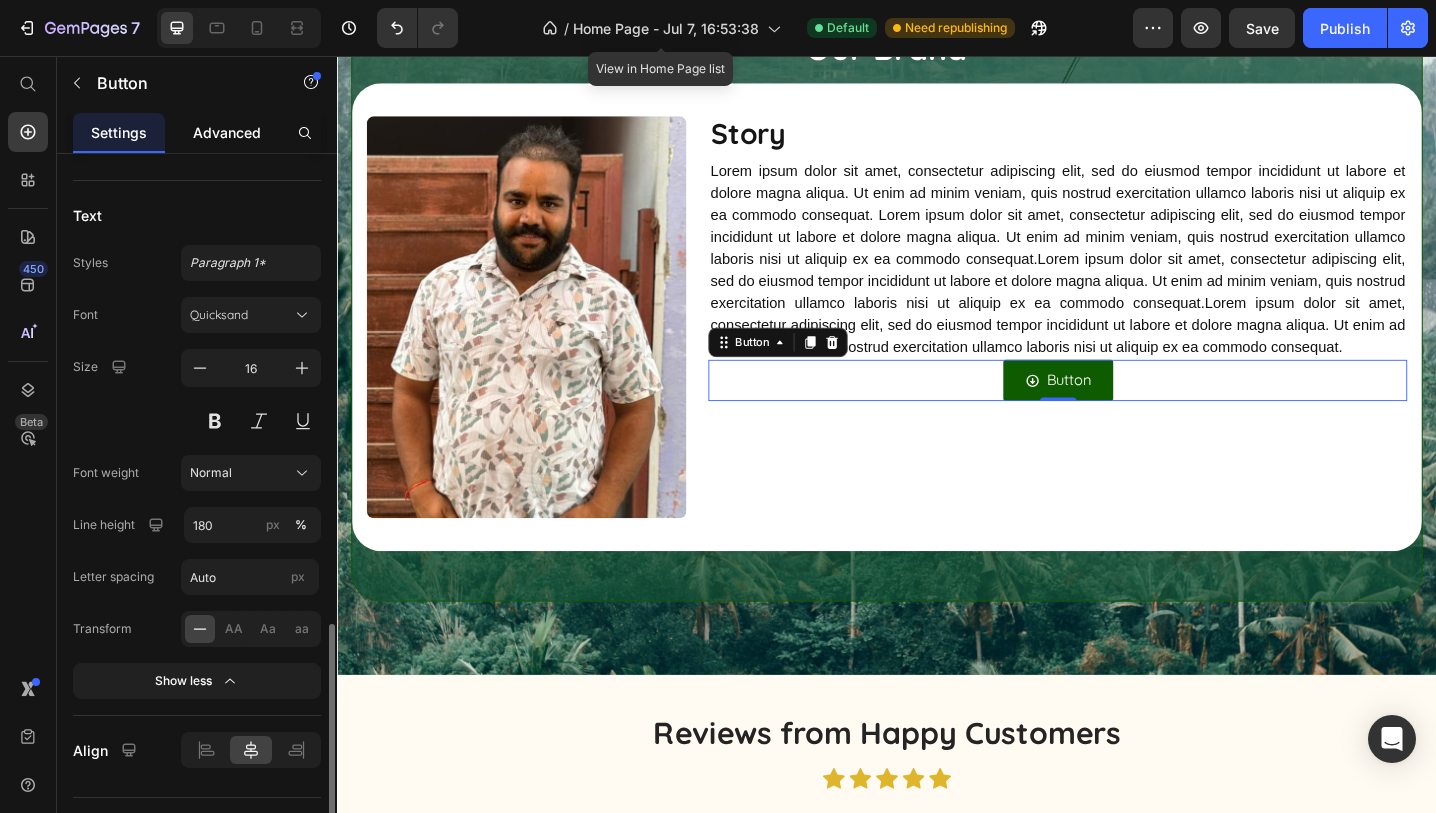 scroll, scrollTop: 1137, scrollLeft: 0, axis: vertical 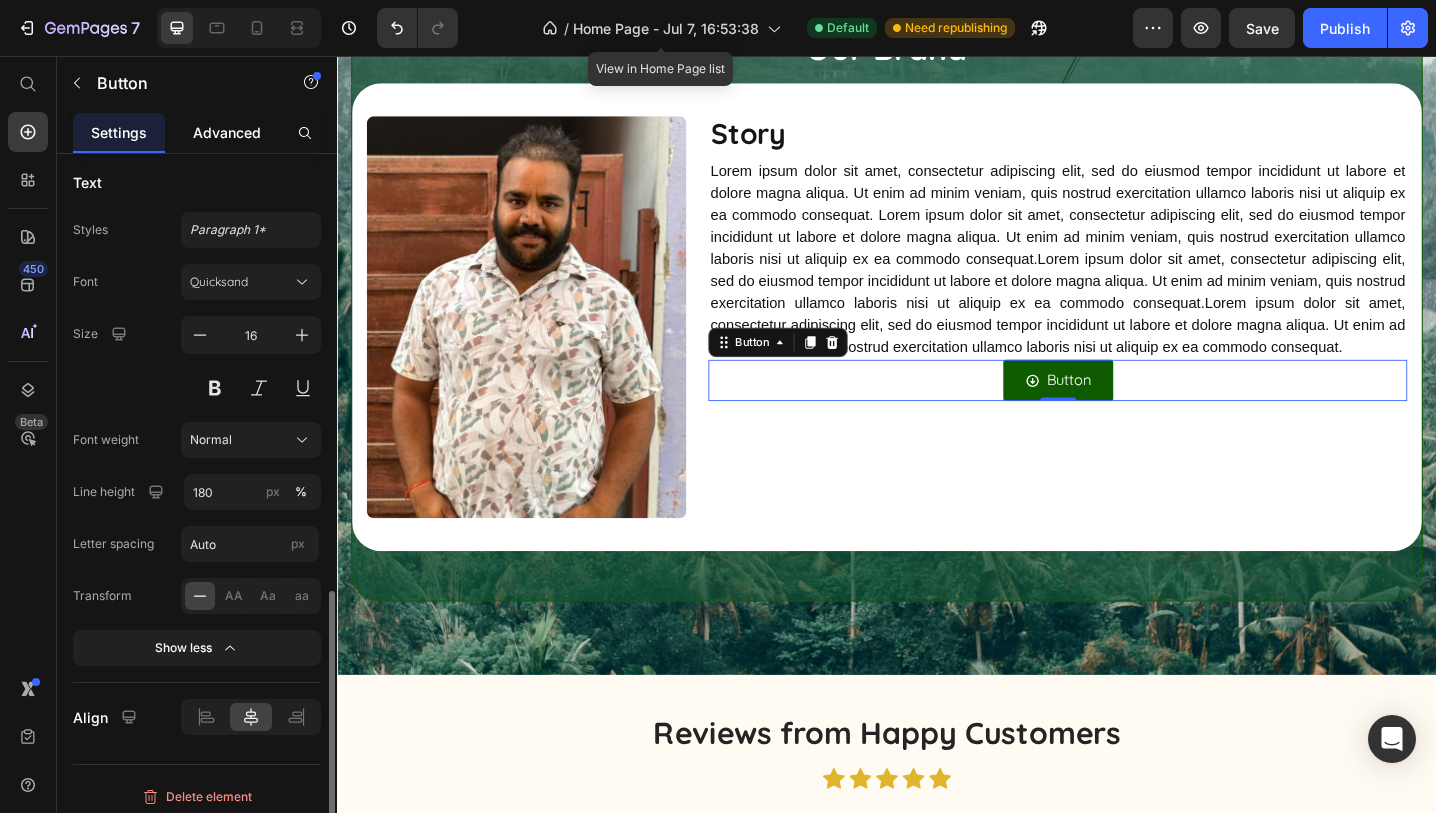 click on "Advanced" at bounding box center [227, 132] 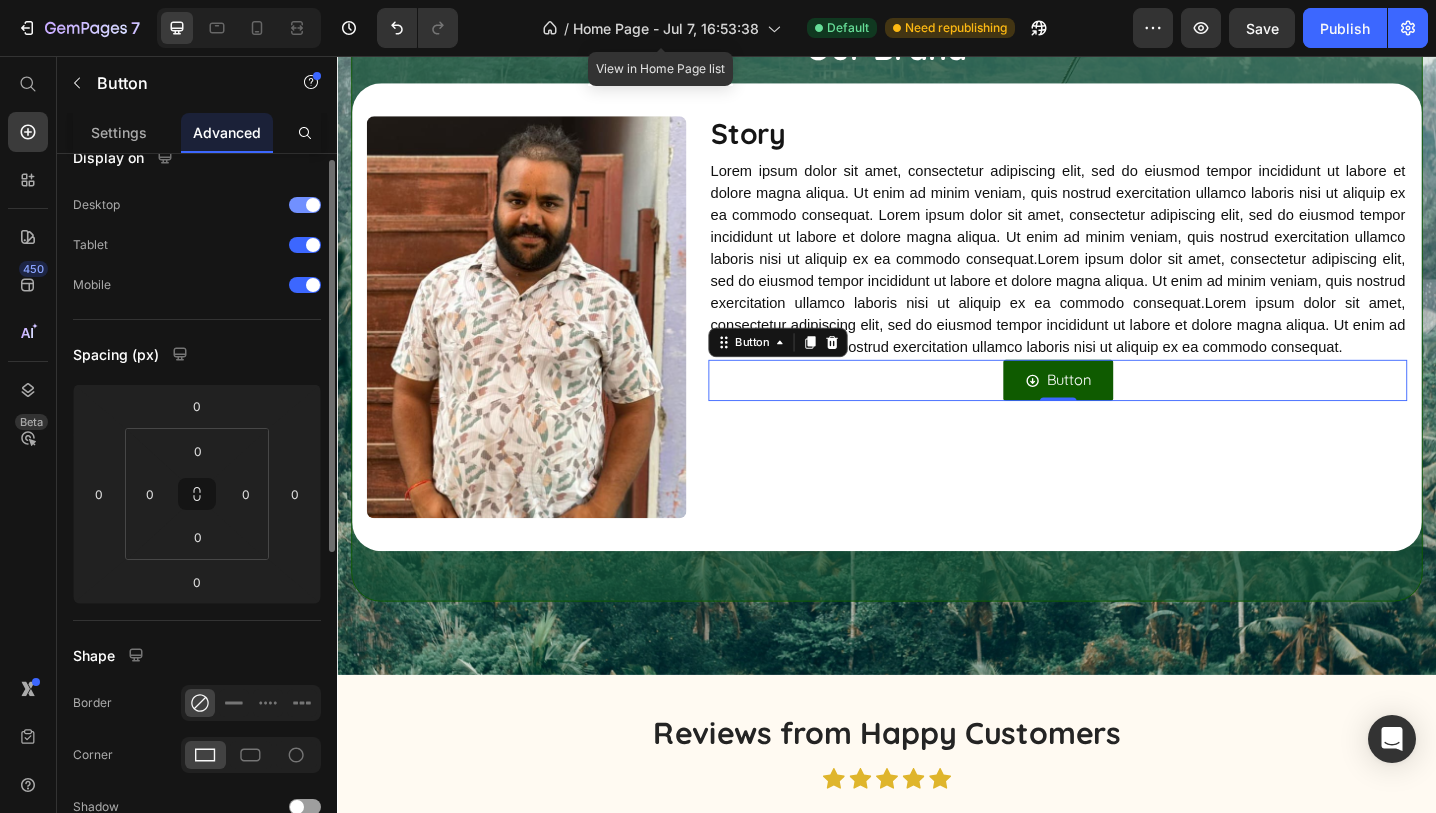scroll, scrollTop: 0, scrollLeft: 0, axis: both 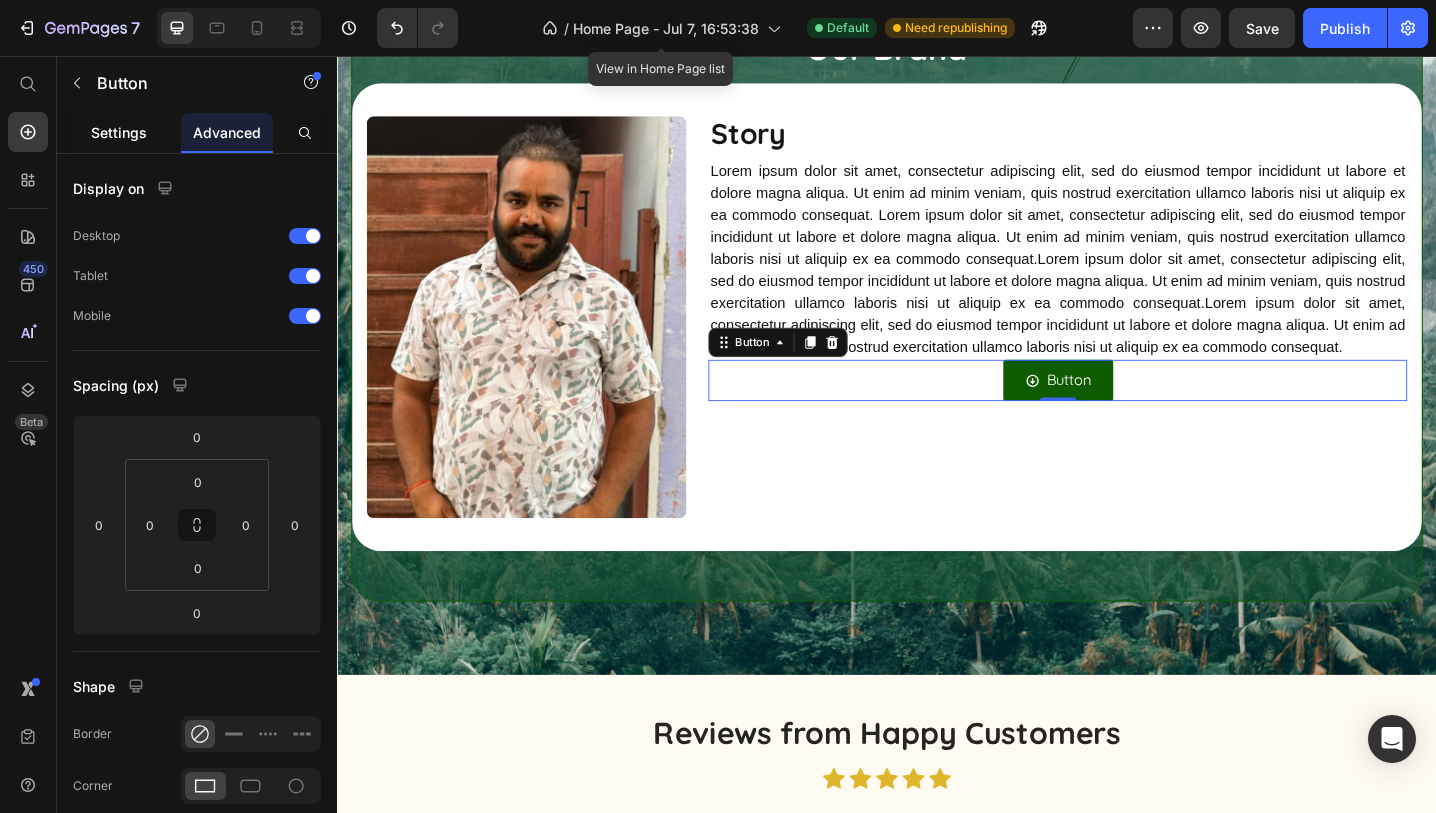 click on "Settings" at bounding box center [119, 132] 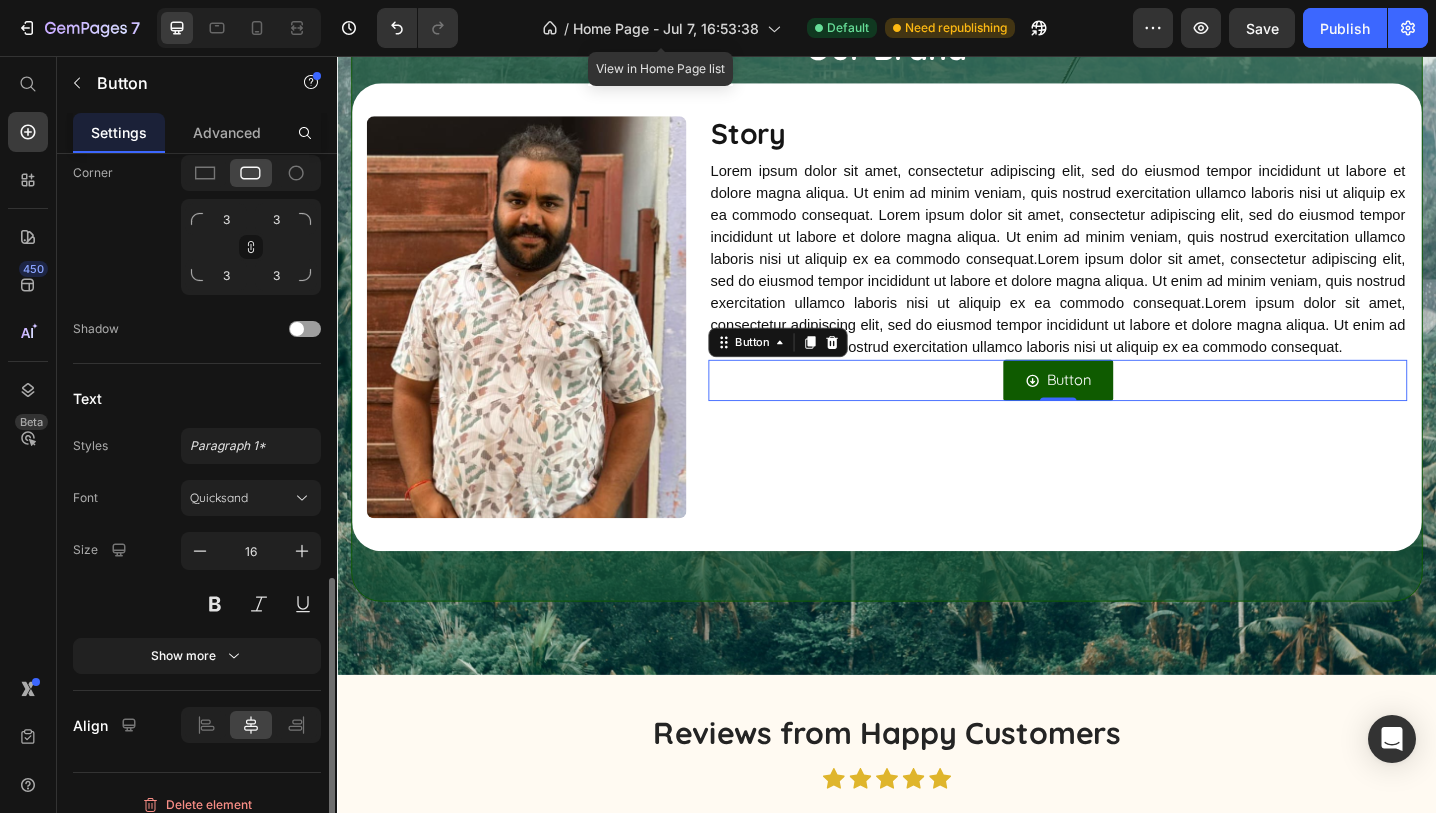 scroll, scrollTop: 938, scrollLeft: 0, axis: vertical 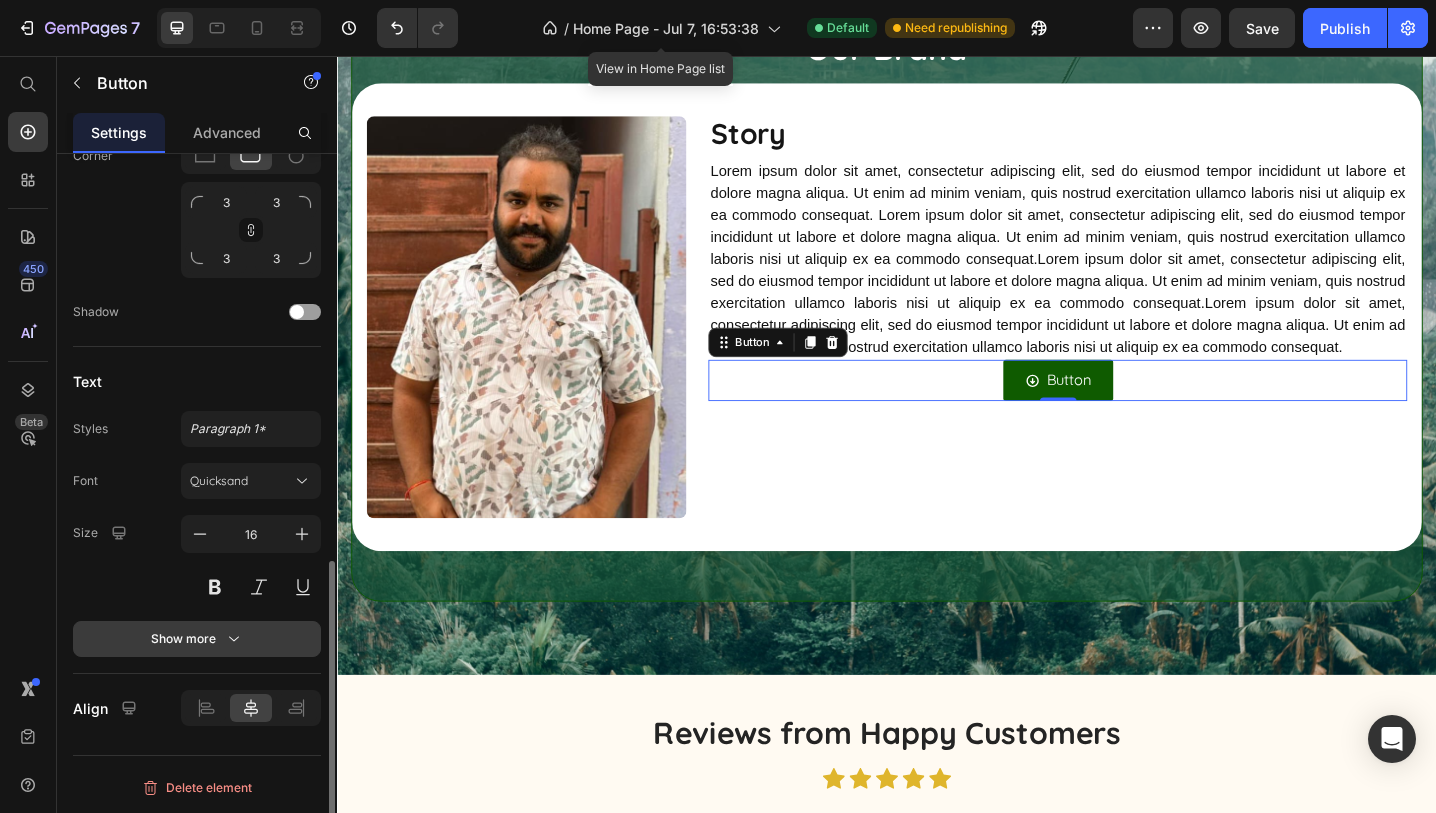 click on "Show more" at bounding box center (197, 639) 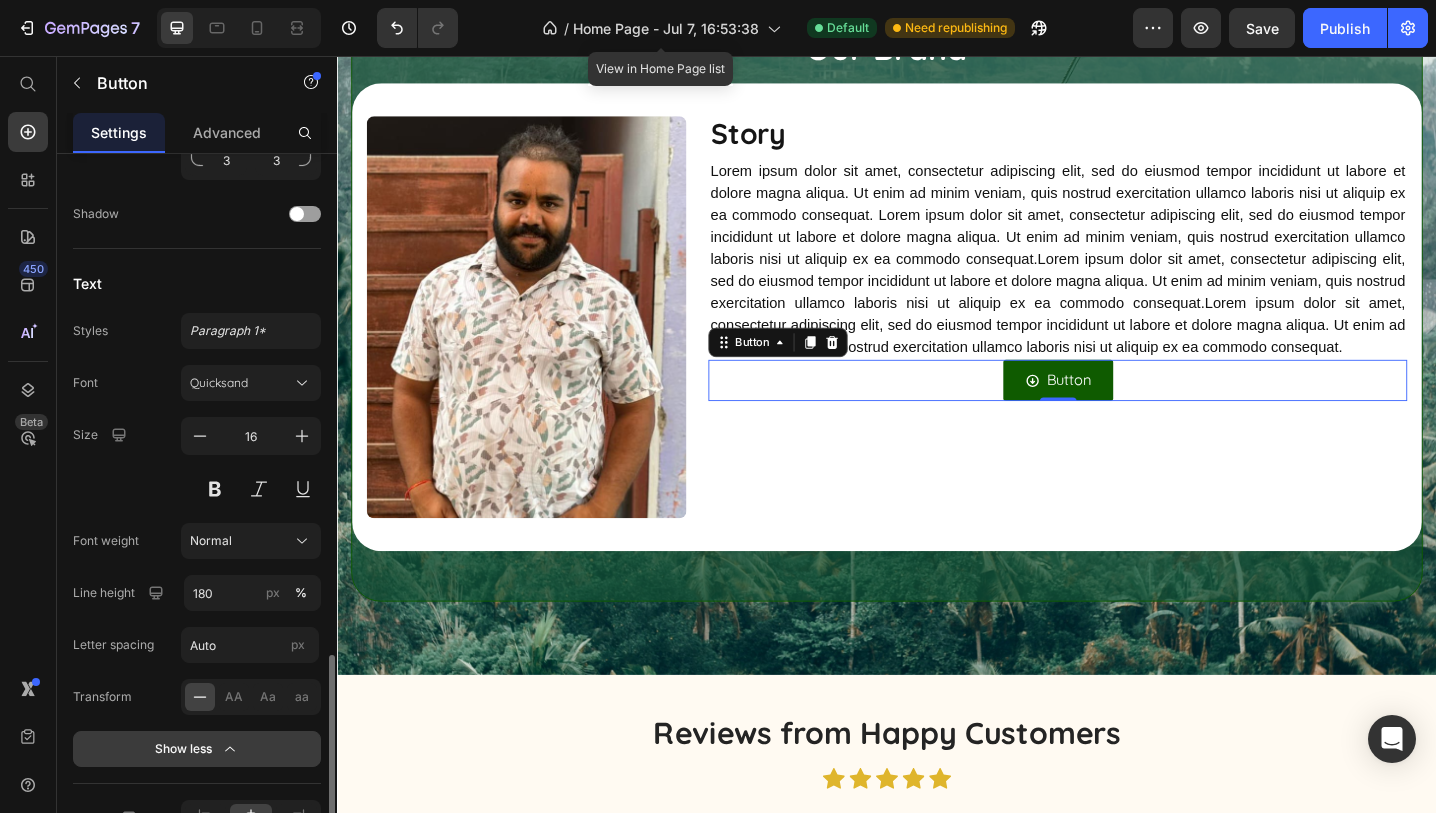 scroll, scrollTop: 1146, scrollLeft: 0, axis: vertical 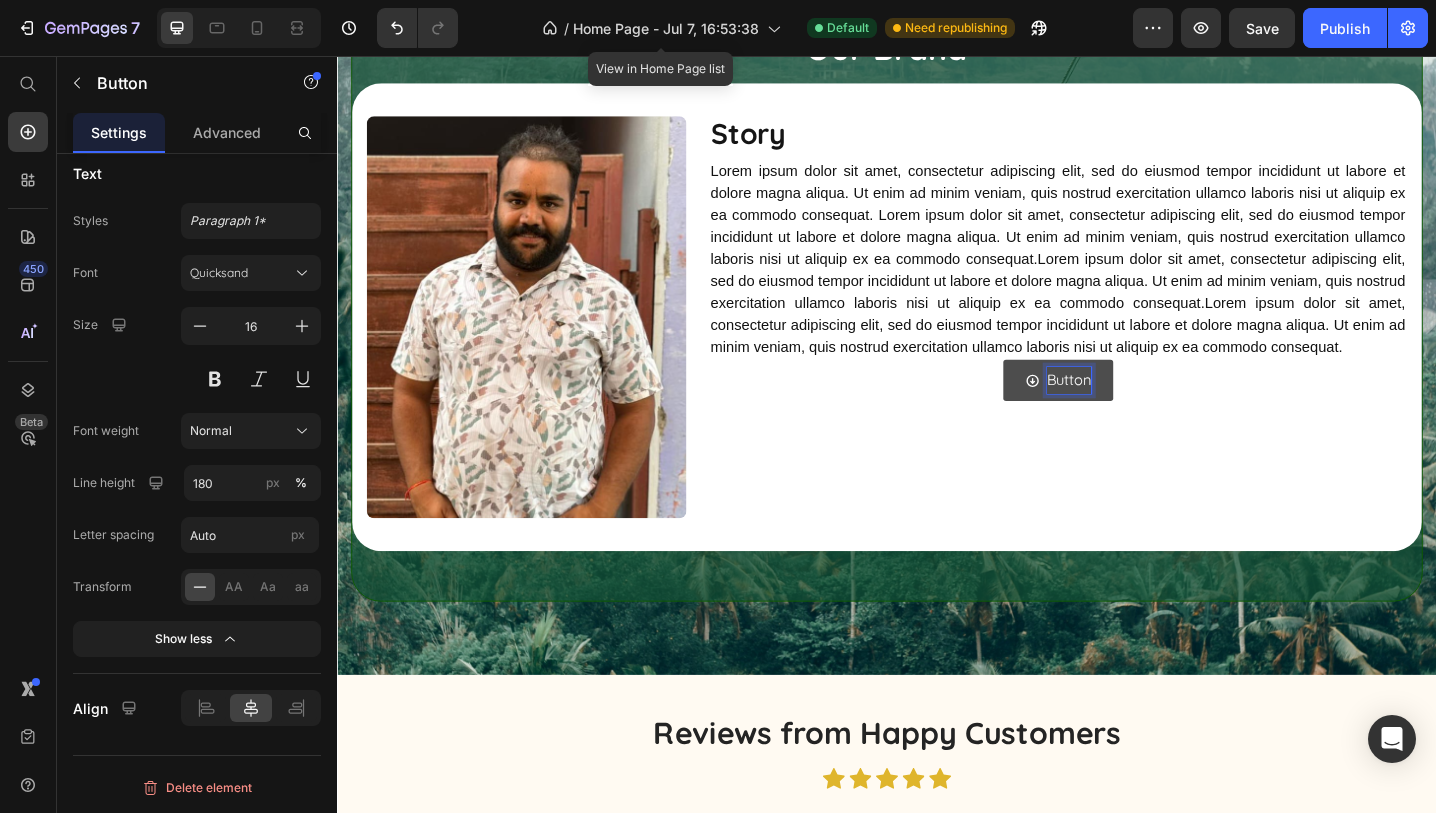 click on "Button" at bounding box center [1136, 410] 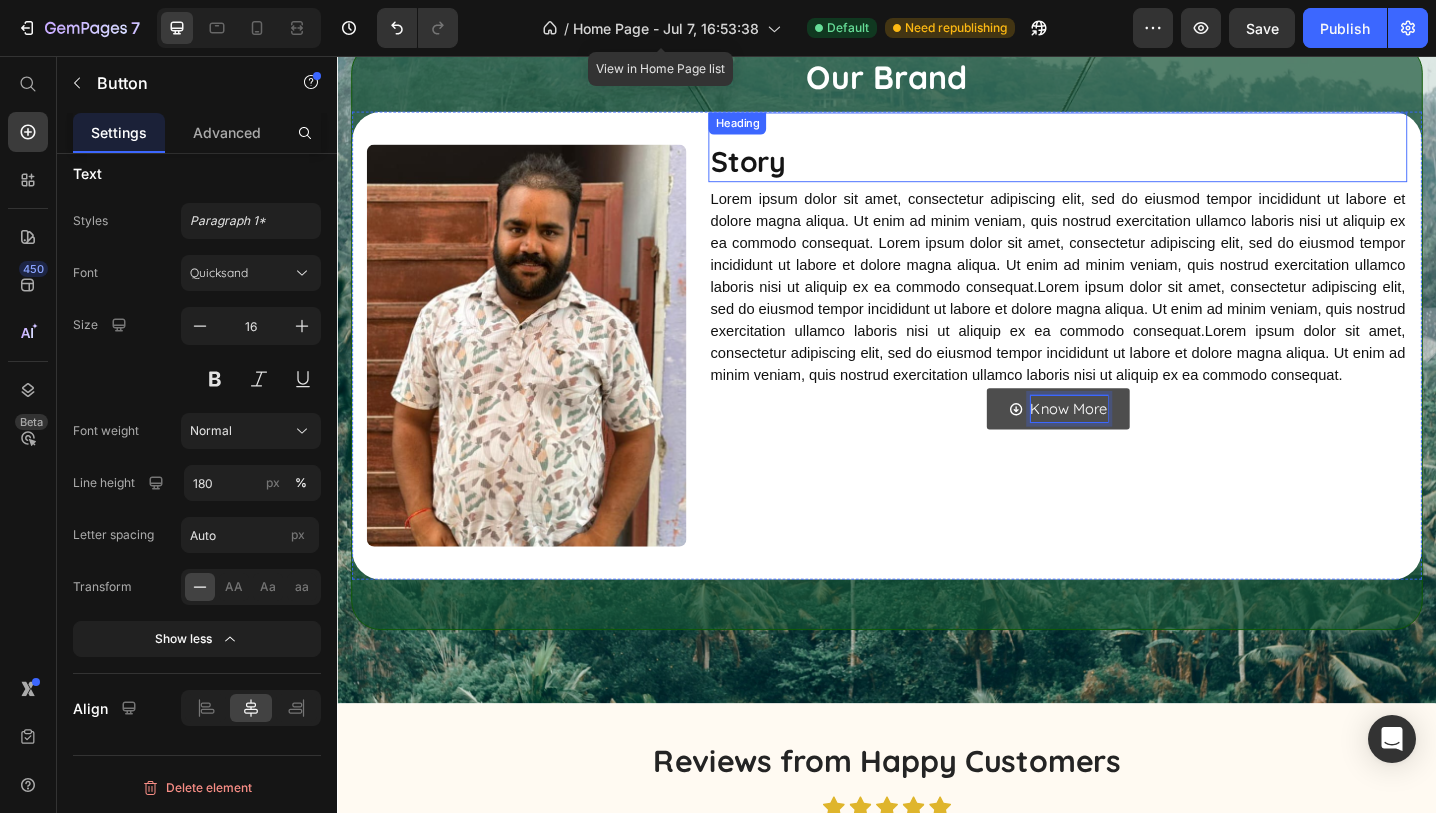 scroll, scrollTop: 1438, scrollLeft: 0, axis: vertical 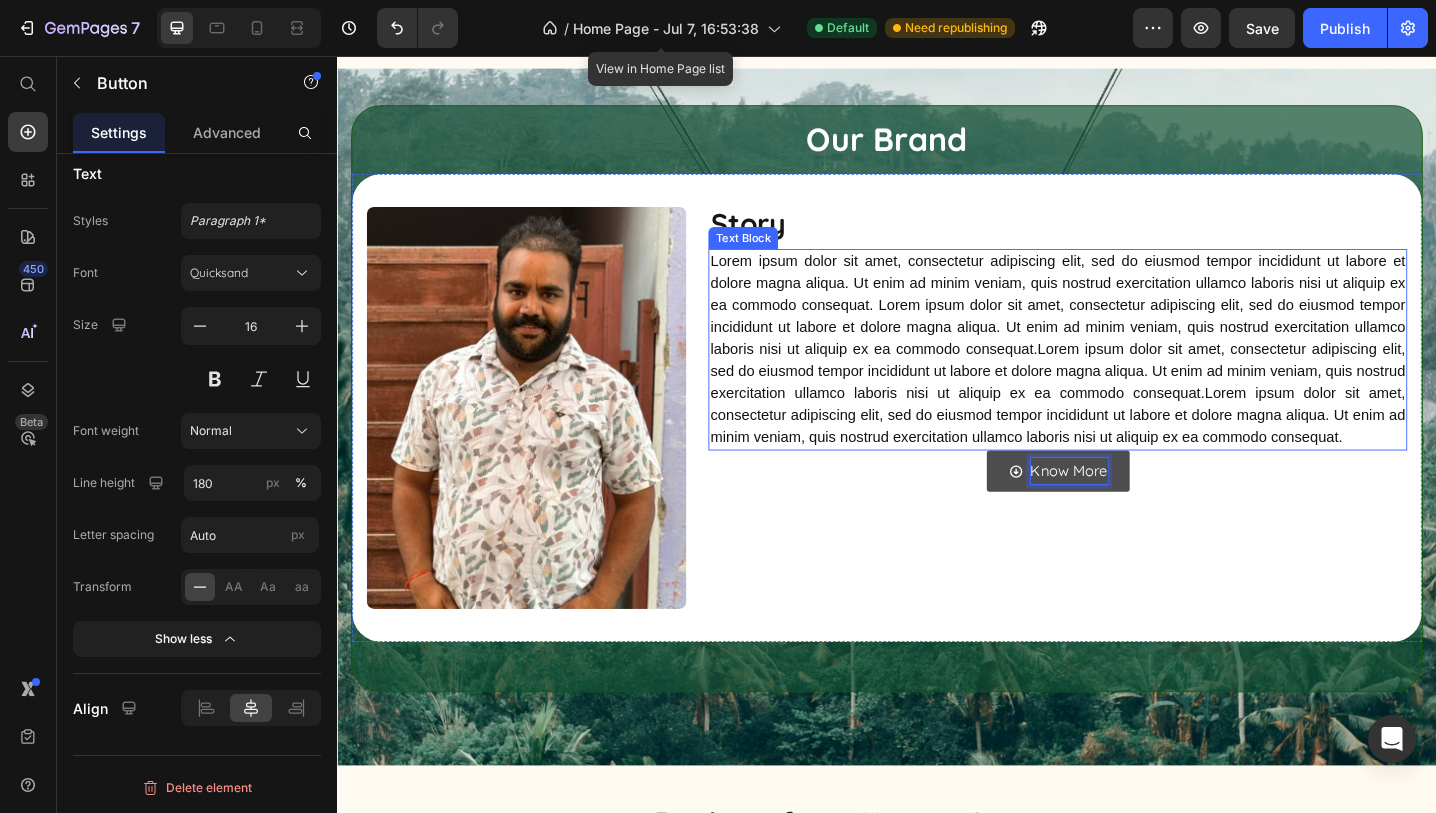 click on "Lorem ipsum dolor sit amet, consectetur adipiscing elit, sed do eiusmod tempor incididunt ut labore et dolore magna aliqua. Ut enim ad minim veniam, quis nostrud exercitation ullamco laboris nisi ut aliquip ex ea commodo consequat. Lorem ipsum dolor sit amet, consectetur adipiscing elit, sed do eiusmod tempor incididunt ut labore et dolore magna aliqua. Ut enim ad minim veniam, quis nostrud exercitation ullamco laboris nisi ut aliquip ex ea commodo consequat.Lorem ipsum dolor sit amet, consectetur adipiscing elit, sed do eiusmod tempor incididunt ut labore et dolore magna aliqua. Ut enim ad minim veniam, quis nostrud exercitation ullamco laboris nisi ut aliquip ex ea commodo consequat.Lorem ipsum dolor sit amet, consectetur adipiscing elit, sed do eiusmod tempor incididunt ut labore et dolore magna aliqua. Ut enim ad minim veniam, quis nostrud exercitation ullamco laboris nisi ut aliquip ex ea commodo consequat." at bounding box center [1123, 377] 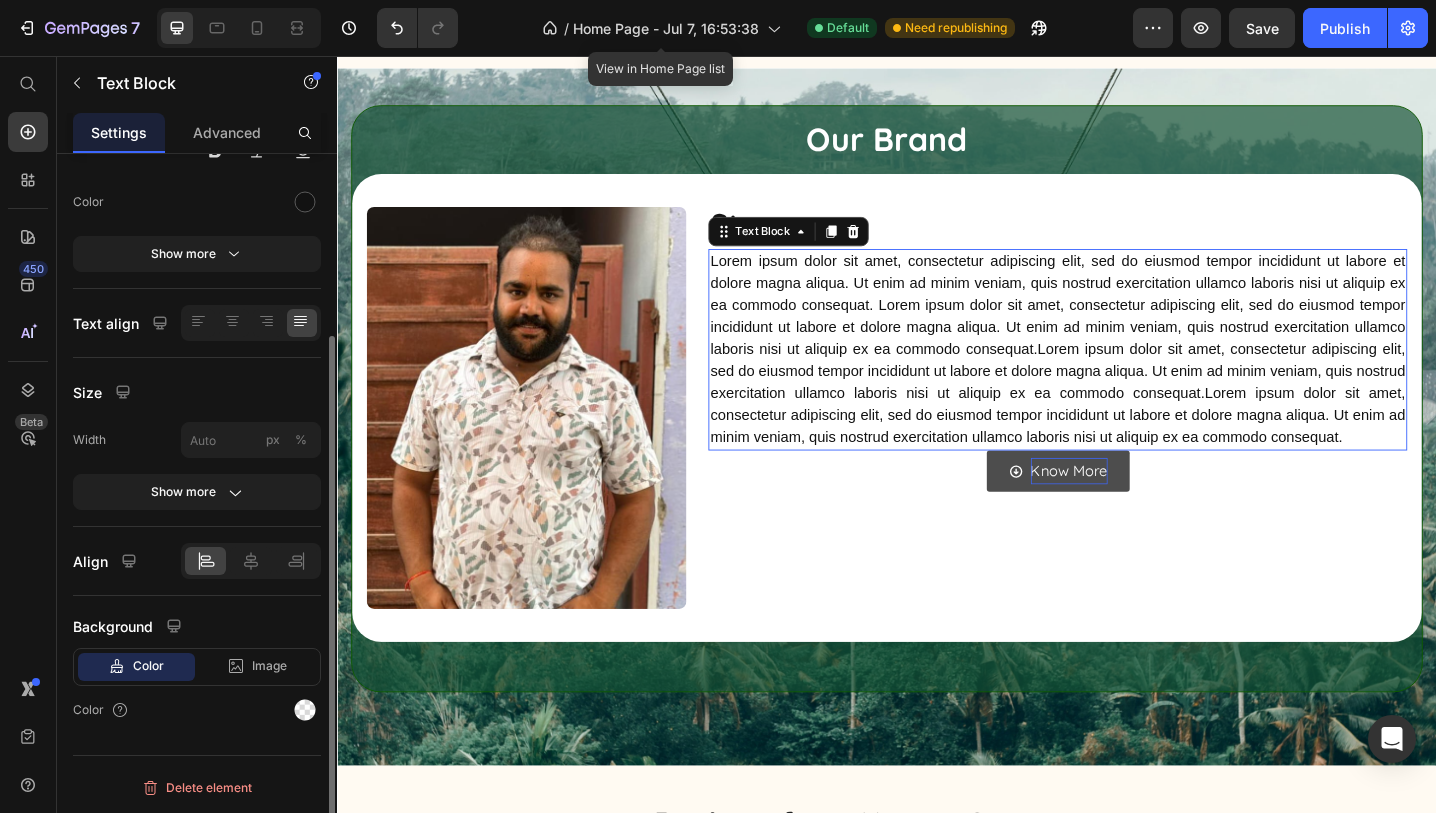 scroll, scrollTop: 0, scrollLeft: 0, axis: both 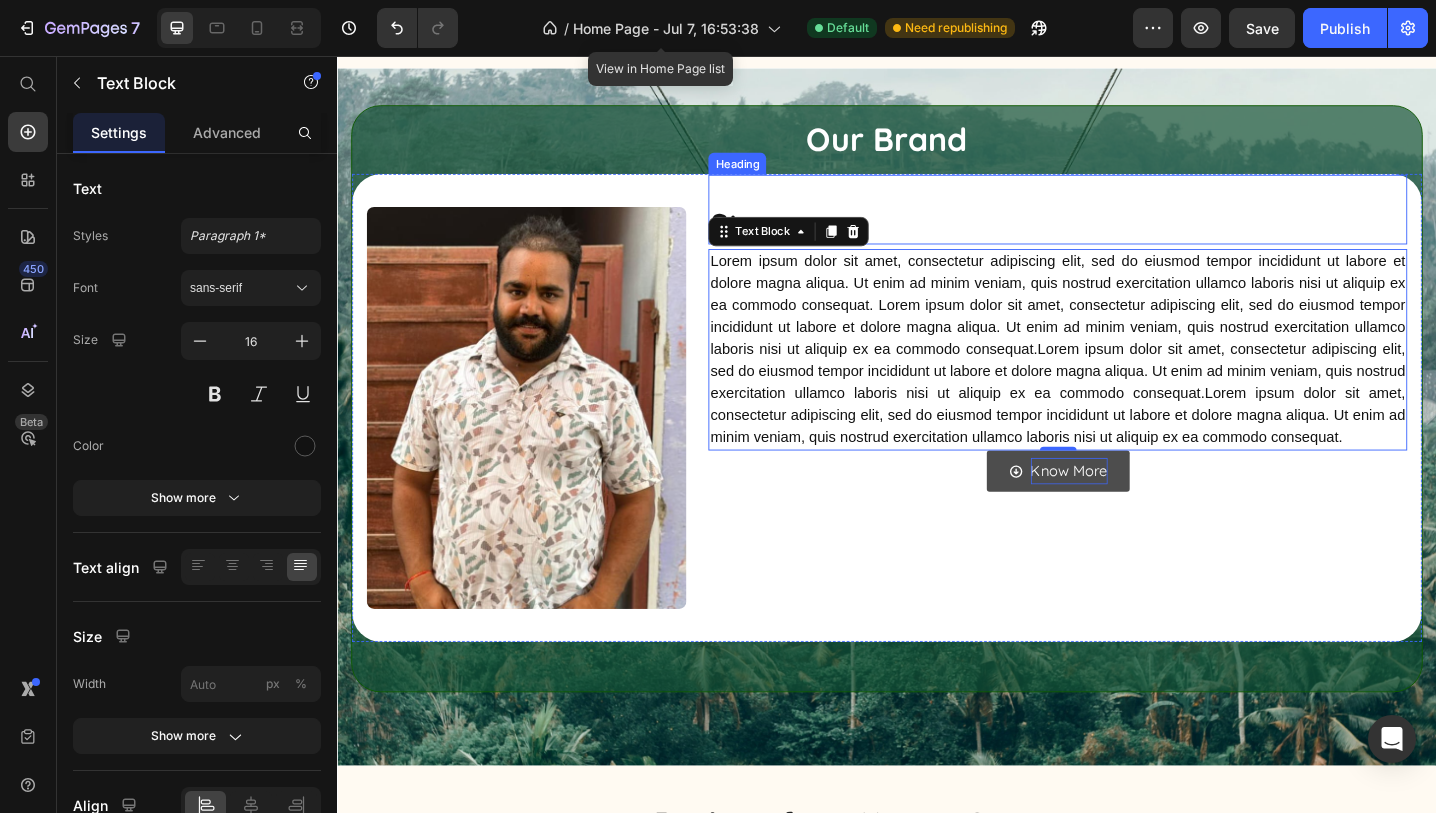 click on "Story" at bounding box center (1123, 240) 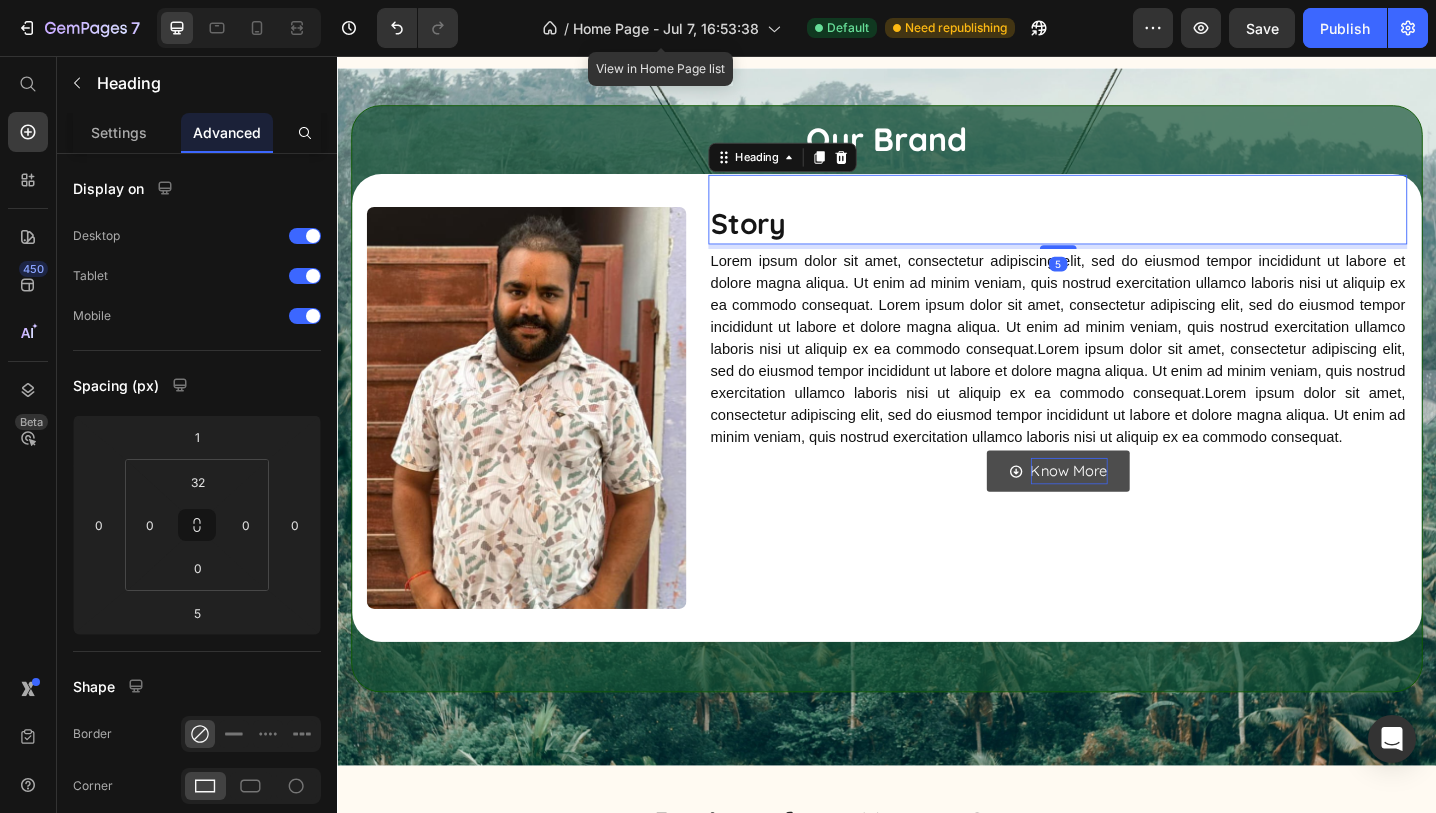 click on "Story" at bounding box center (1123, 240) 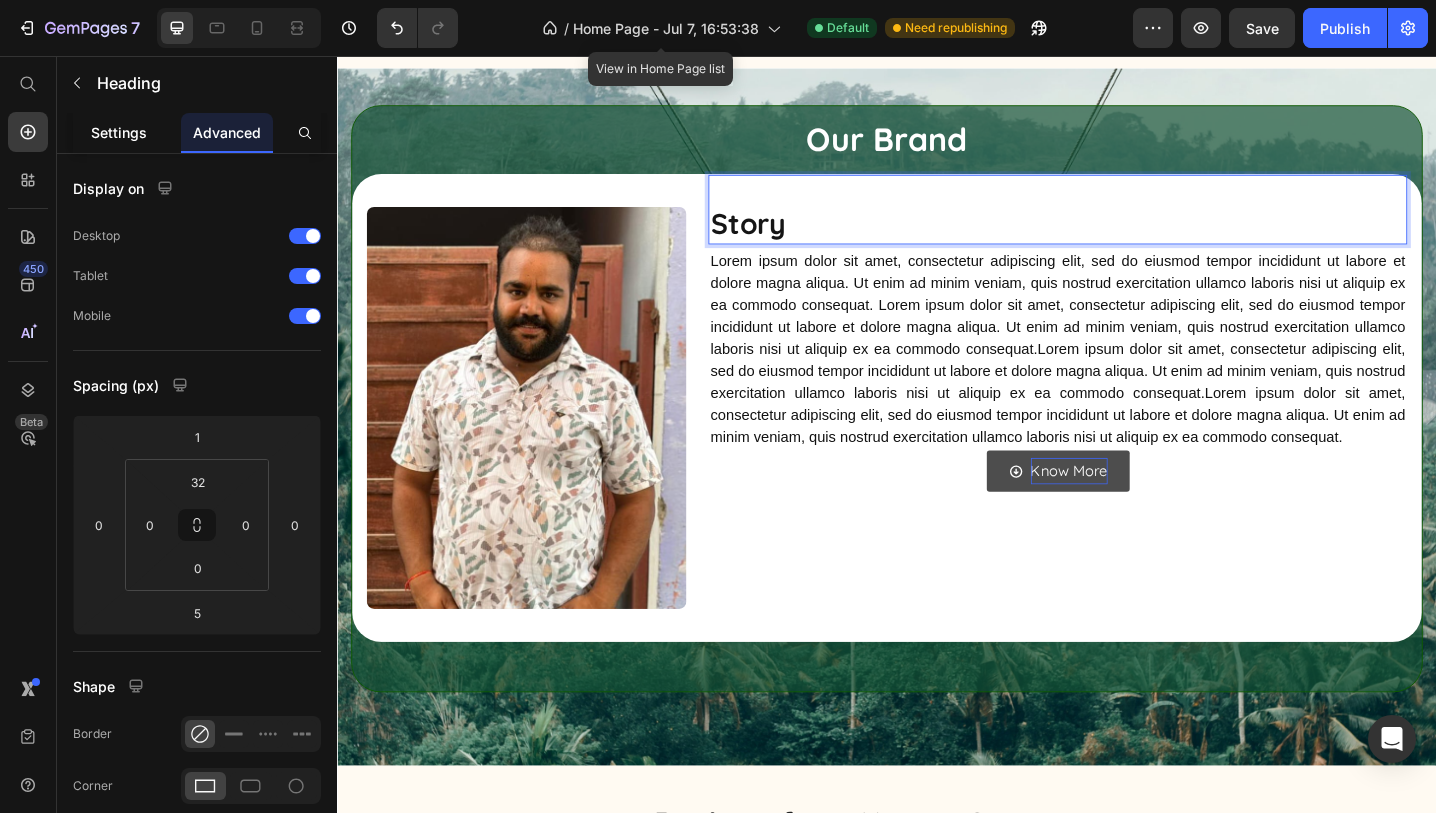 click on "Settings" at bounding box center (119, 132) 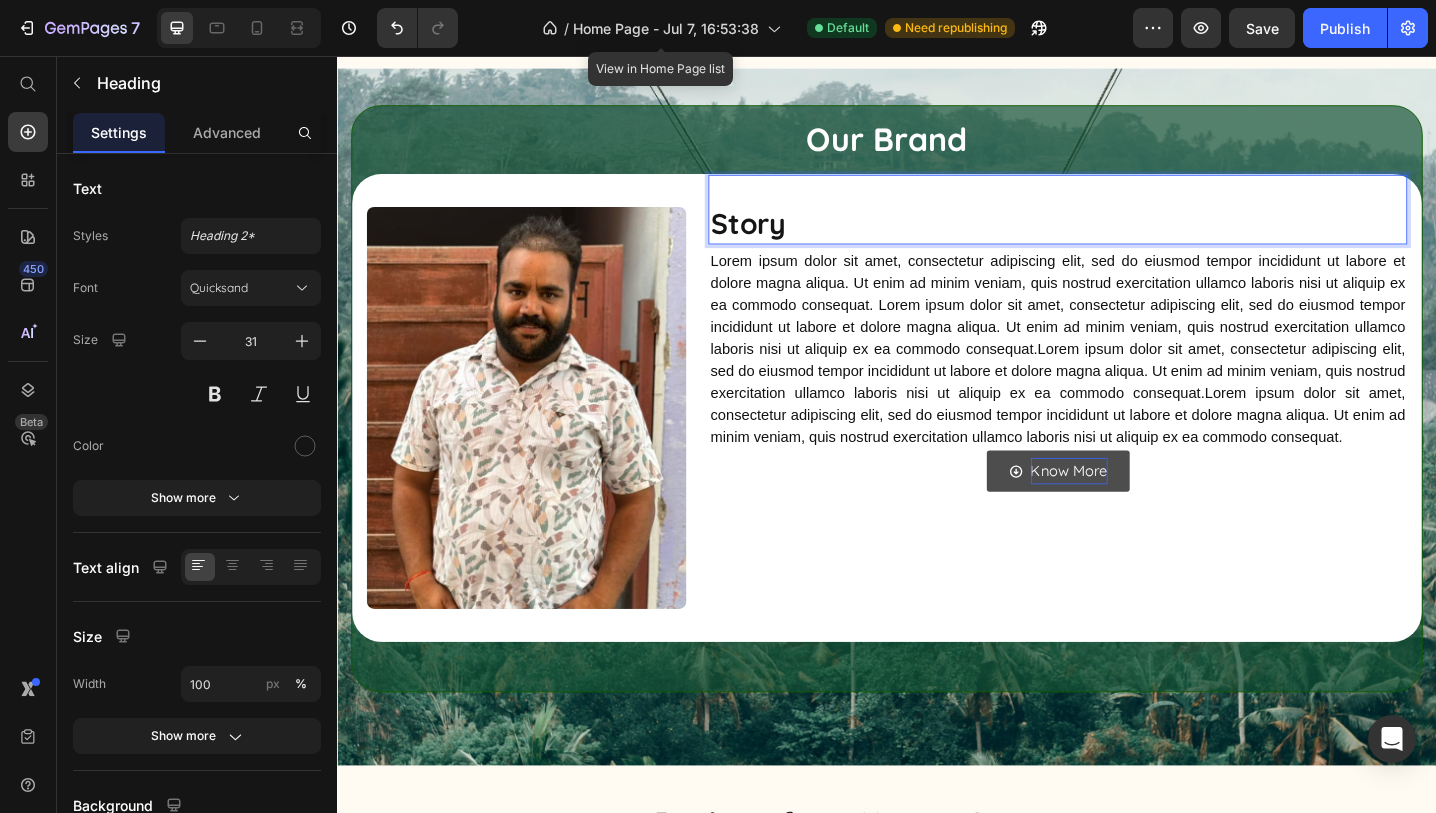 click on "Story" at bounding box center (1123, 240) 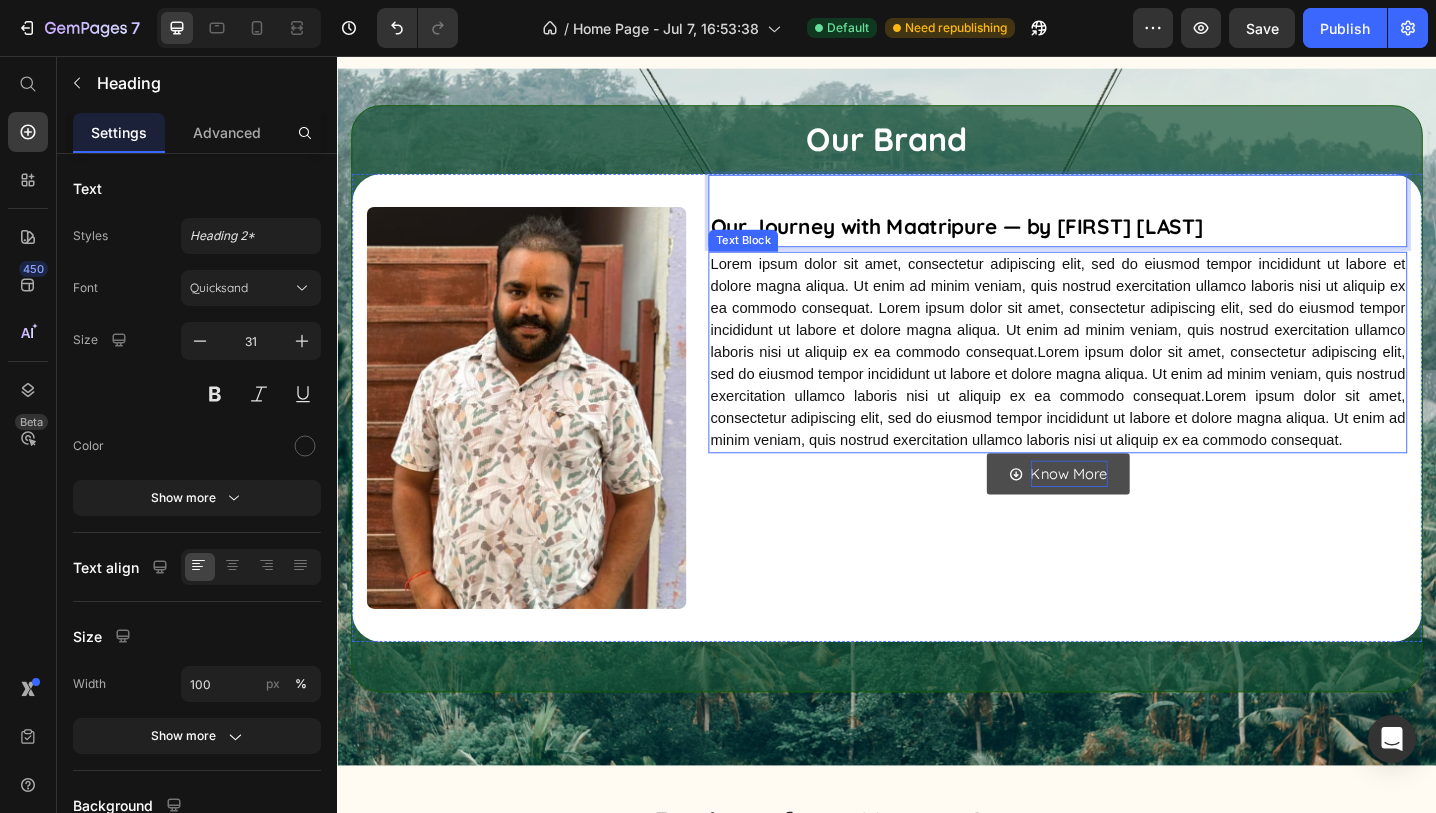 click on "Lorem ipsum dolor sit amet, consectetur adipiscing elit, sed do eiusmod tempor incididunt ut labore et dolore magna aliqua. Ut enim ad minim veniam, quis nostrud exercitation ullamco laboris nisi ut aliquip ex ea commodo consequat. Lorem ipsum dolor sit amet, consectetur adipiscing elit, sed do eiusmod tempor incididunt ut labore et dolore magna aliqua. Ut enim ad minim veniam, quis nostrud exercitation ullamco laboris nisi ut aliquip ex ea commodo consequat.Lorem ipsum dolor sit amet, consectetur adipiscing elit, sed do eiusmod tempor incididunt ut labore et dolore magna aliqua. Ut enim ad minim veniam, quis nostrud exercitation ullamco laboris nisi ut aliquip ex ea commodo consequat.Lorem ipsum dolor sit amet, consectetur adipiscing elit, sed do eiusmod tempor incididunt ut labore et dolore magna aliqua. Ut enim ad minim veniam, quis nostrud exercitation ullamco laboris nisi ut aliquip ex ea commodo consequat." at bounding box center (1123, 380) 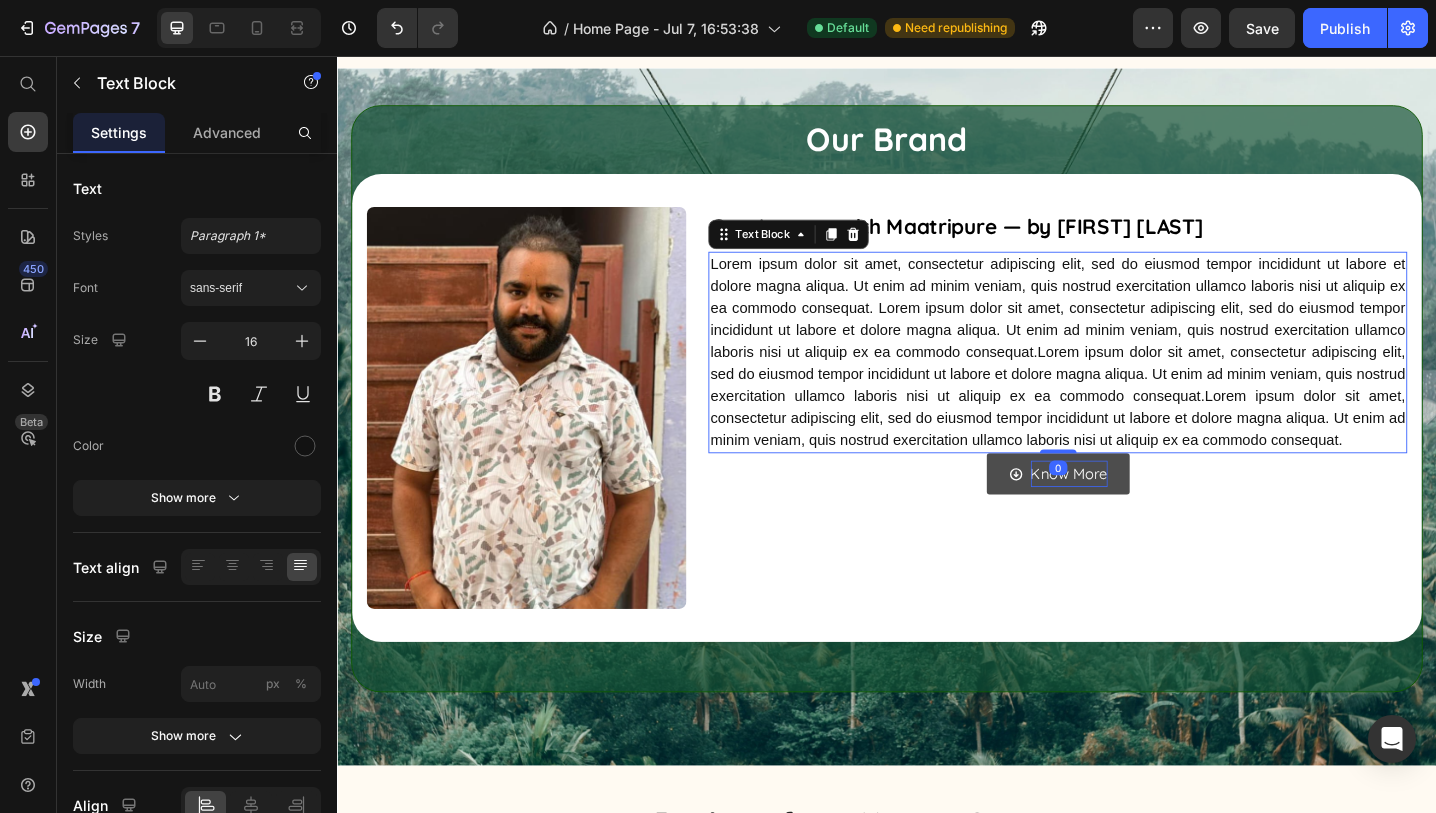 click on "Lorem ipsum dolor sit amet, consectetur adipiscing elit, sed do eiusmod tempor incididunt ut labore et dolore magna aliqua. Ut enim ad minim veniam, quis nostrud exercitation ullamco laboris nisi ut aliquip ex ea commodo consequat. Lorem ipsum dolor sit amet, consectetur adipiscing elit, sed do eiusmod tempor incididunt ut labore et dolore magna aliqua. Ut enim ad minim veniam, quis nostrud exercitation ullamco laboris nisi ut aliquip ex ea commodo consequat.Lorem ipsum dolor sit amet, consectetur adipiscing elit, sed do eiusmod tempor incididunt ut labore et dolore magna aliqua. Ut enim ad minim veniam, quis nostrud exercitation ullamco laboris nisi ut aliquip ex ea commodo consequat.Lorem ipsum dolor sit amet, consectetur adipiscing elit, sed do eiusmod tempor incididunt ut labore et dolore magna aliqua. Ut enim ad minim veniam, quis nostrud exercitation ullamco laboris nisi ut aliquip ex ea commodo consequat." at bounding box center [1123, 380] 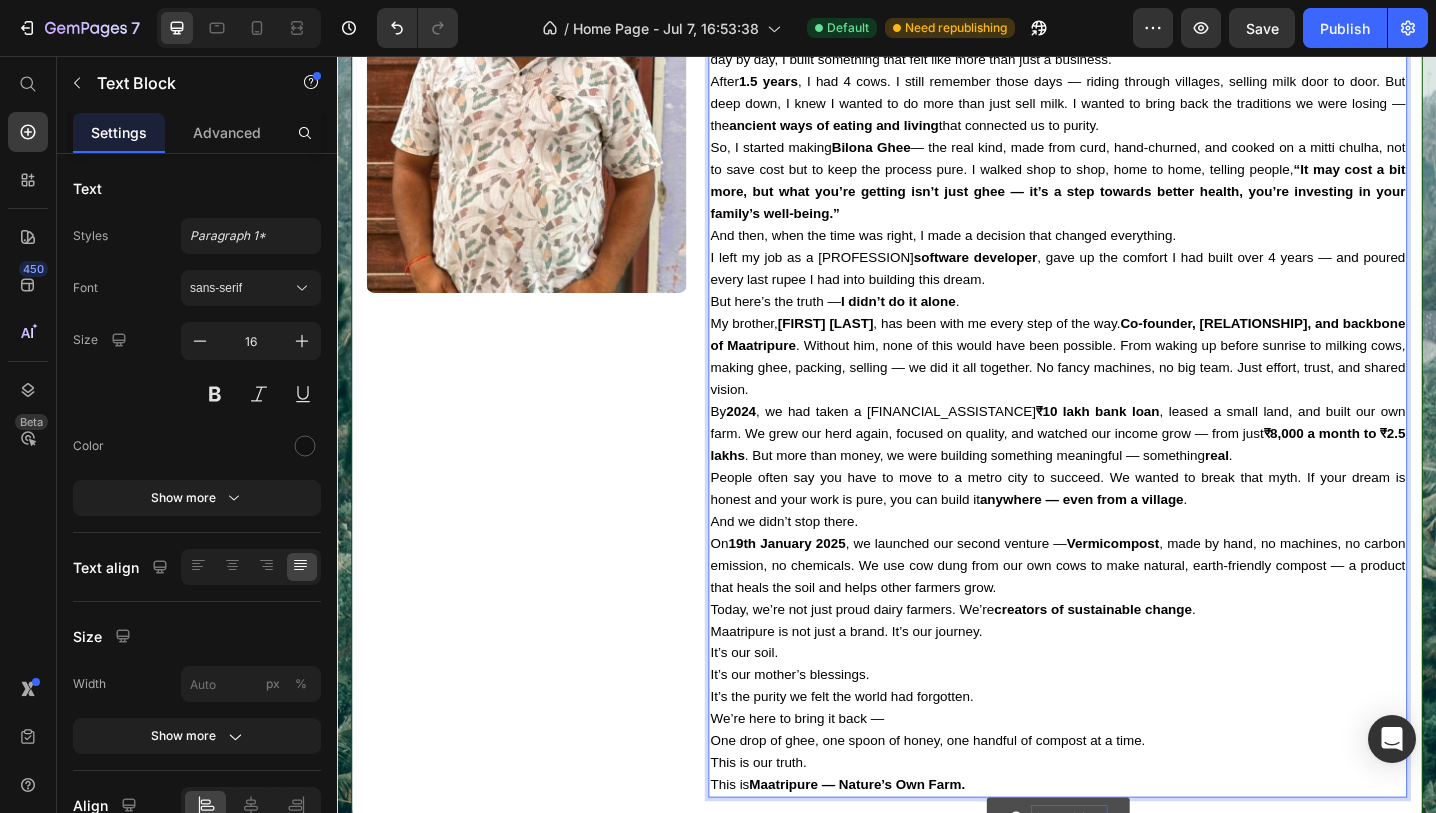 scroll, scrollTop: 1777, scrollLeft: 0, axis: vertical 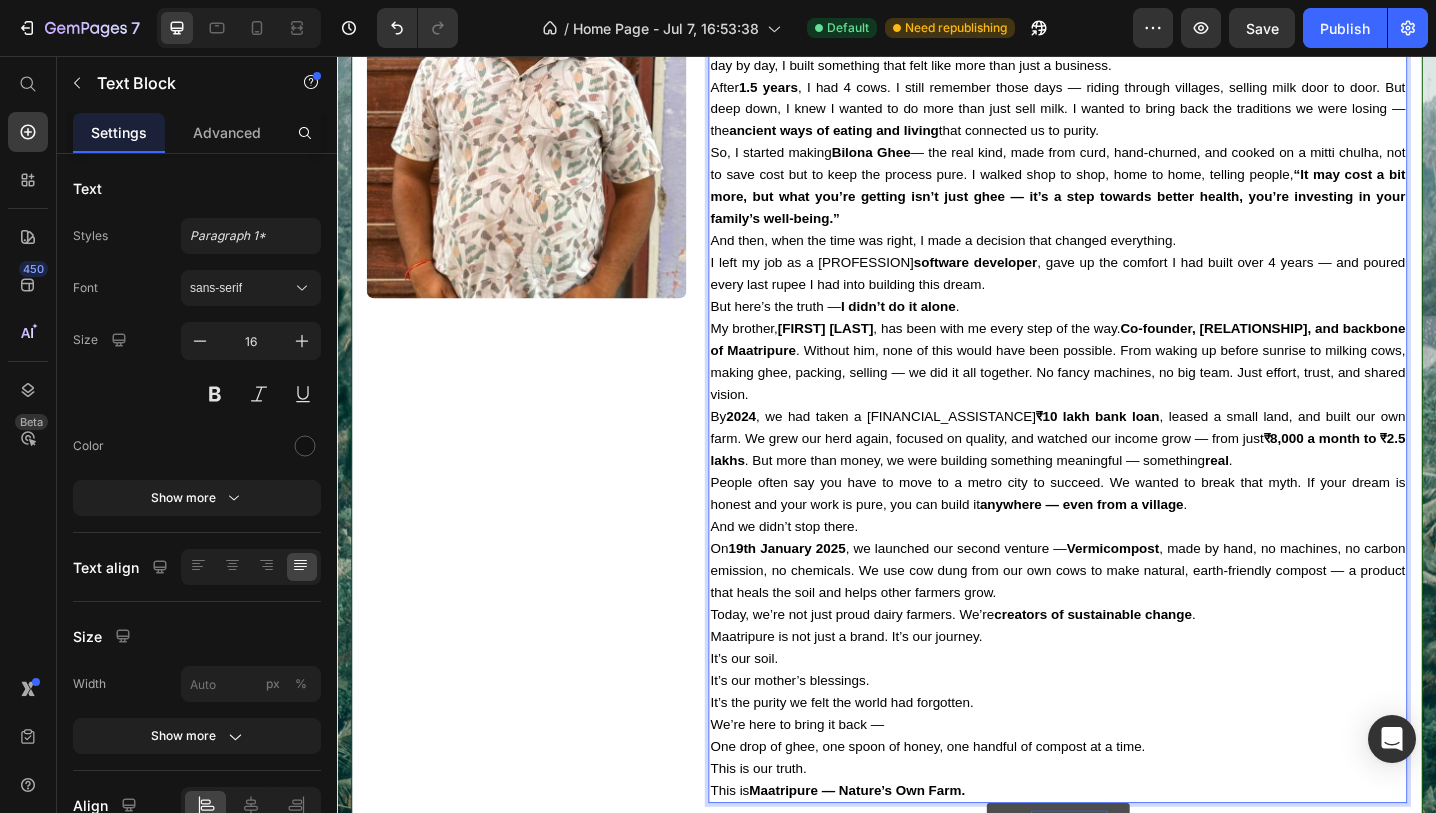 click on "I didn’t do it alone" at bounding box center [949, 330] 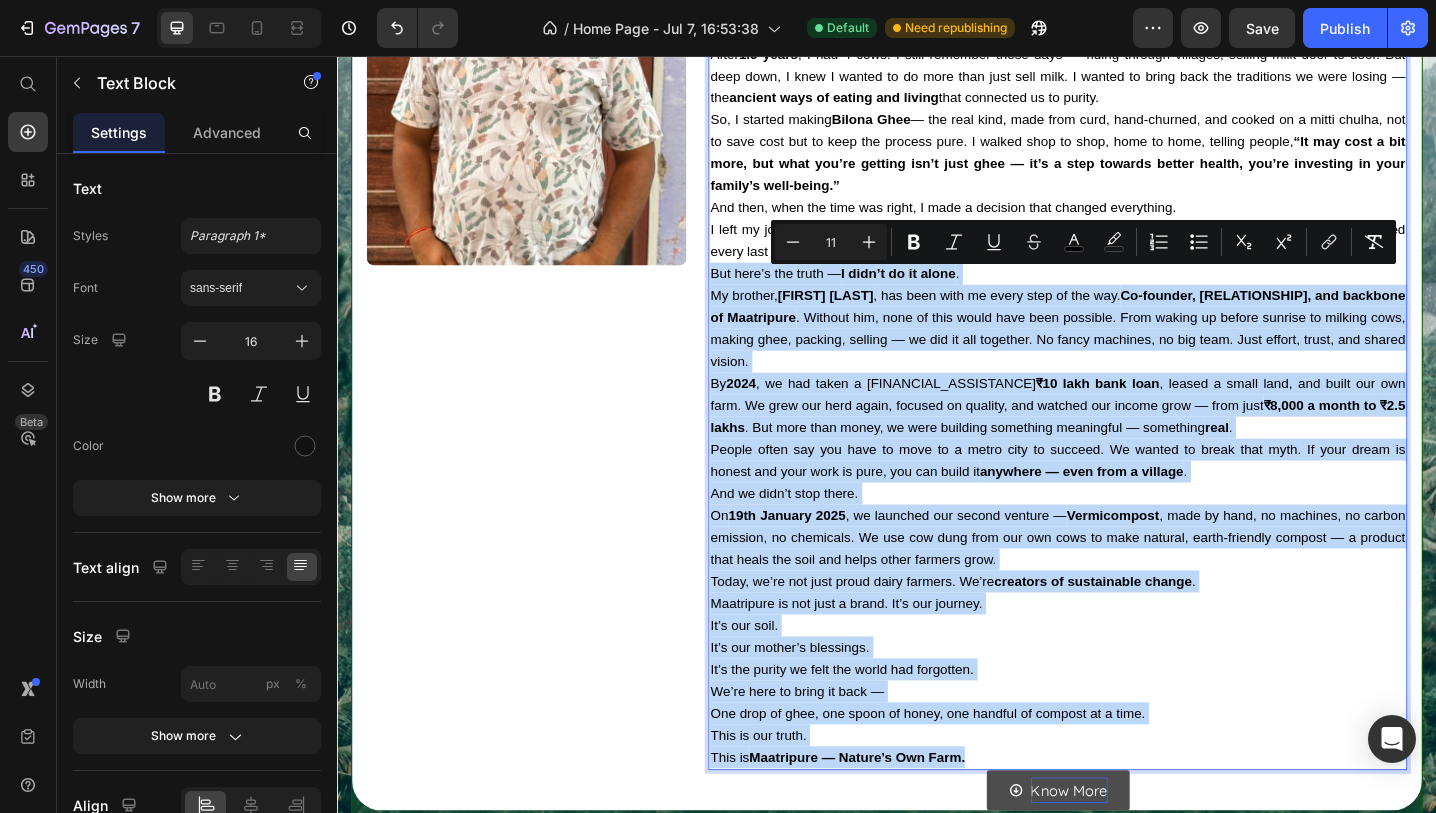 scroll, scrollTop: 1815, scrollLeft: 0, axis: vertical 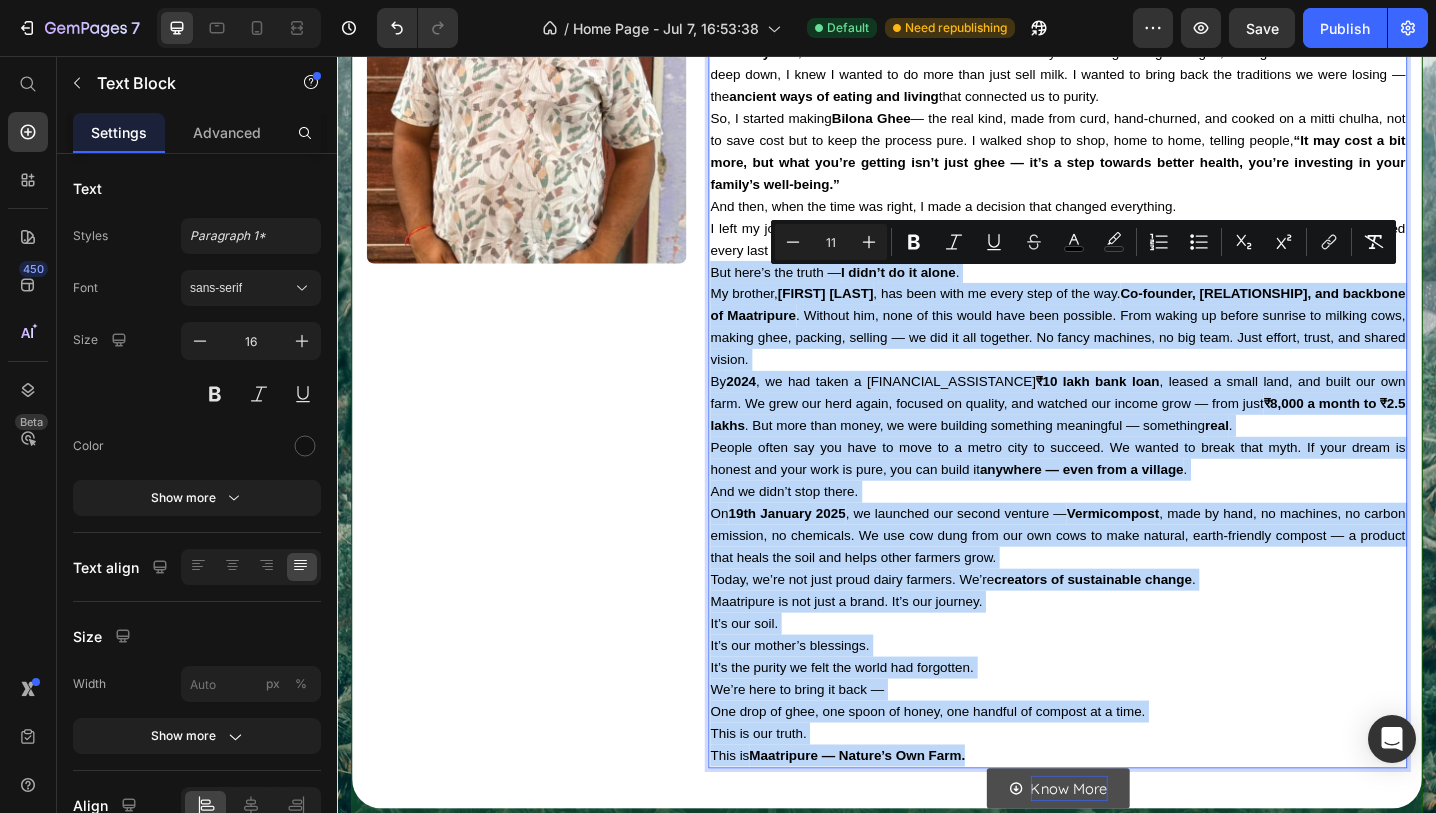 drag, startPoint x: 744, startPoint y: 332, endPoint x: 1136, endPoint y: 835, distance: 637.70917 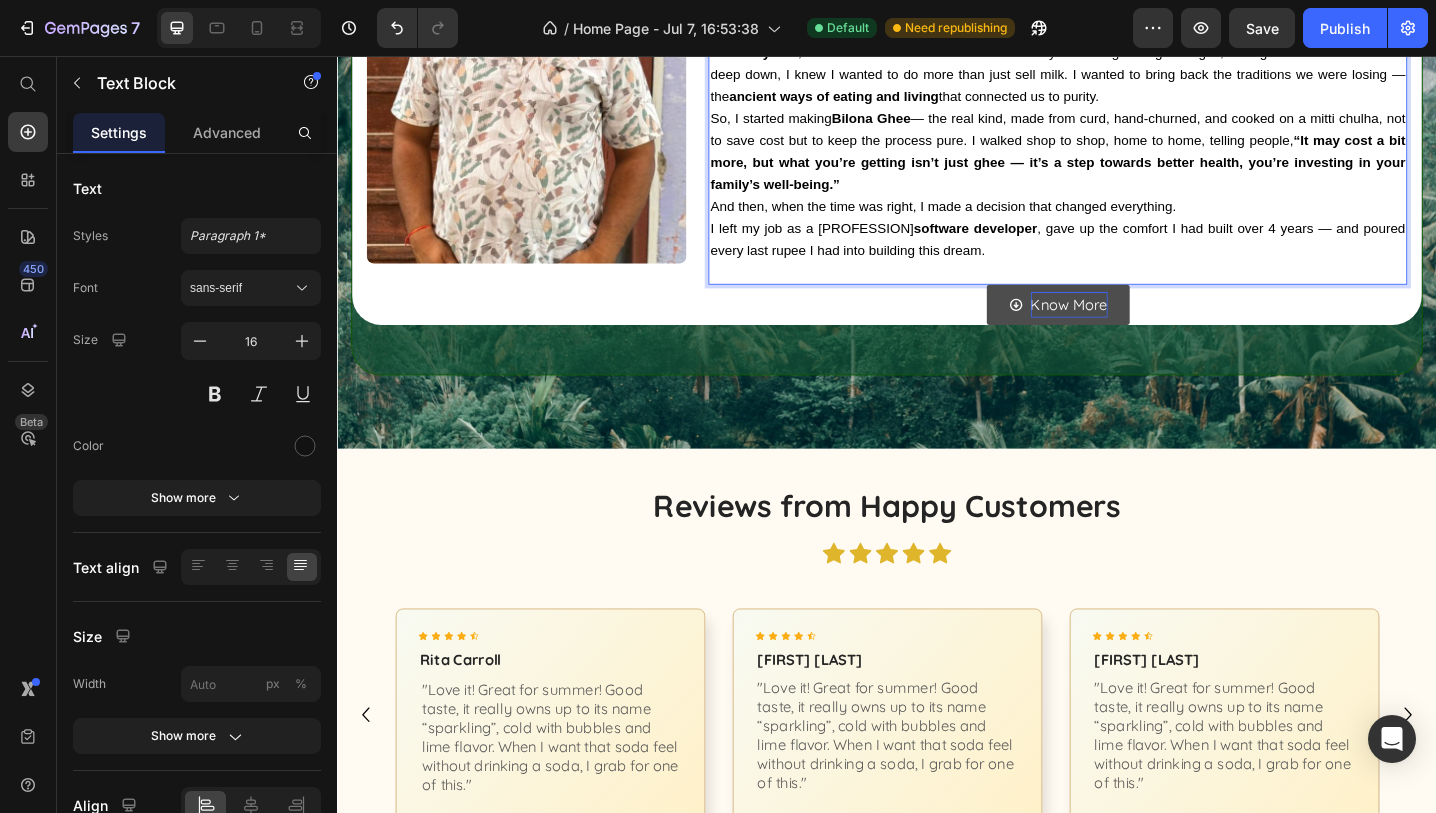 click on "I left my job as a [PROFESSION] , gave up the comfort I had built over 4 years — and poured every last rupee I had into building this dream." at bounding box center [1123, 256] 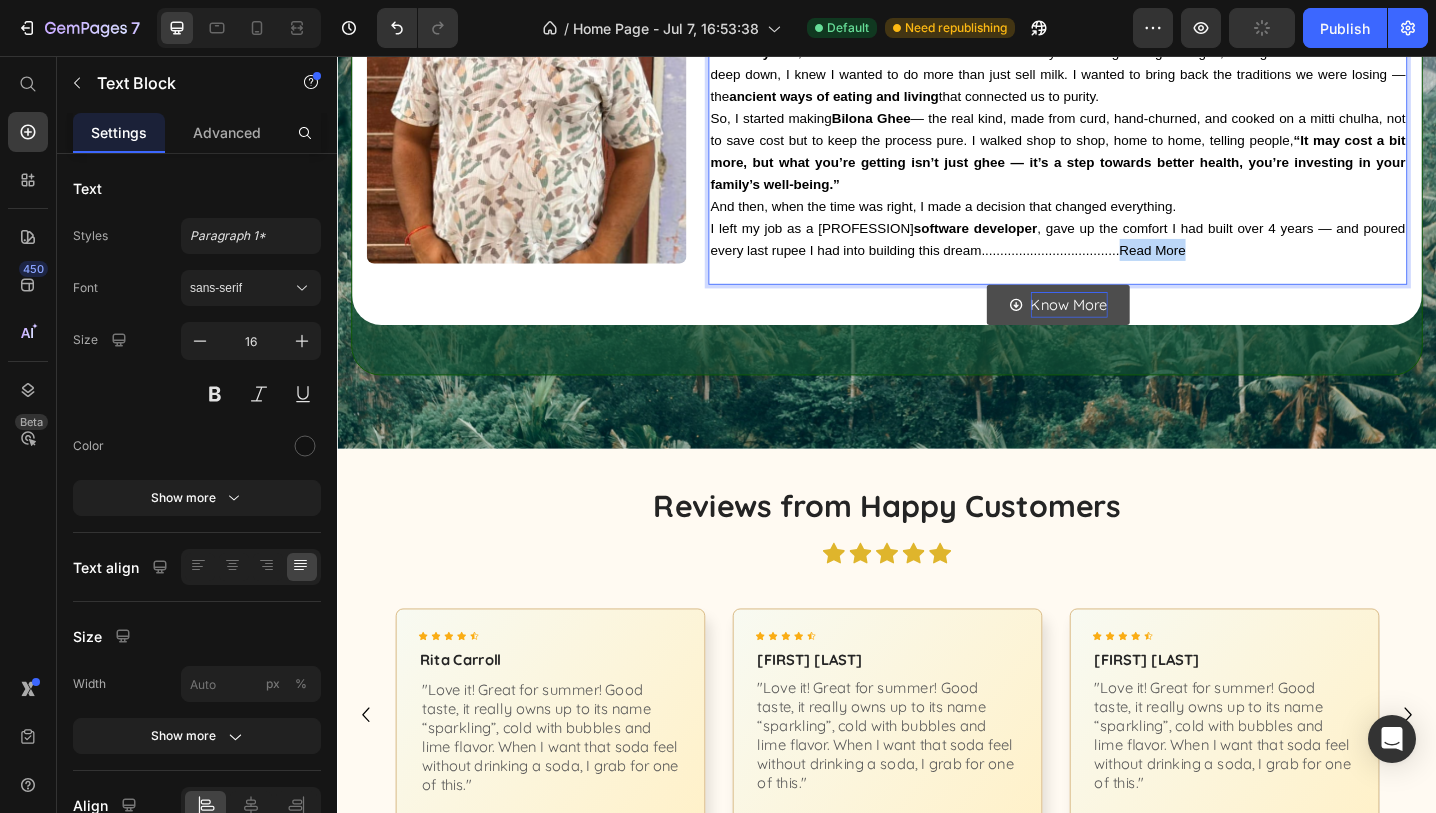 drag, startPoint x: 1073, startPoint y: 267, endPoint x: 1179, endPoint y: 267, distance: 106 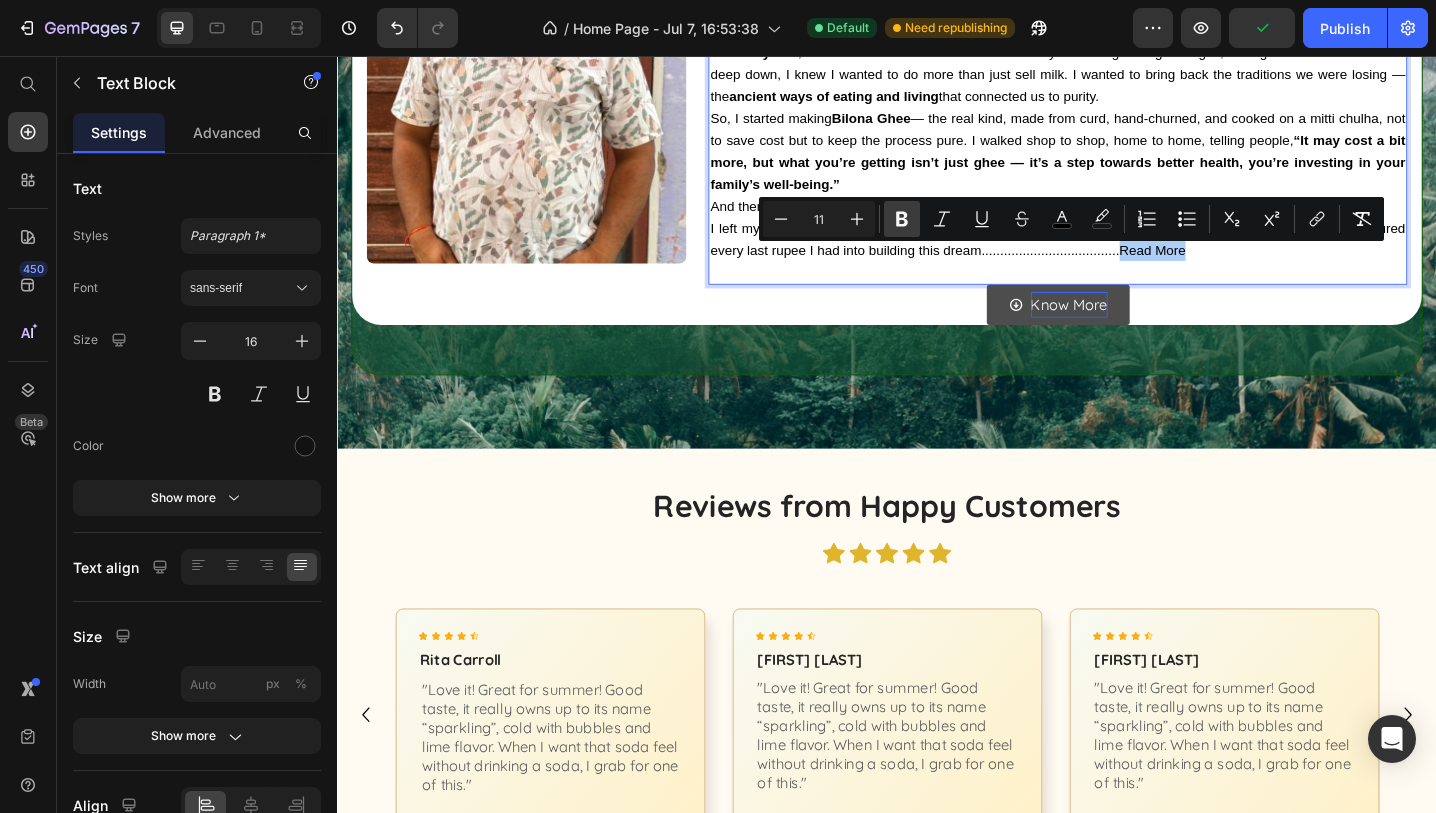 click 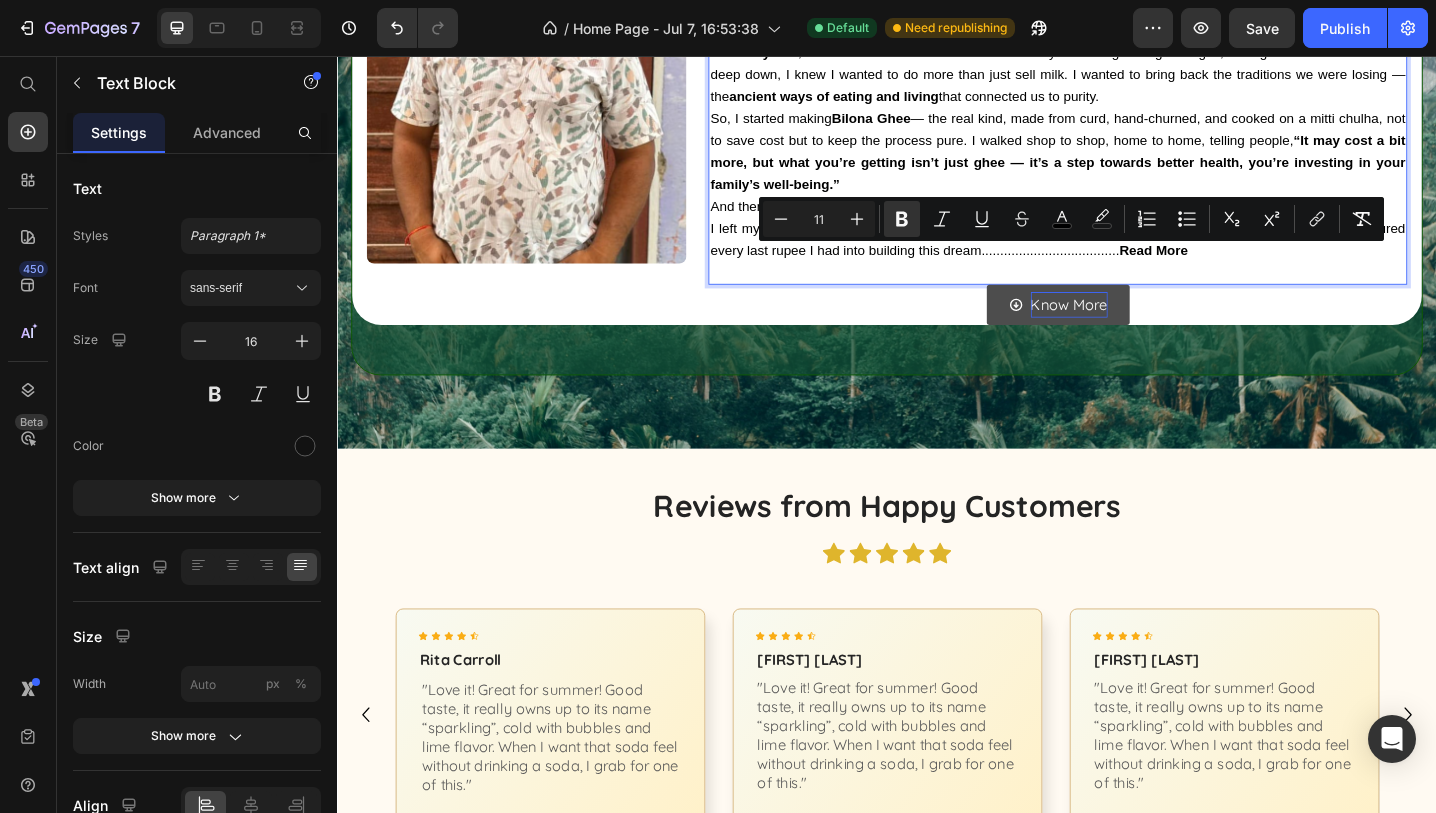click on "I left my job as a software developer , gave up the comfort I had built over 4 years — and poured every last rupee I had into building this dream..................................... Read More" at bounding box center [1123, 256] 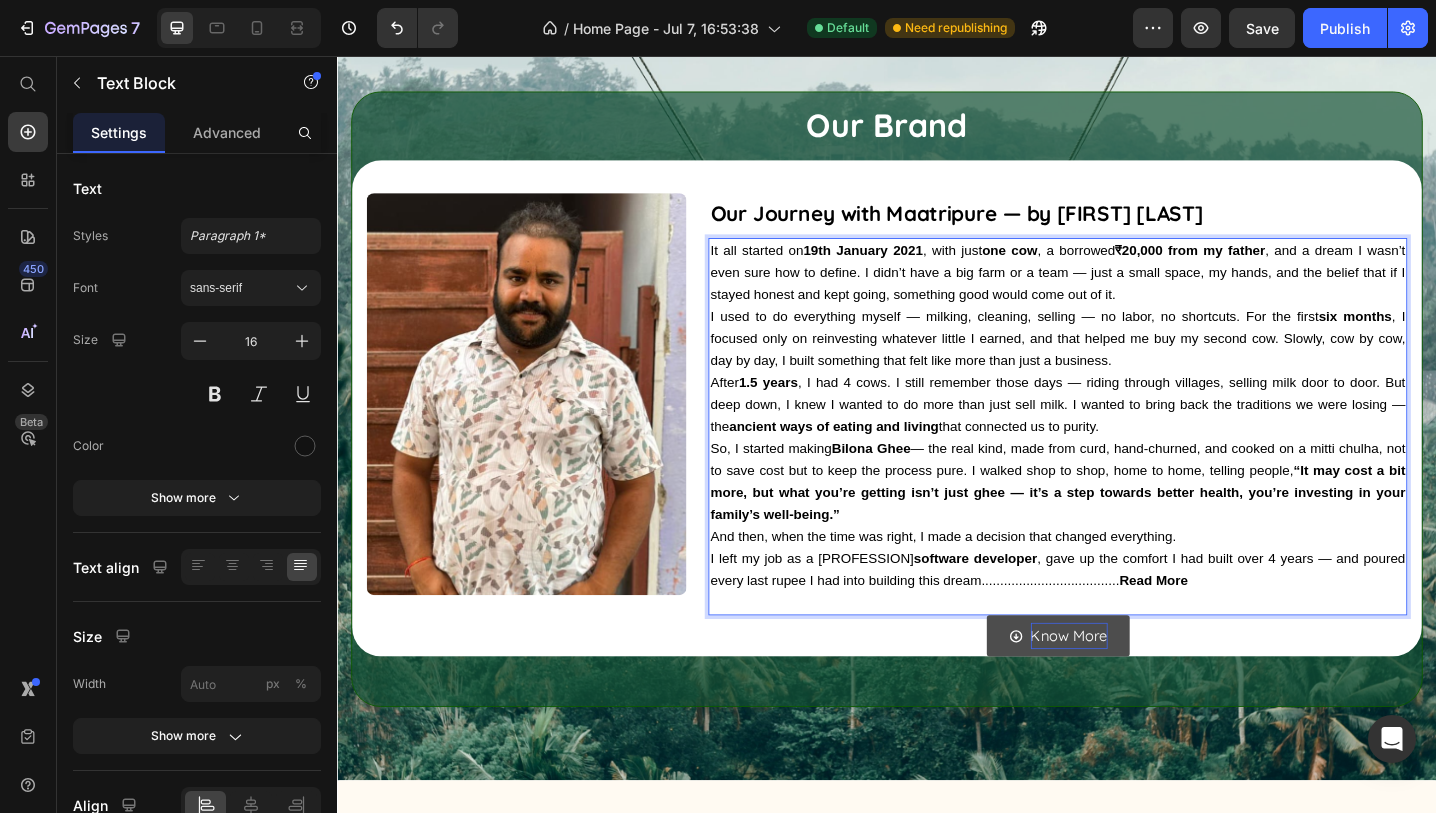 scroll, scrollTop: 1442, scrollLeft: 0, axis: vertical 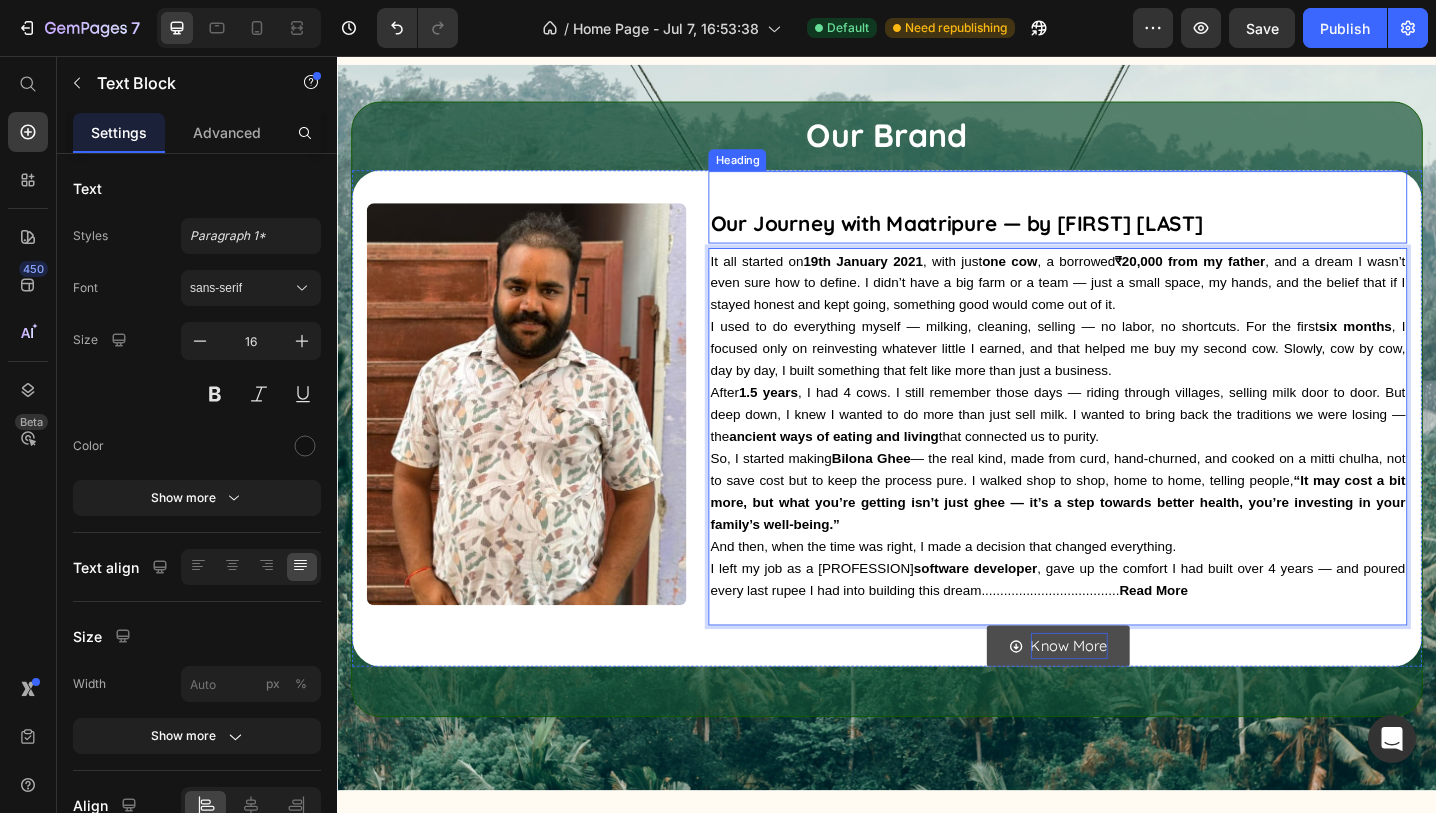 click on "Our Journey with Maatripure — by [FIRST] [LAST]" at bounding box center (1013, 238) 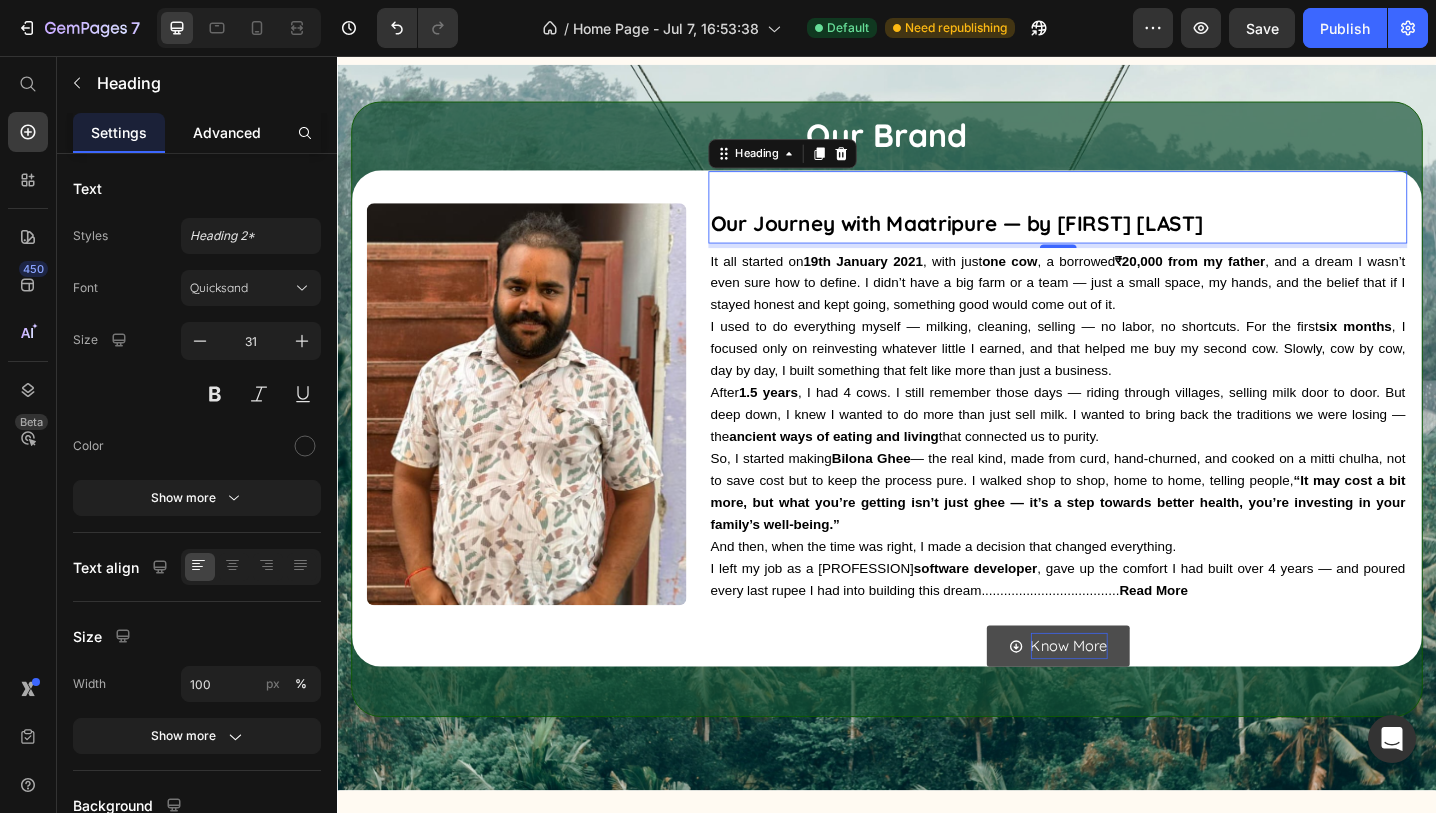 click on "Advanced" at bounding box center [227, 132] 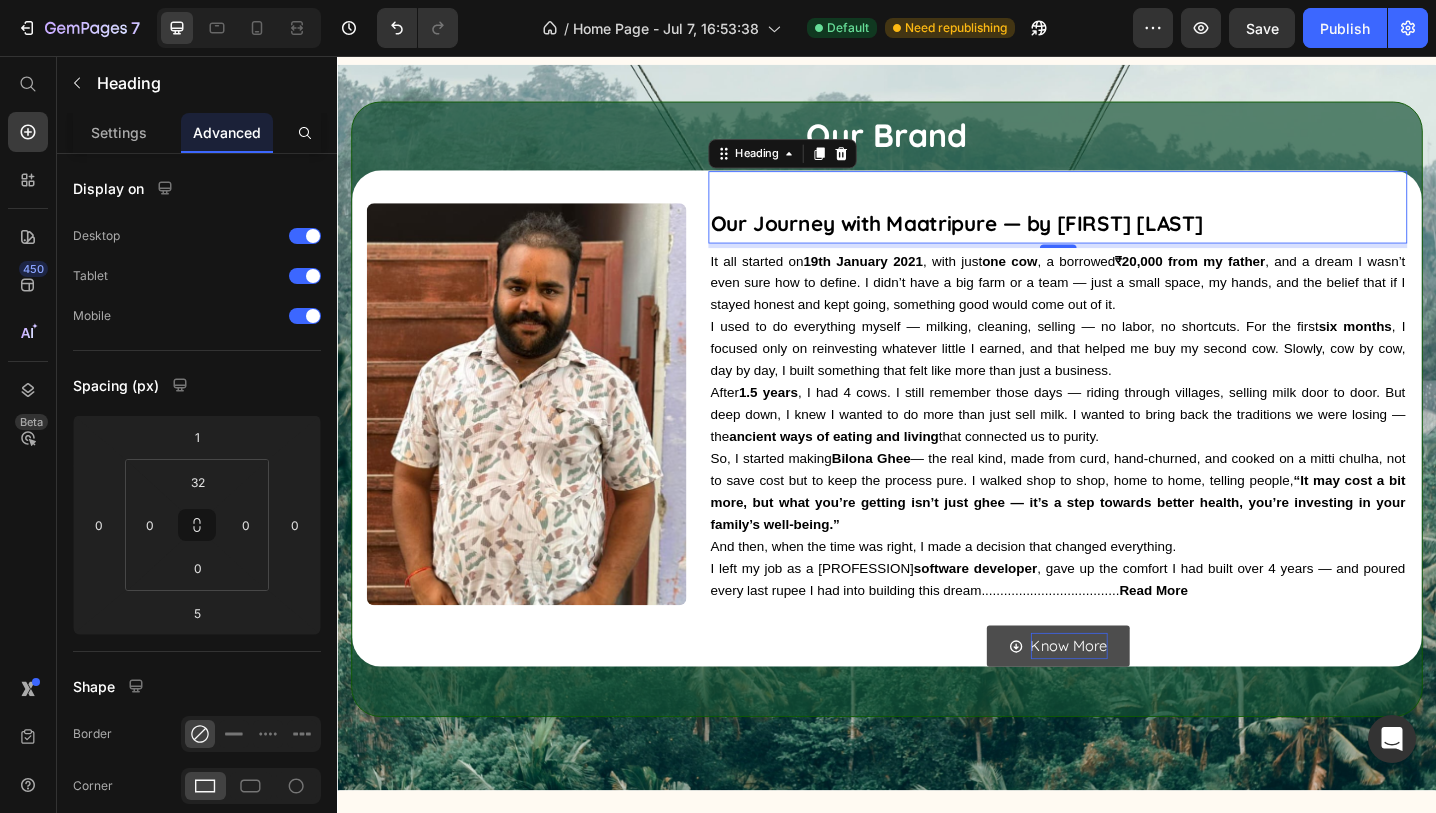 click on "Advanced" at bounding box center (227, 132) 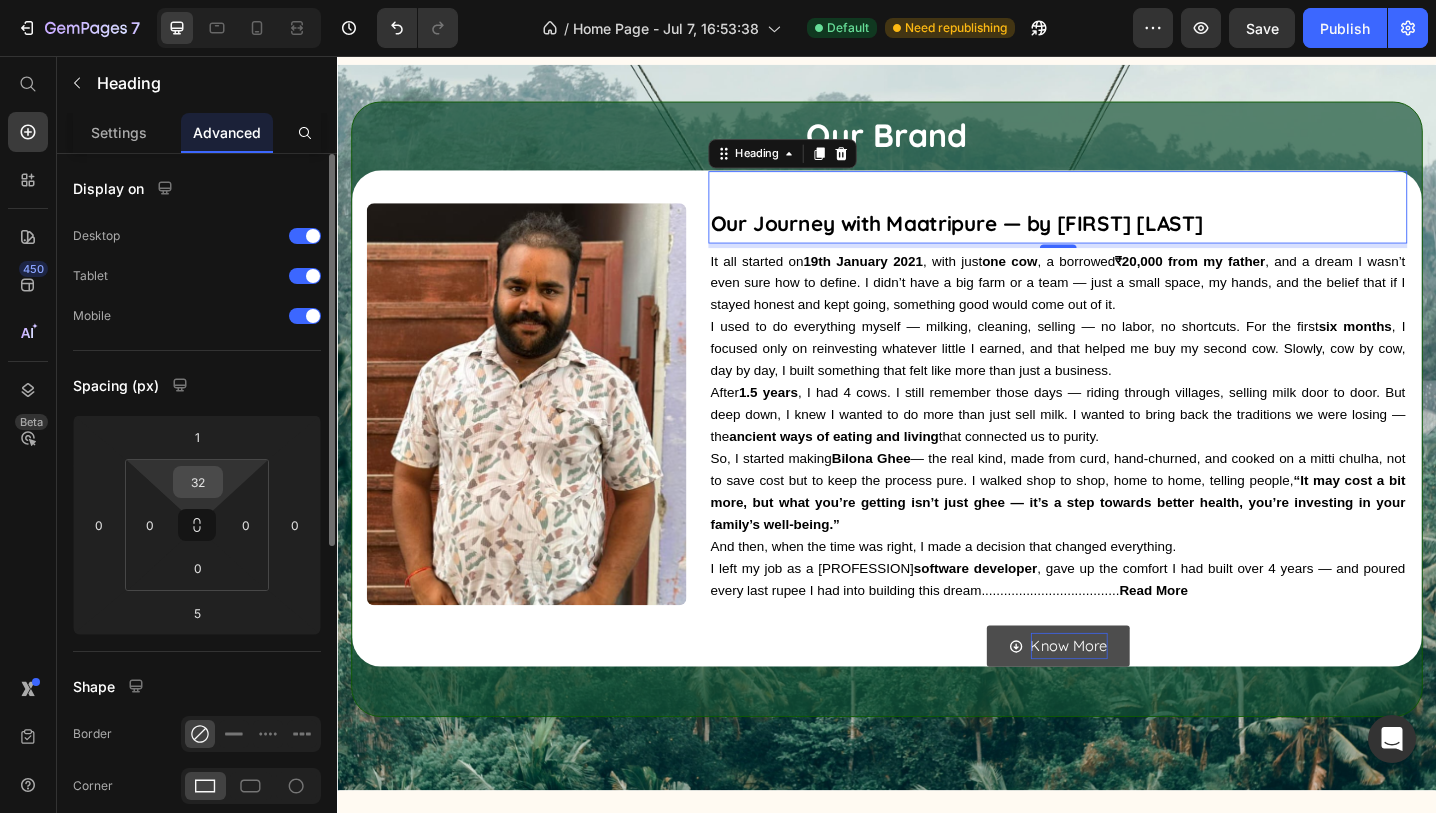 click on "32" at bounding box center [198, 482] 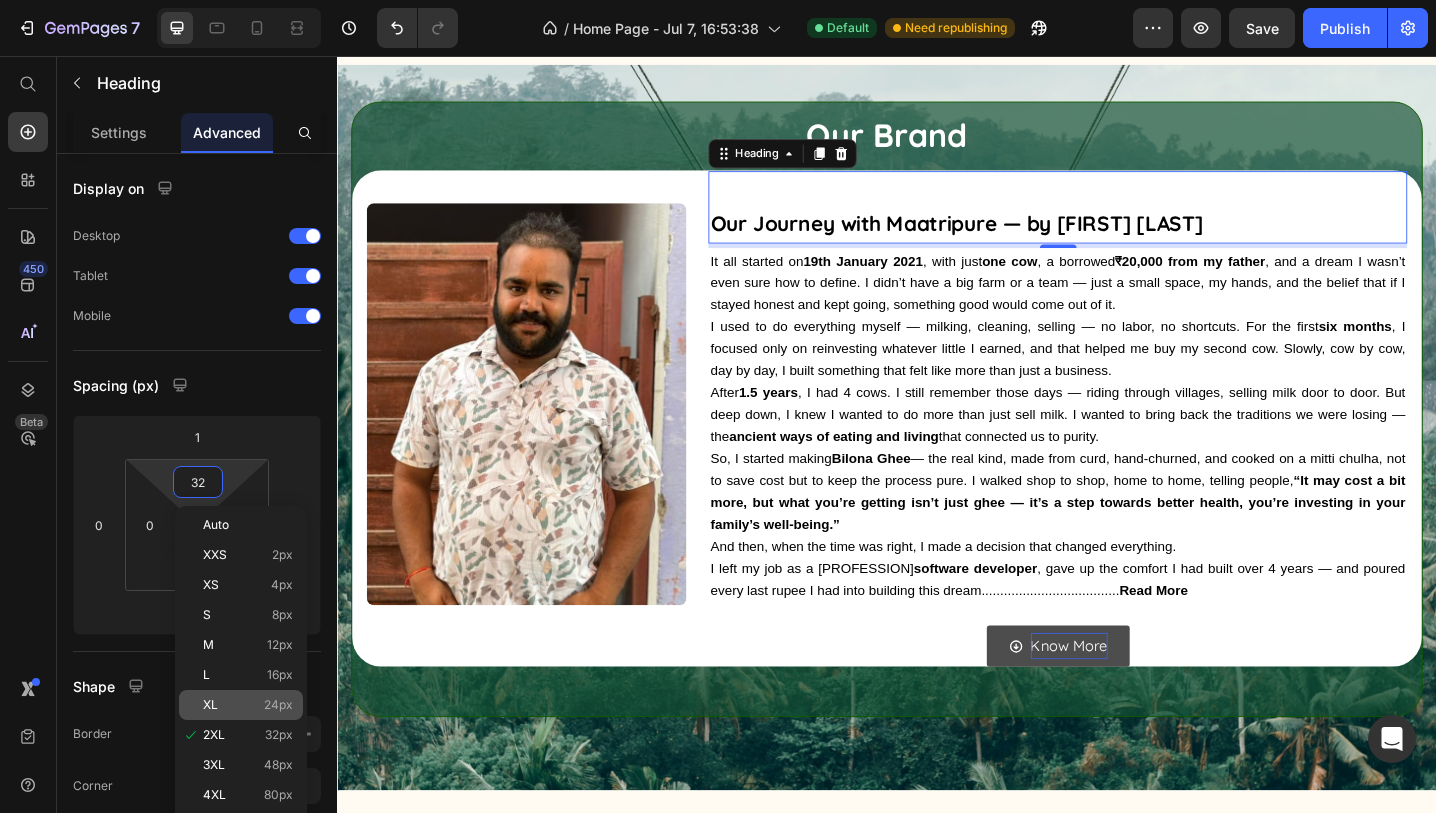 click on "XL" at bounding box center (210, 705) 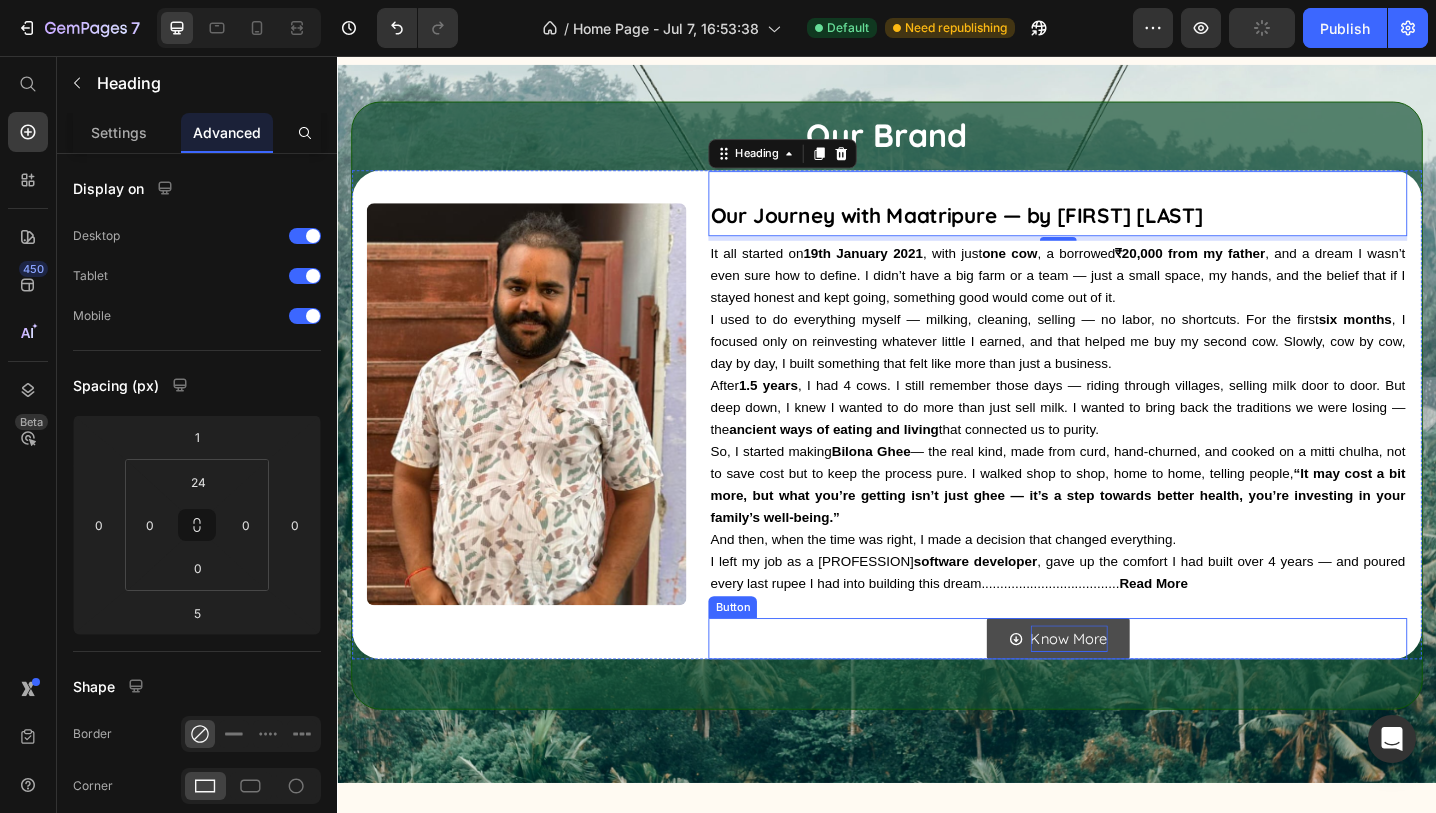 click on "Know More" at bounding box center (1136, 692) 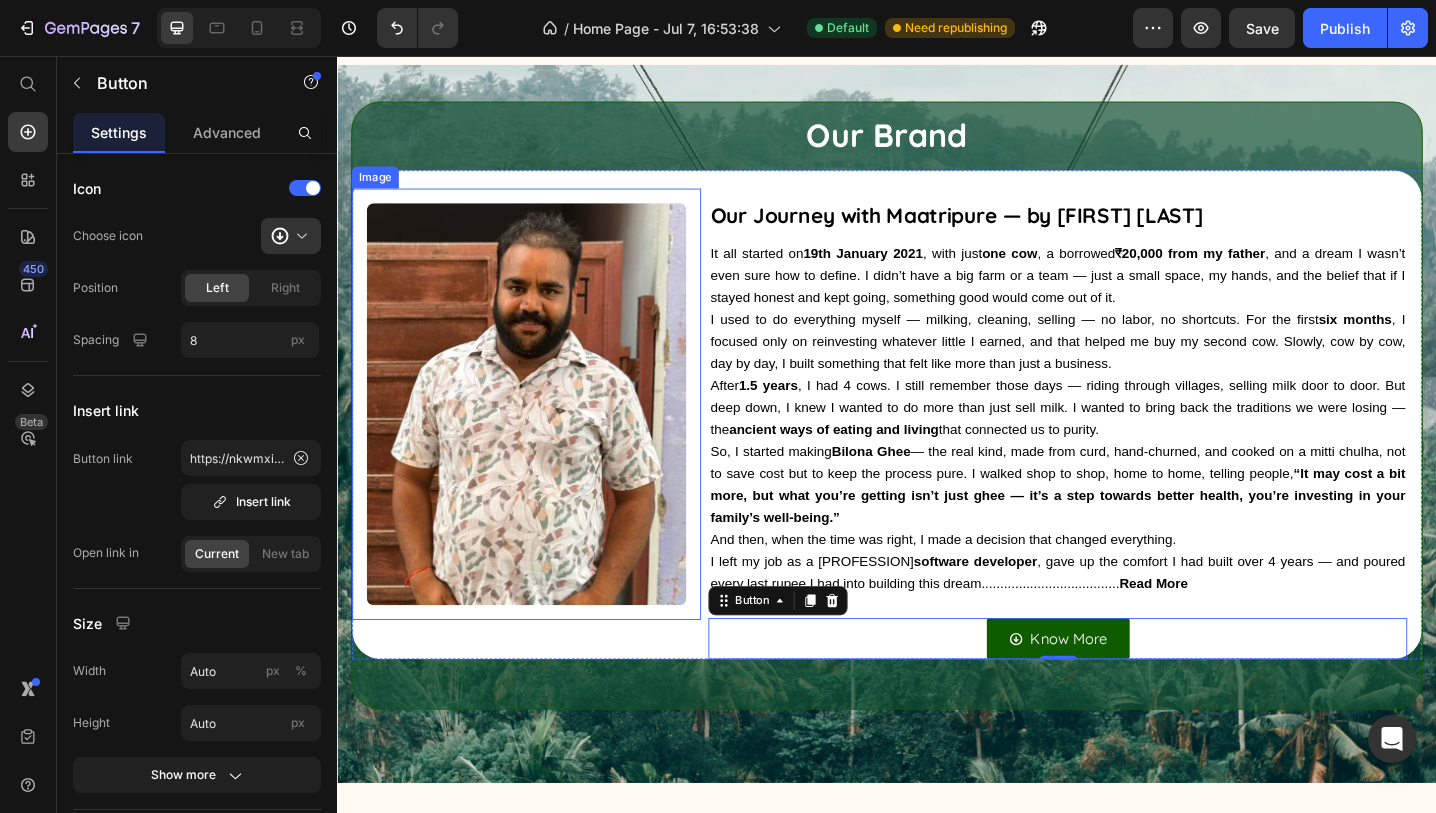 click at bounding box center [543, 436] 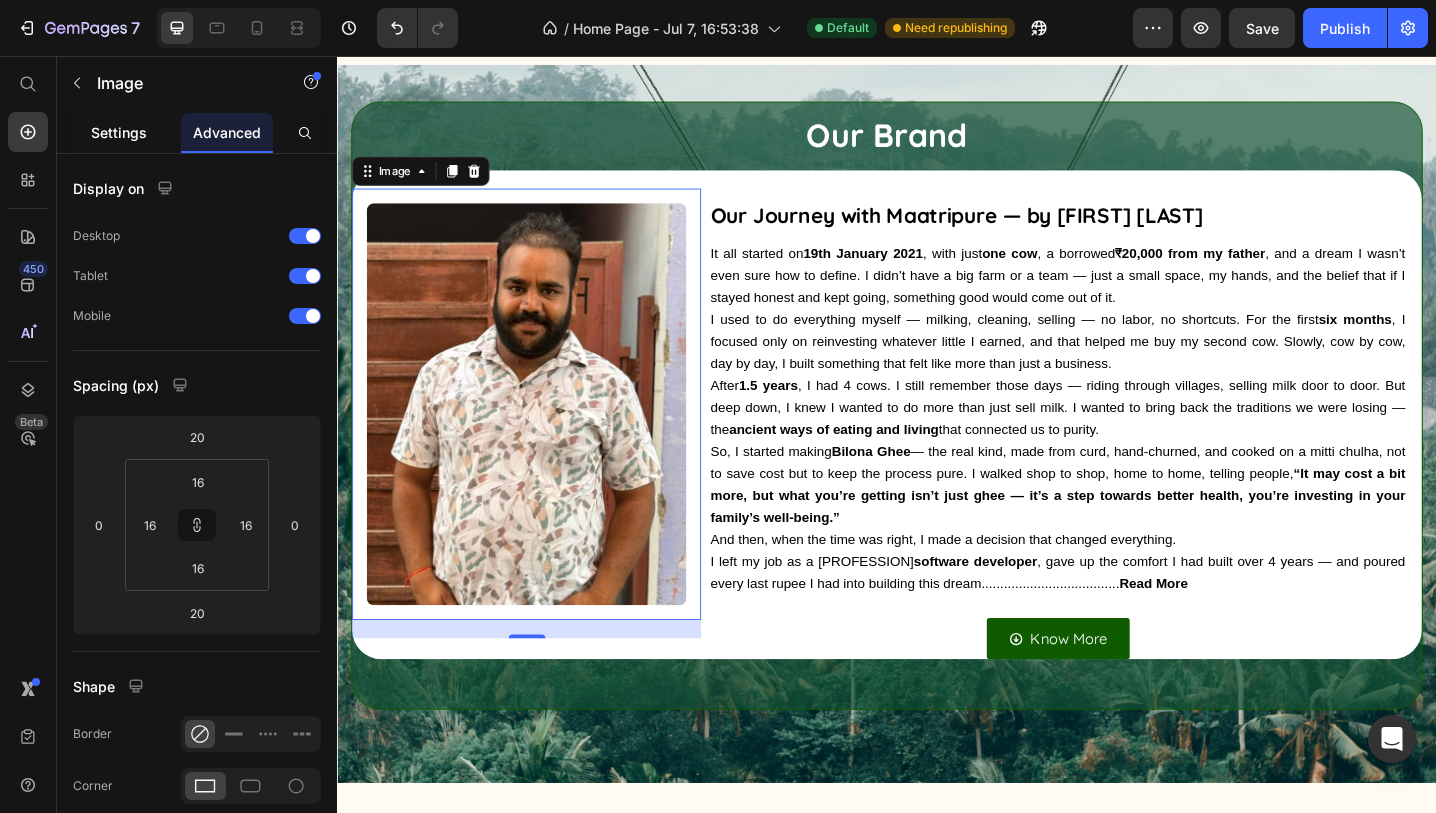 click on "Settings" 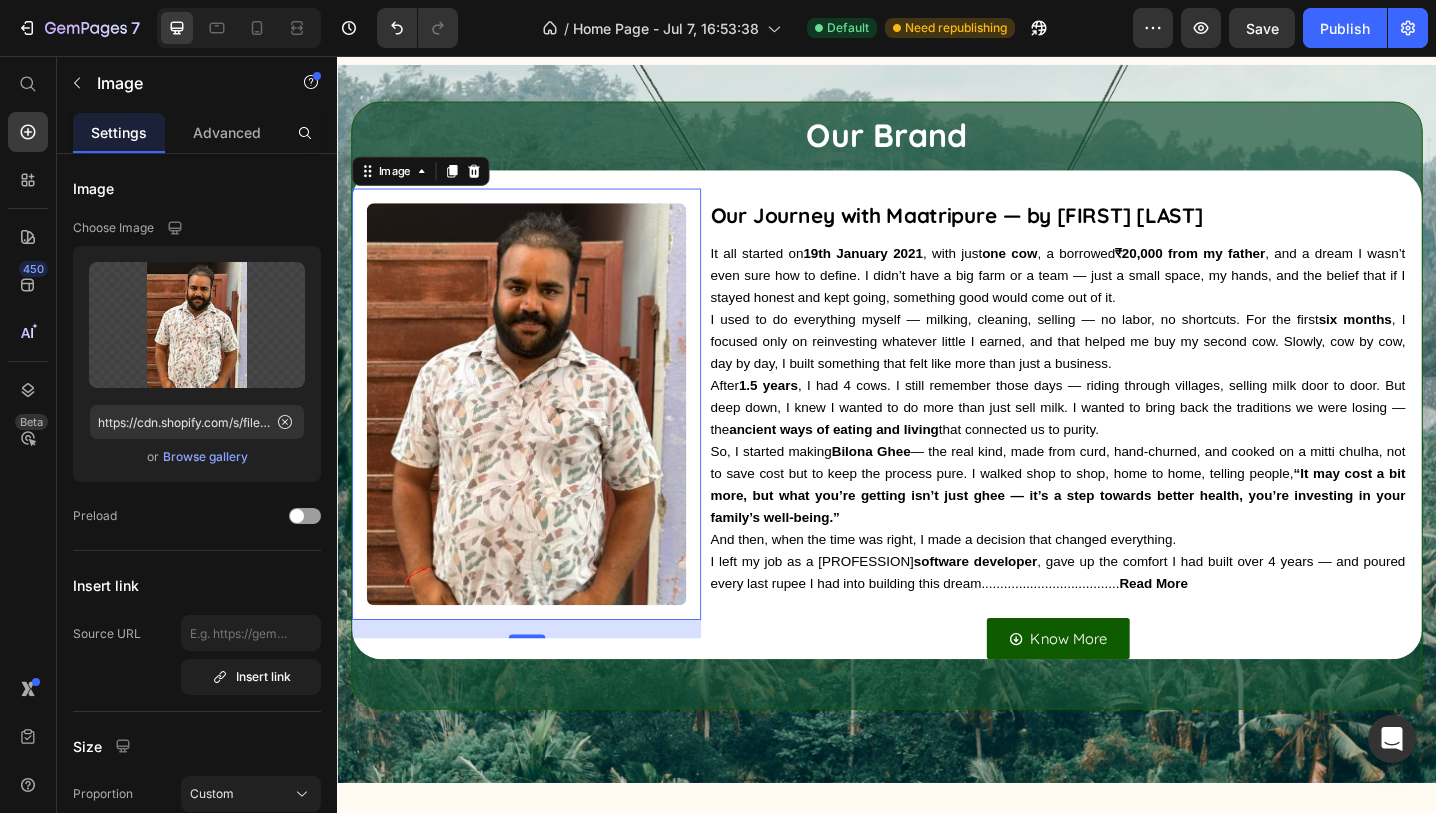 click at bounding box center (543, 436) 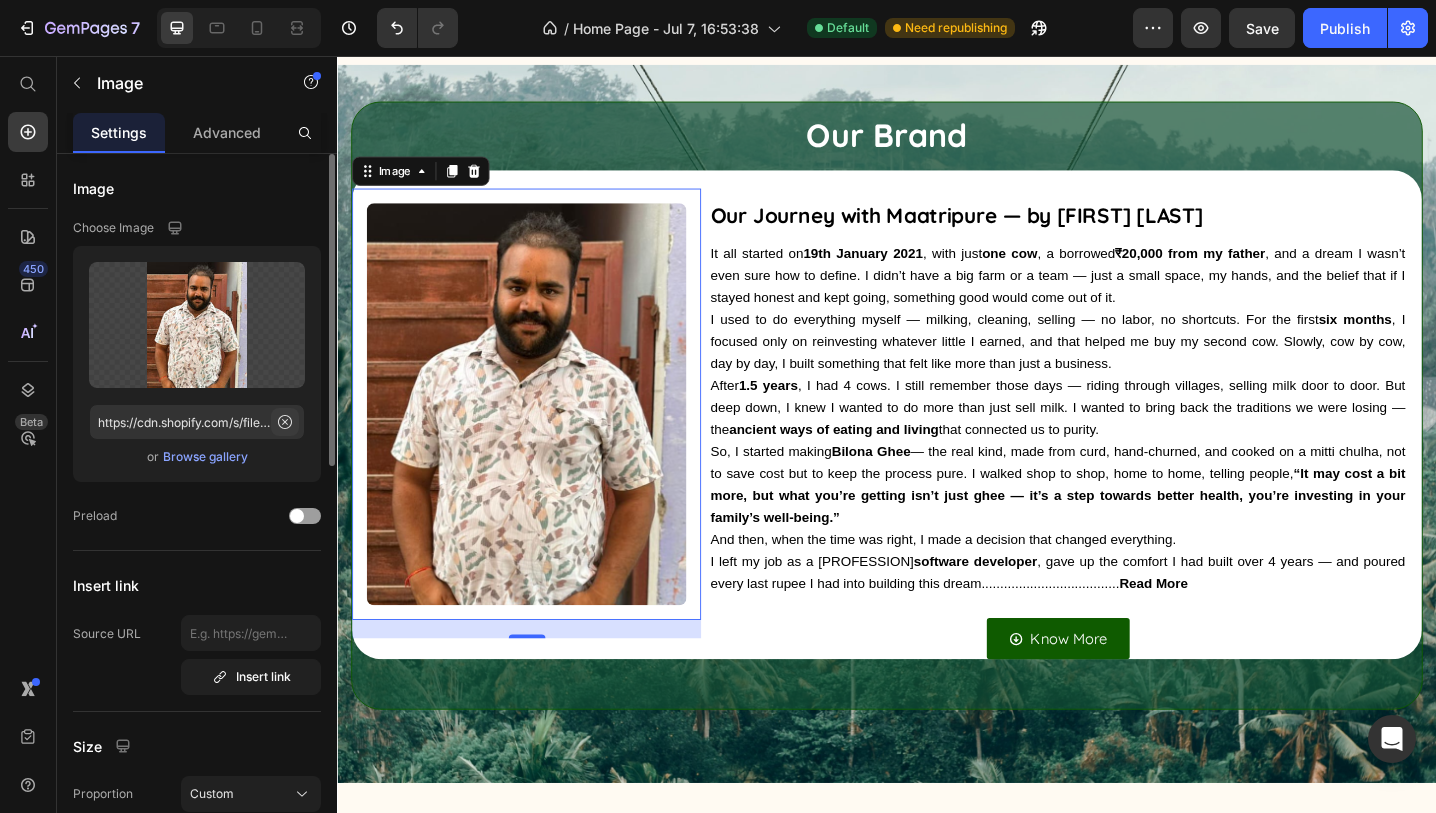click 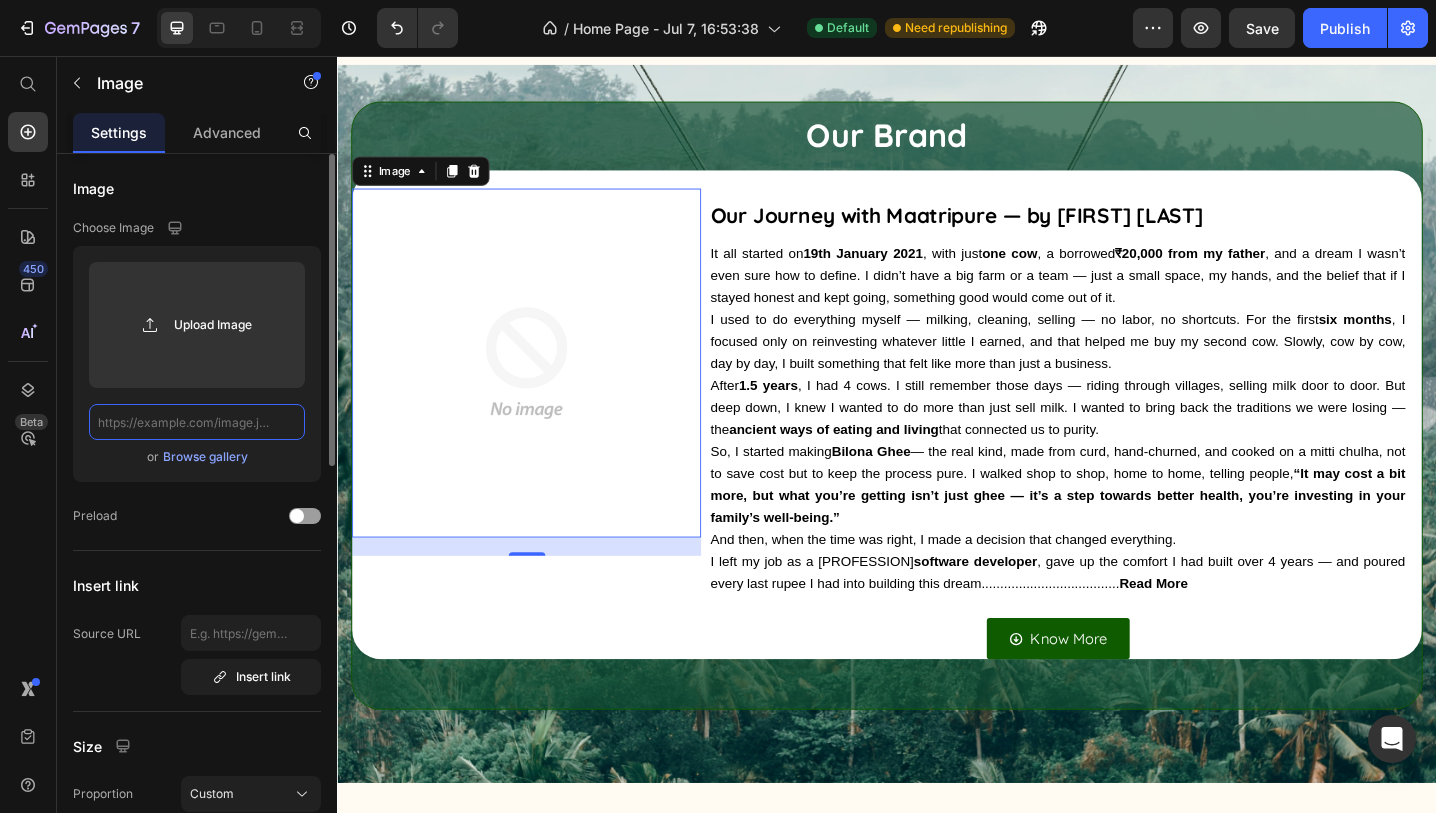 scroll, scrollTop: 0, scrollLeft: 0, axis: both 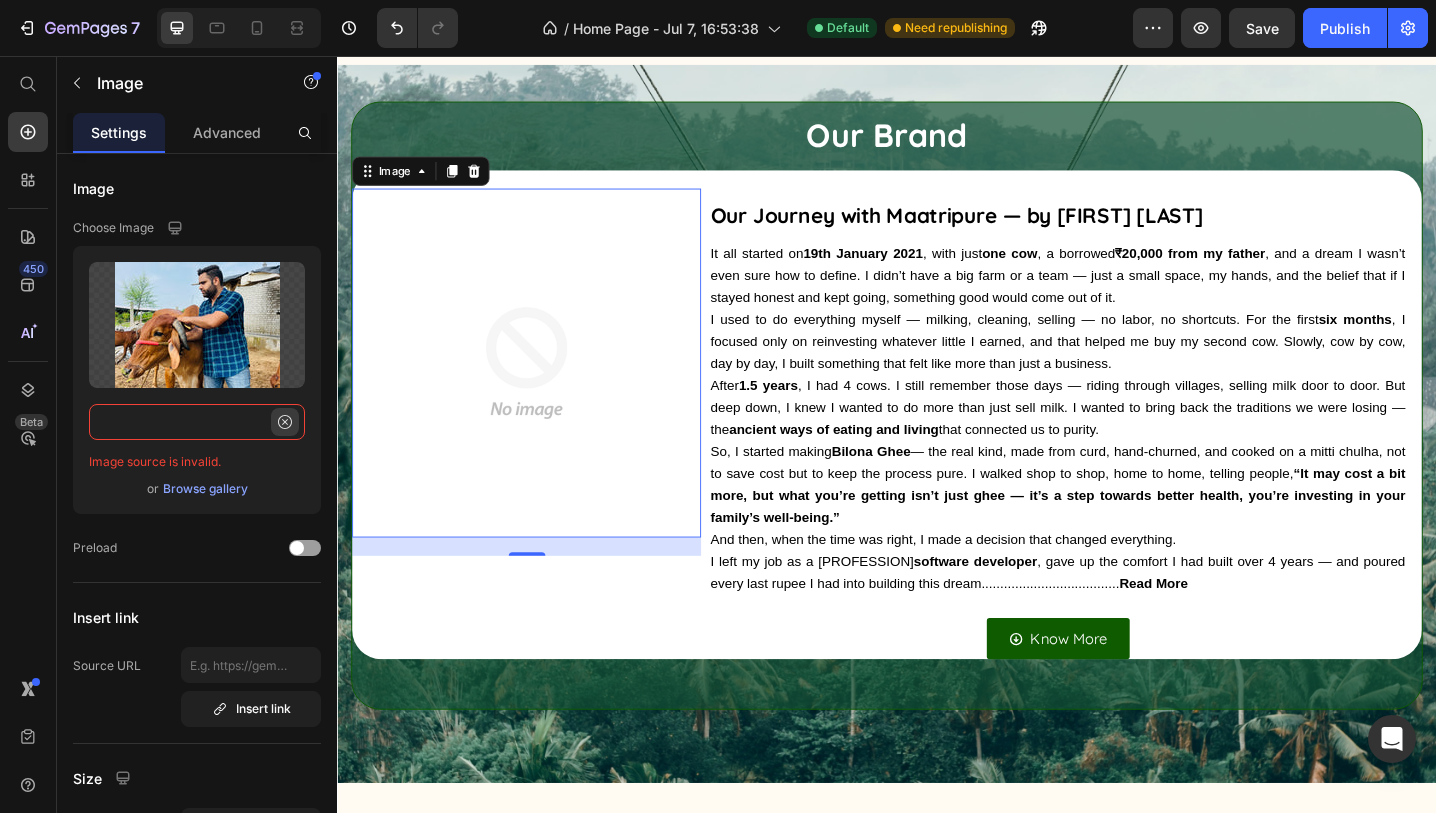 type on "https://cdn.shopify.com/s/files/1/0892/4194/4248/files/IMG_3856_3868b69f-dbf6-4df5-b65d-a6b613216614.jpg?v=1752495151" 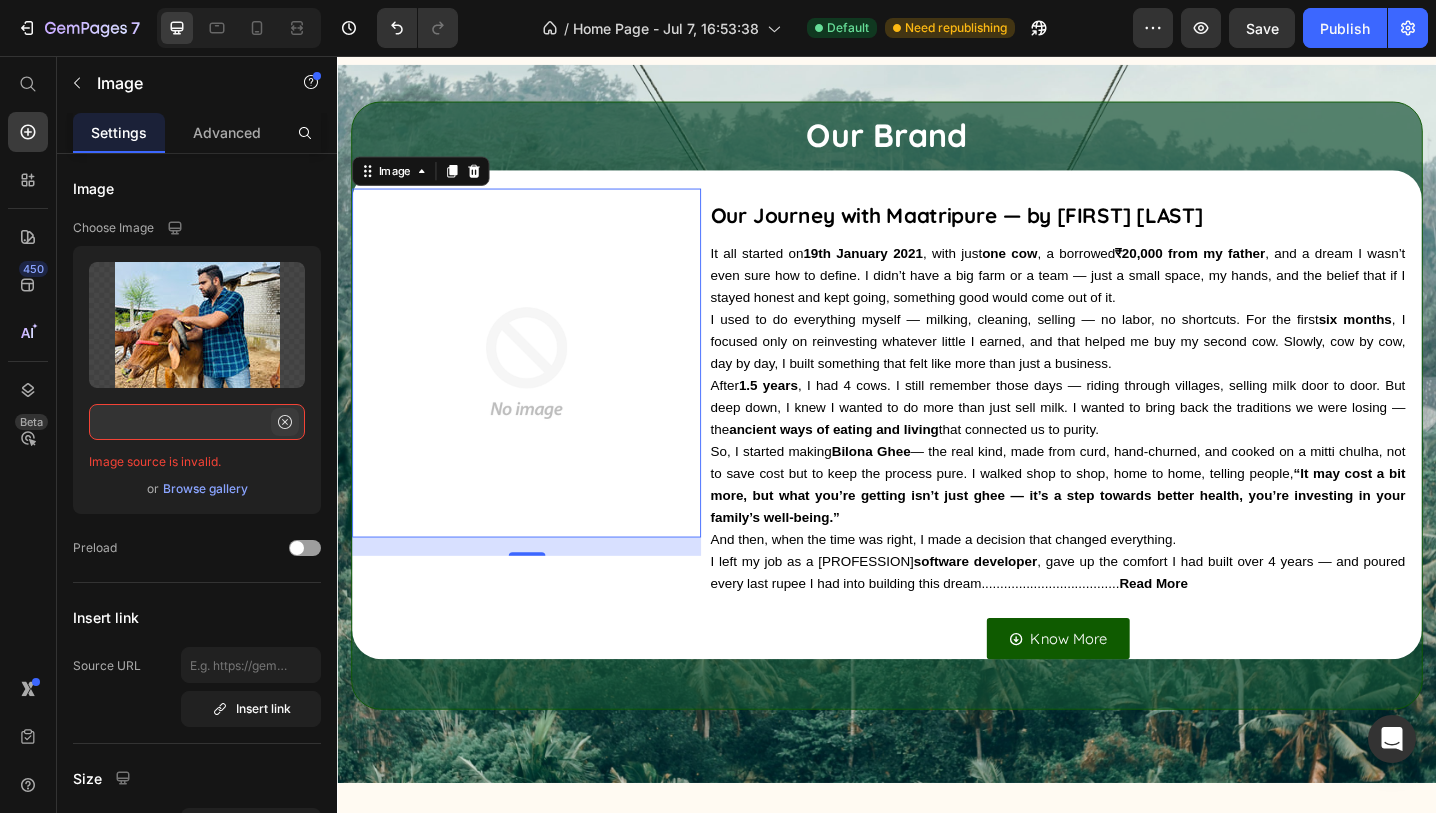 click 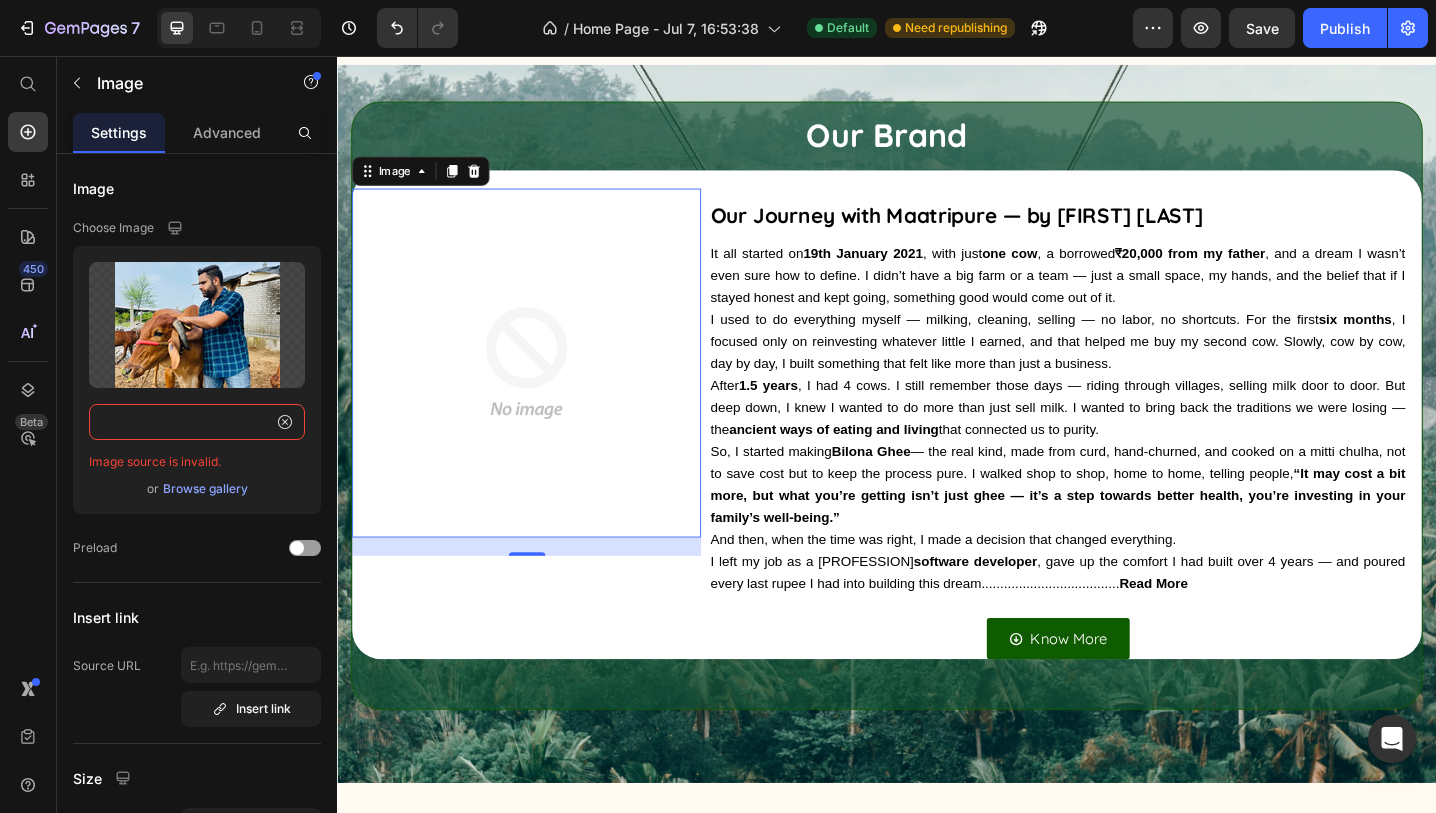 type 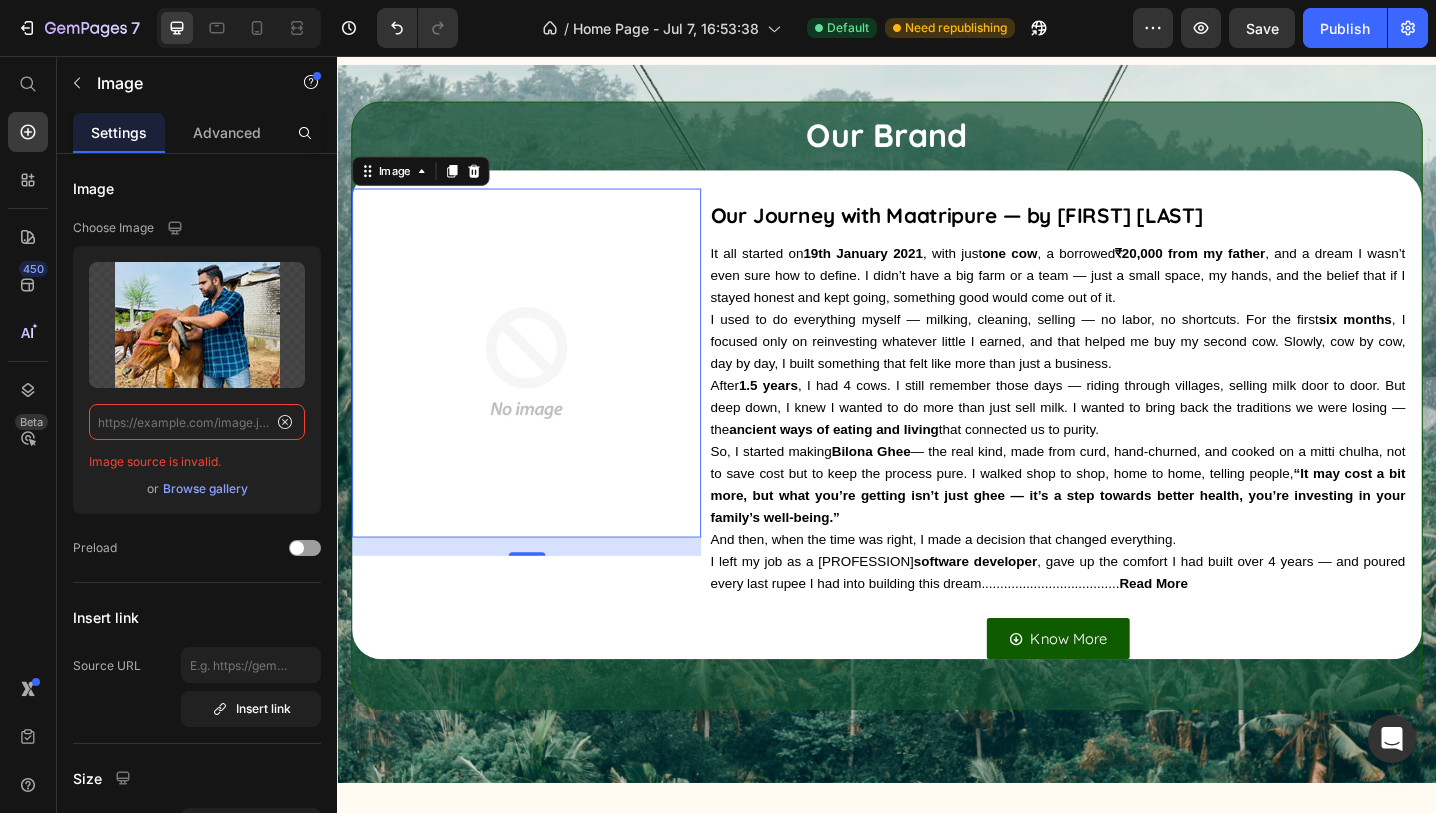 scroll, scrollTop: 0, scrollLeft: 0, axis: both 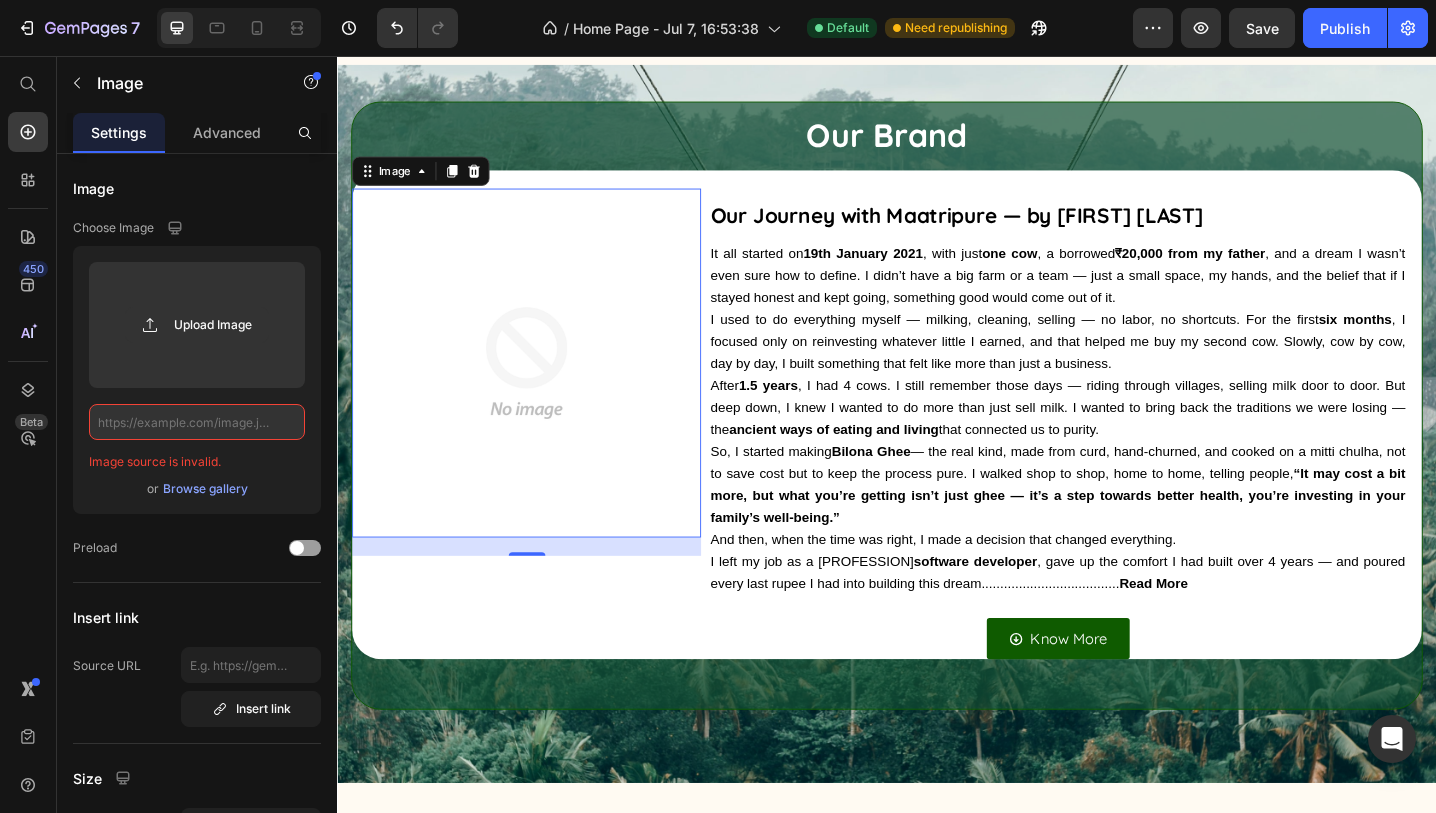 click on "Browse gallery" at bounding box center (205, 489) 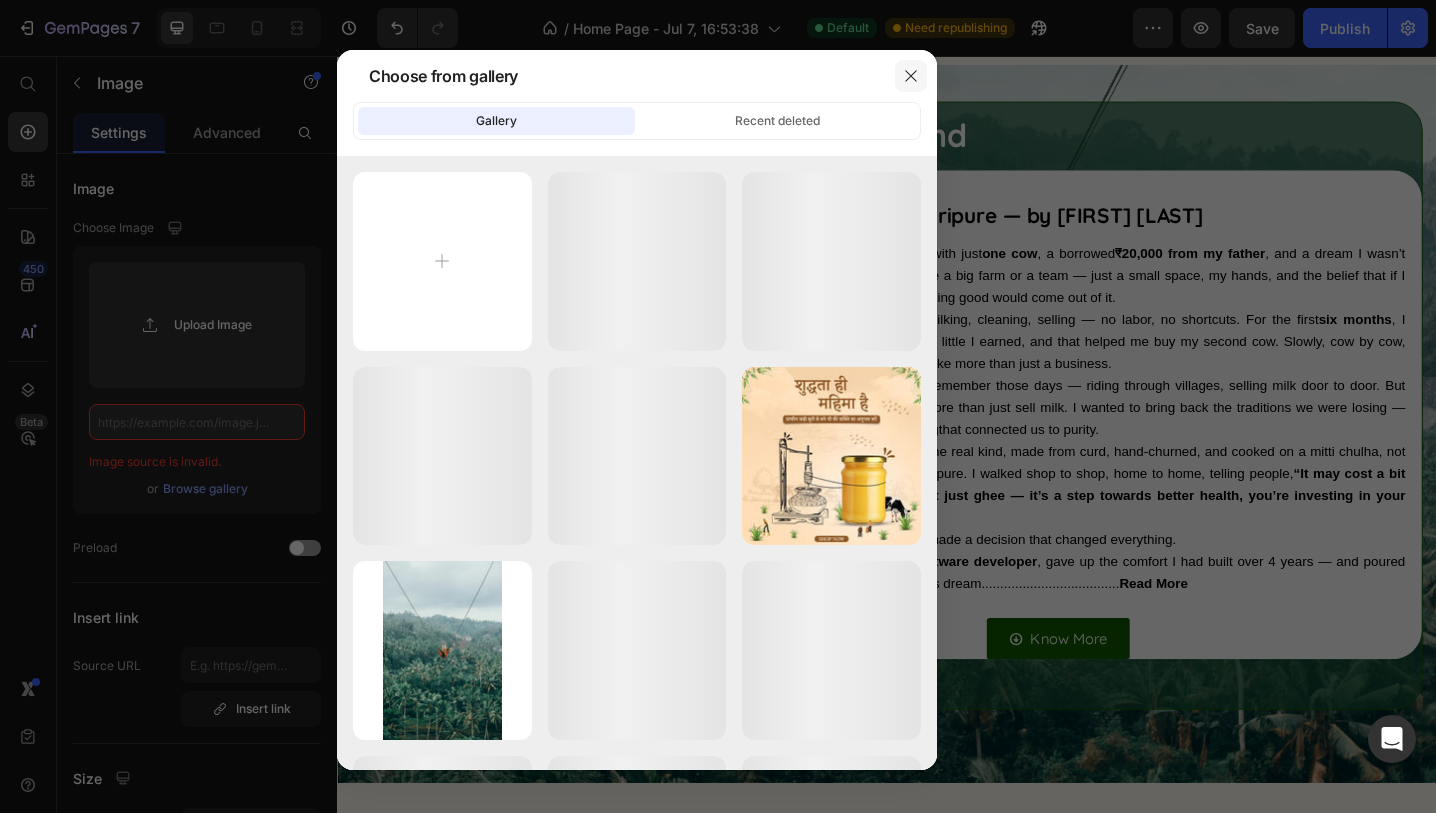 click 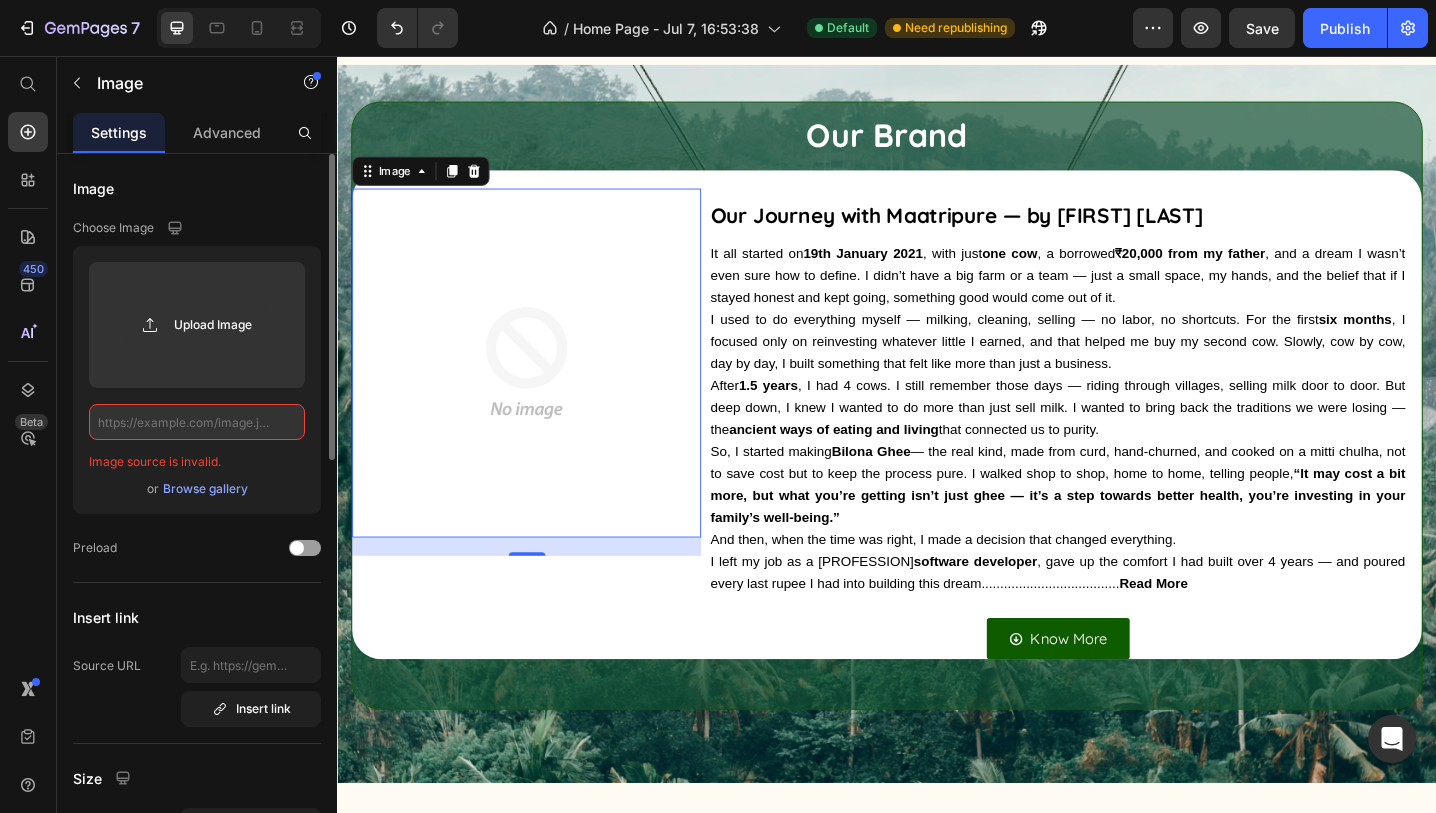 click on "Browse gallery" at bounding box center (205, 489) 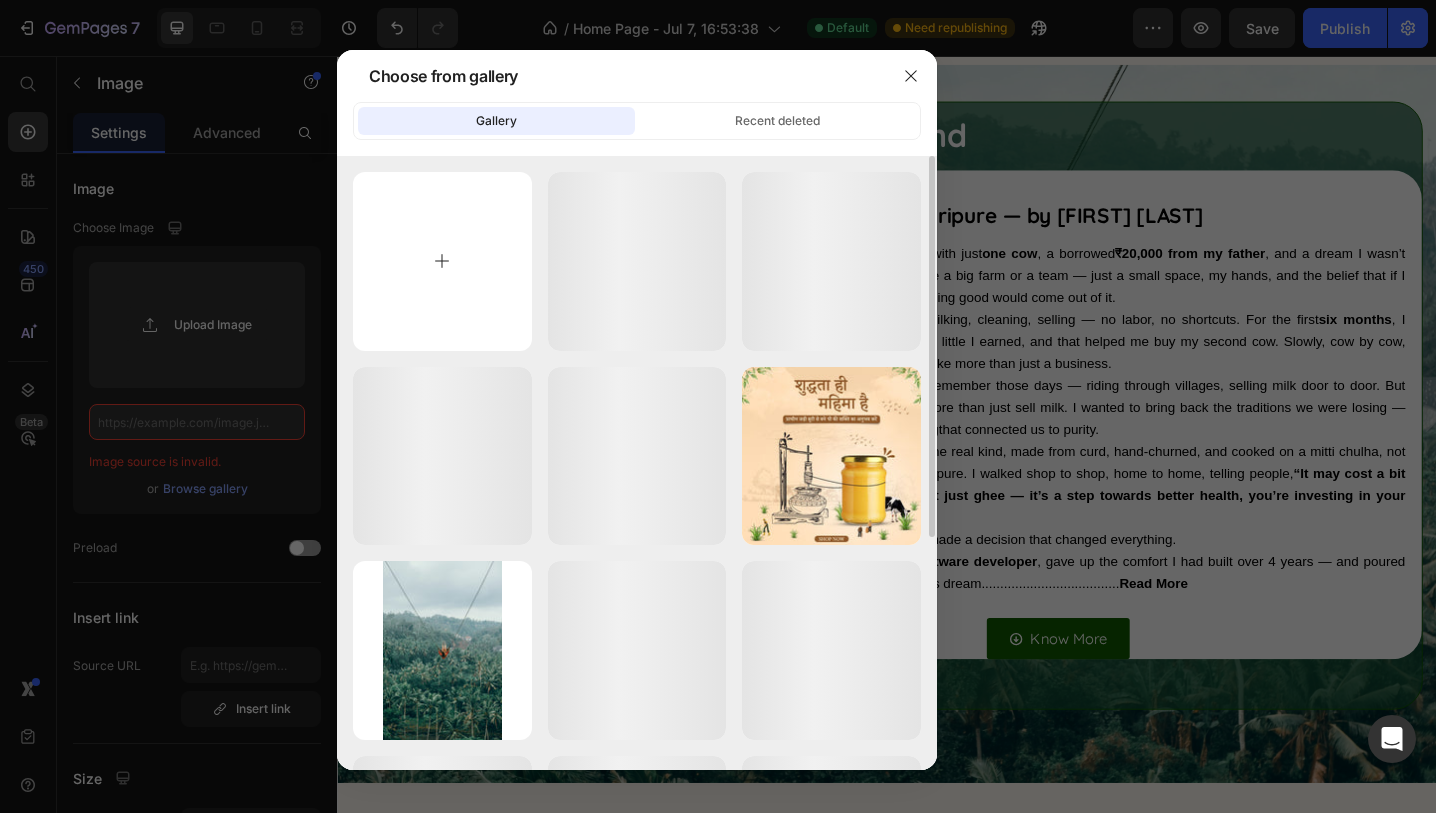 click at bounding box center [442, 261] 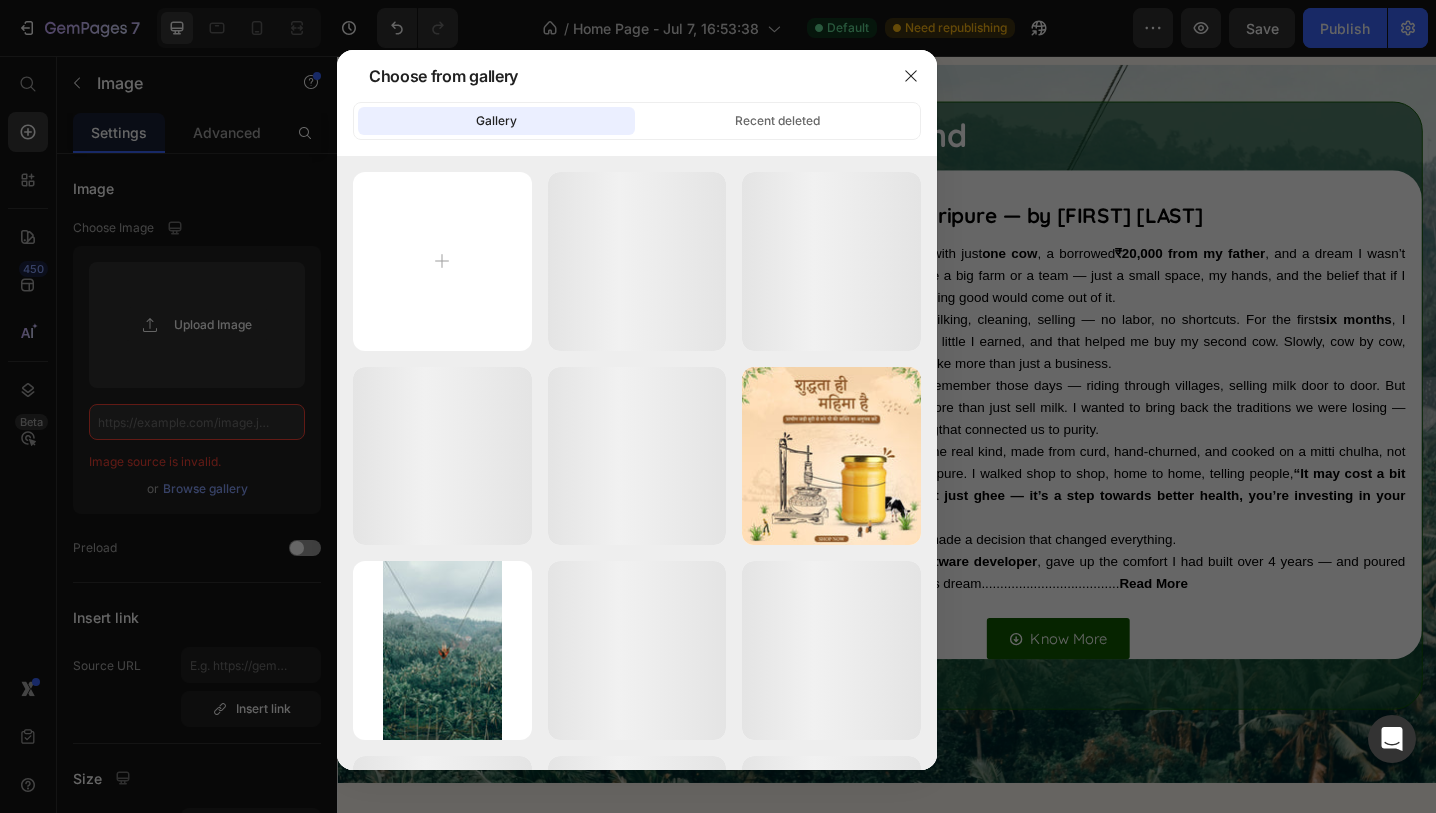 type on "C:\fakepath\IMG_3856.jpg" 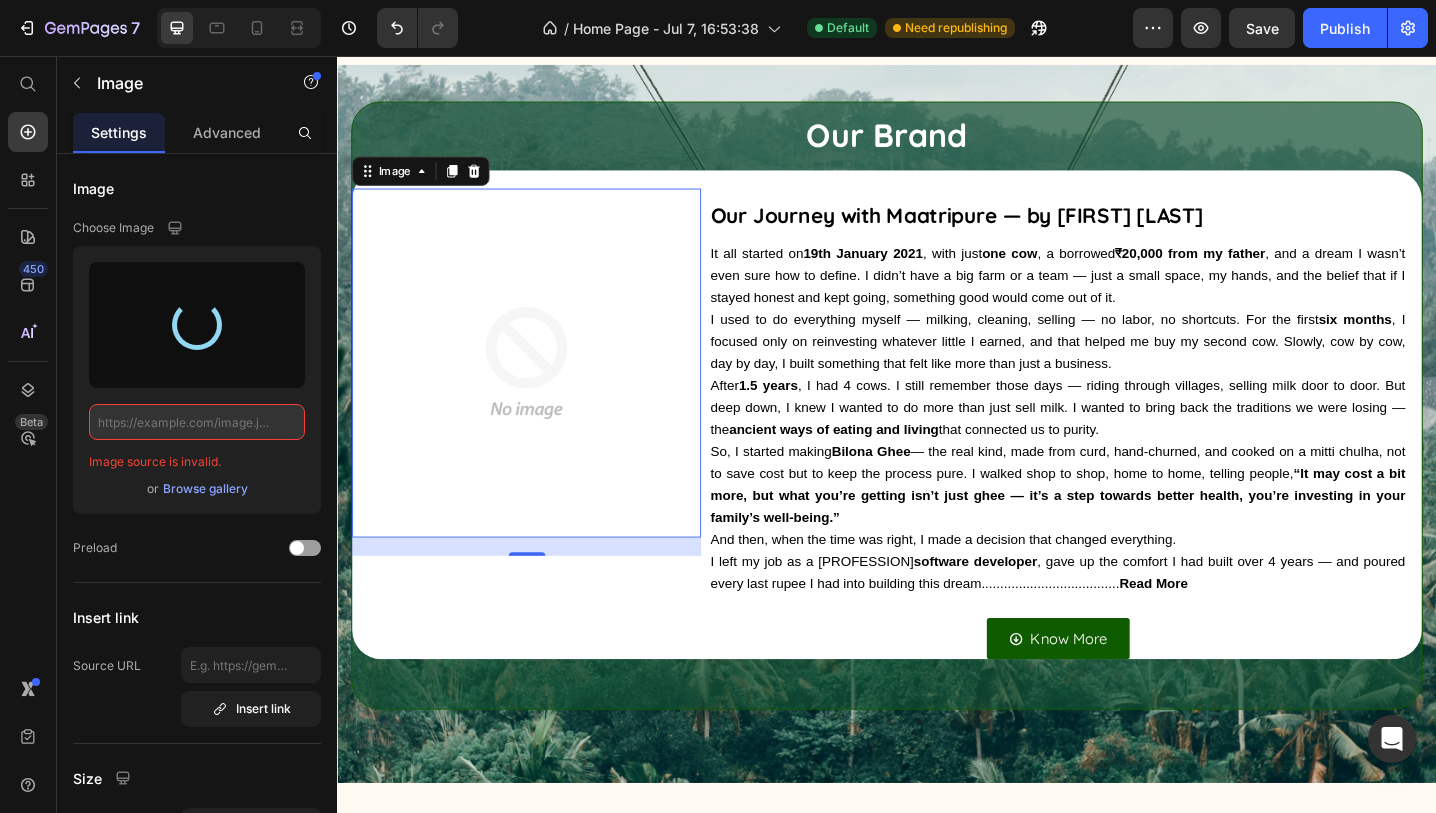 type on "https://cdn.shopify.com/s/files/1/0892/4194/4248/files/gempages_573374983774930145-c13d2d68-3661-4aa4-87d8-bdc2455c1fee.jpg" 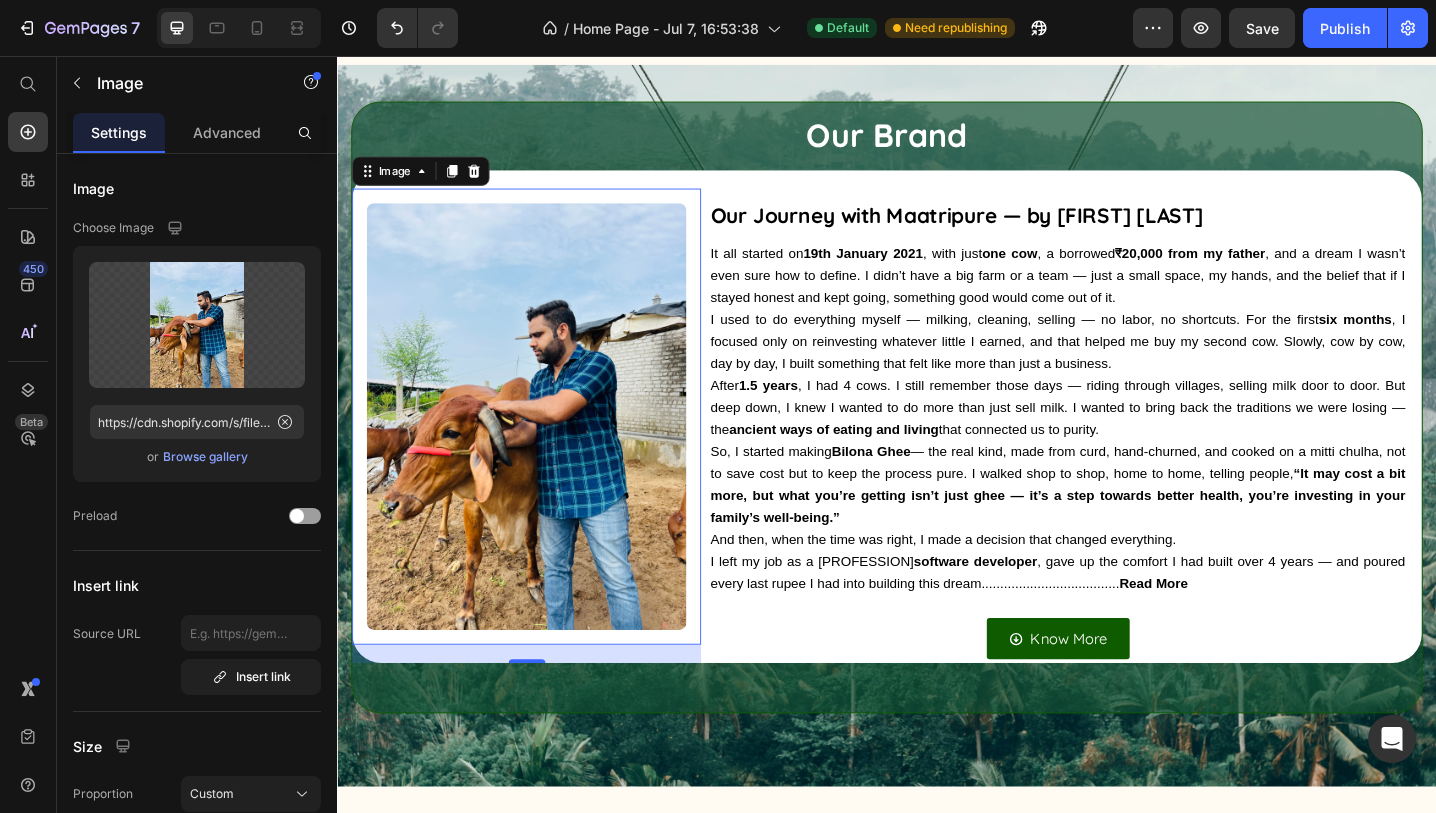 click on "20" at bounding box center [543, 709] 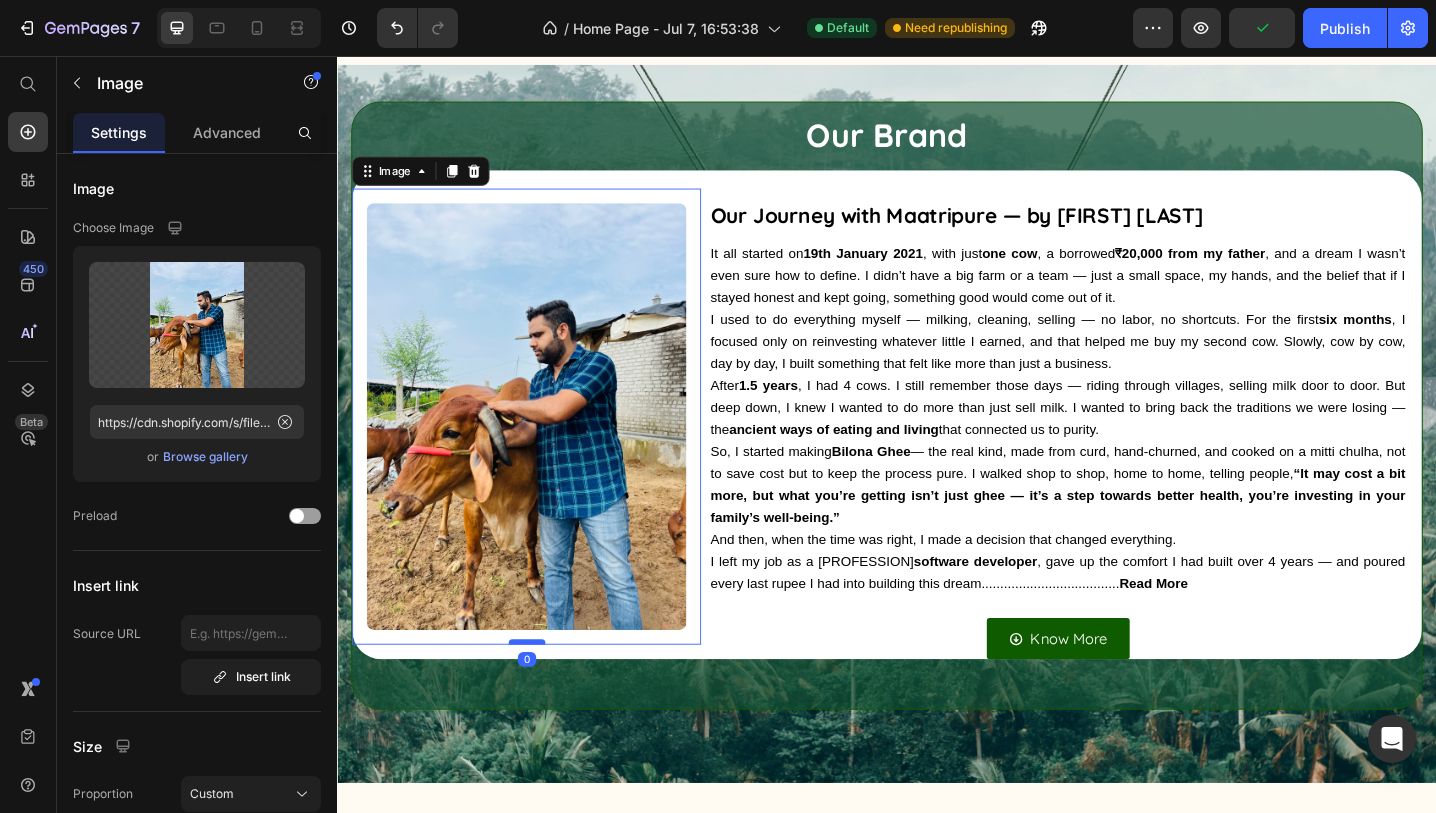 drag, startPoint x: 544, startPoint y: 714, endPoint x: 543, endPoint y: 696, distance: 18.027756 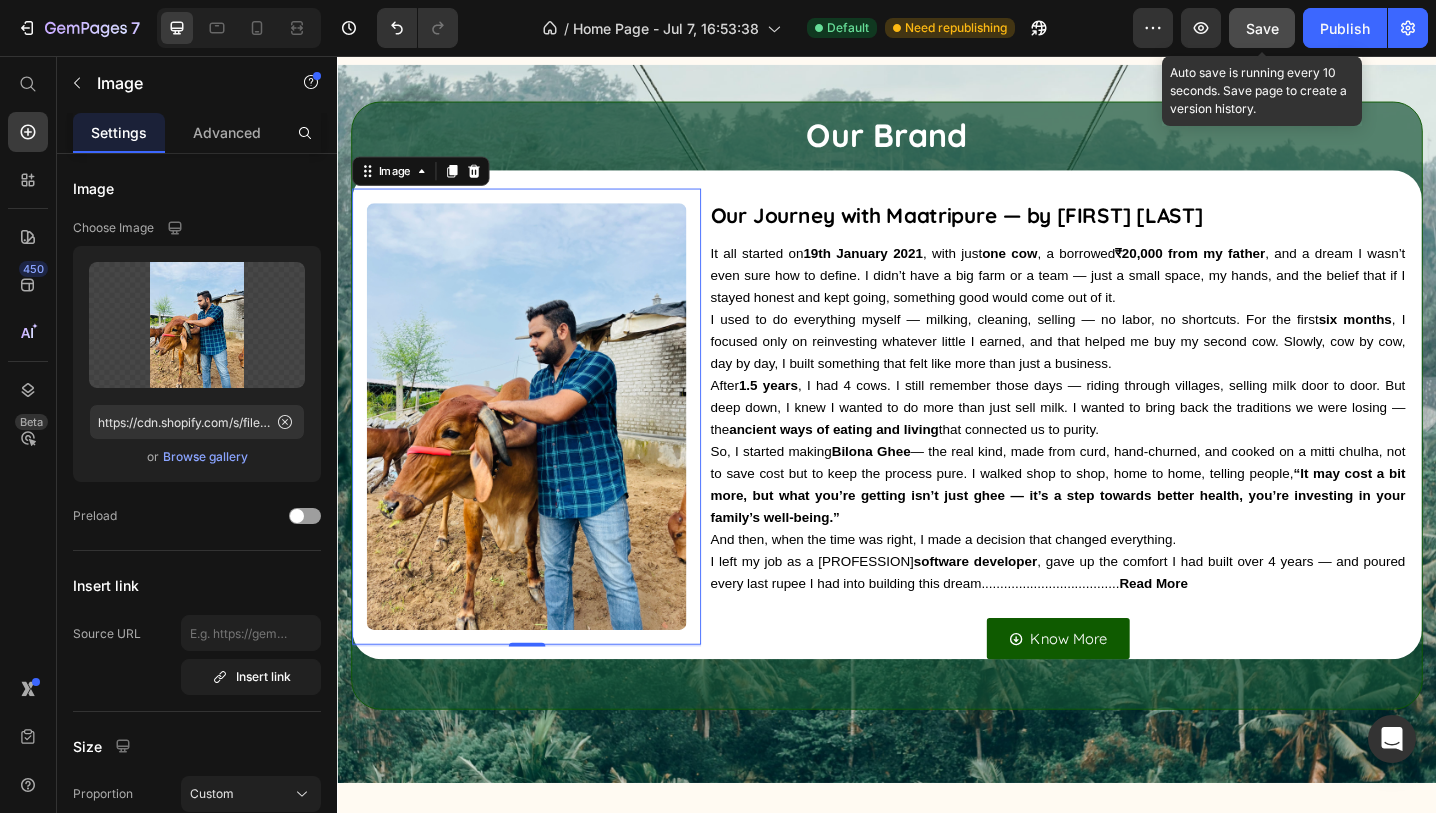 click on "Save" 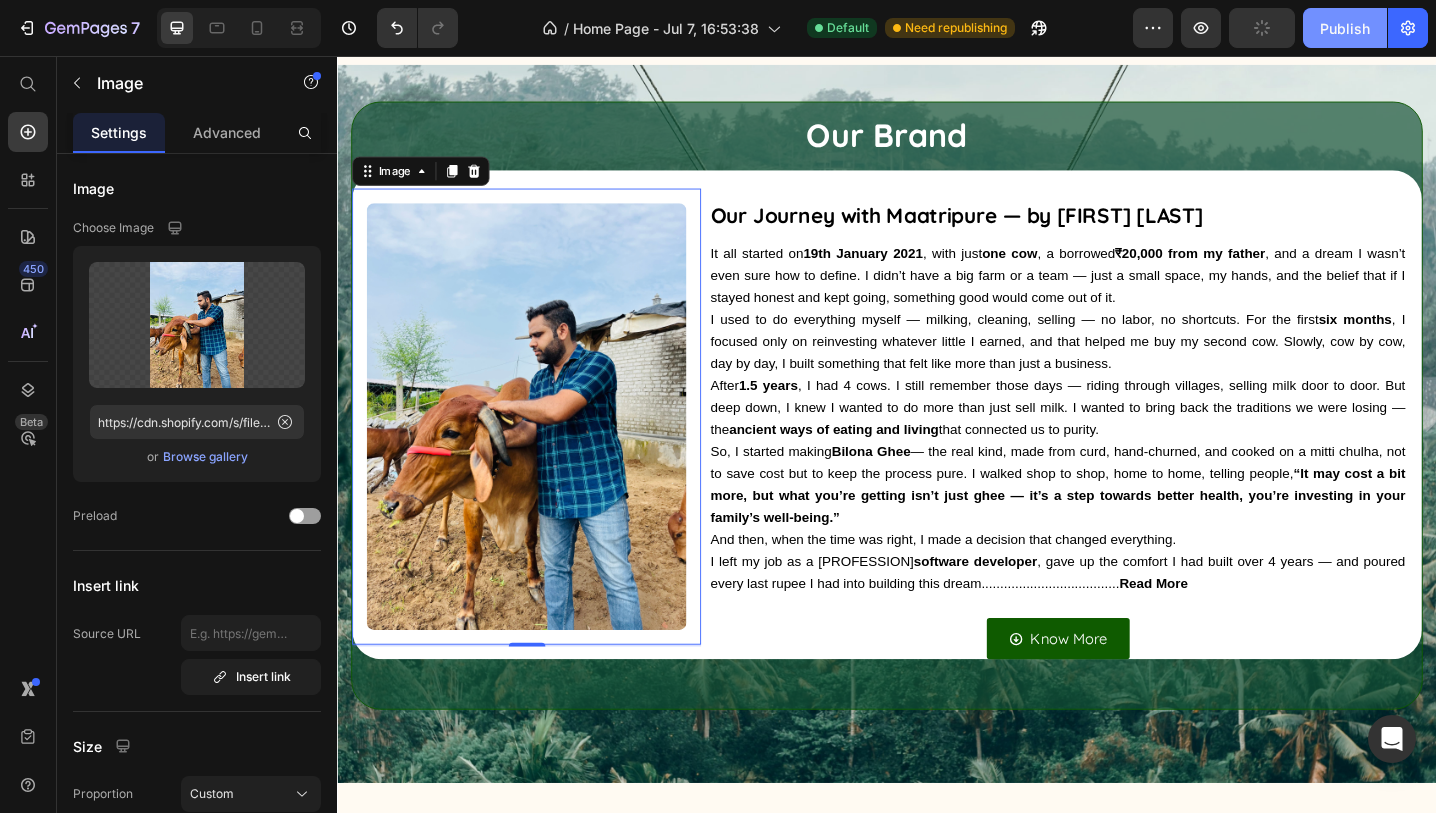 click on "Publish" at bounding box center [1345, 28] 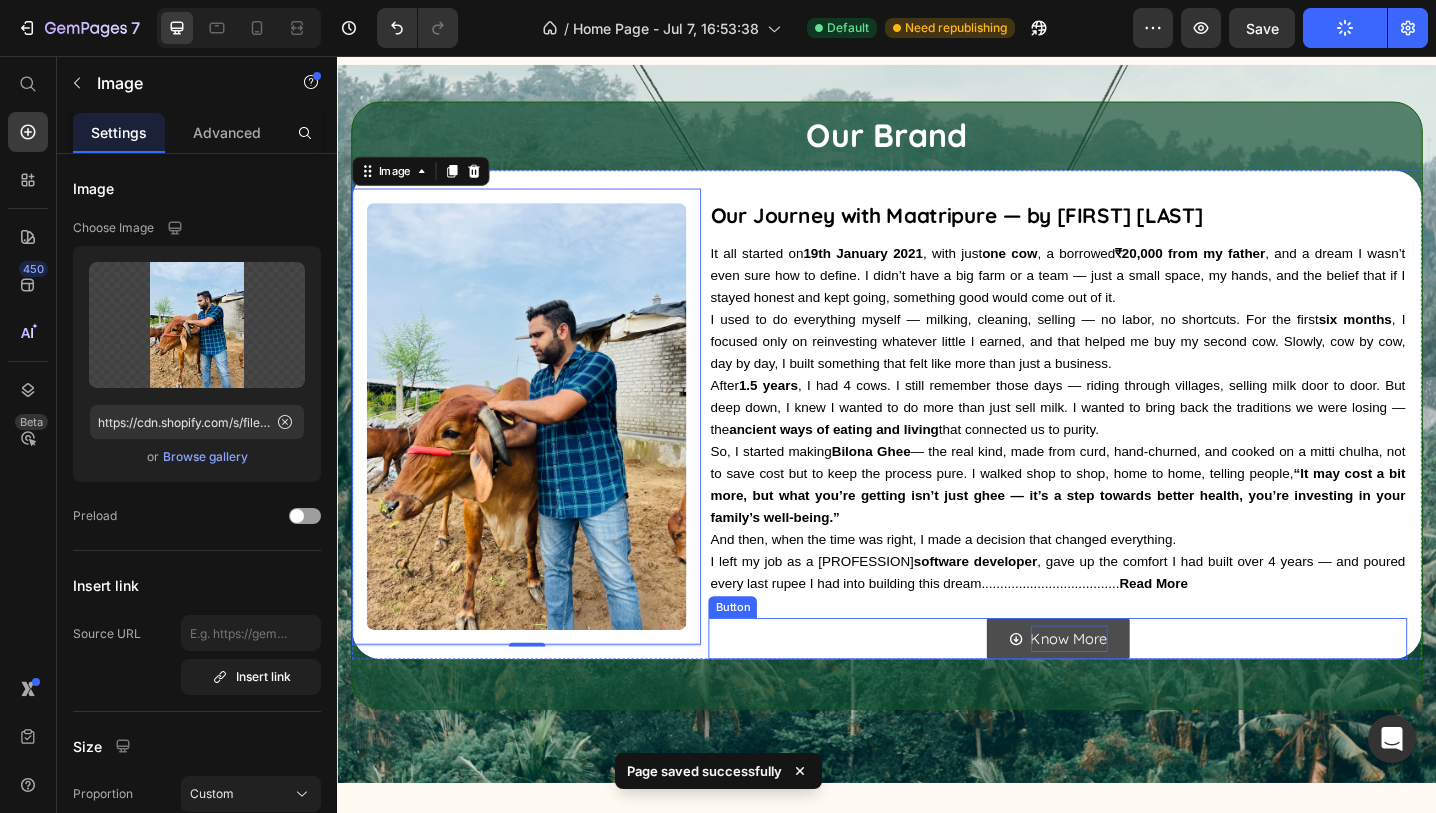 click on "Know More" at bounding box center (1136, 692) 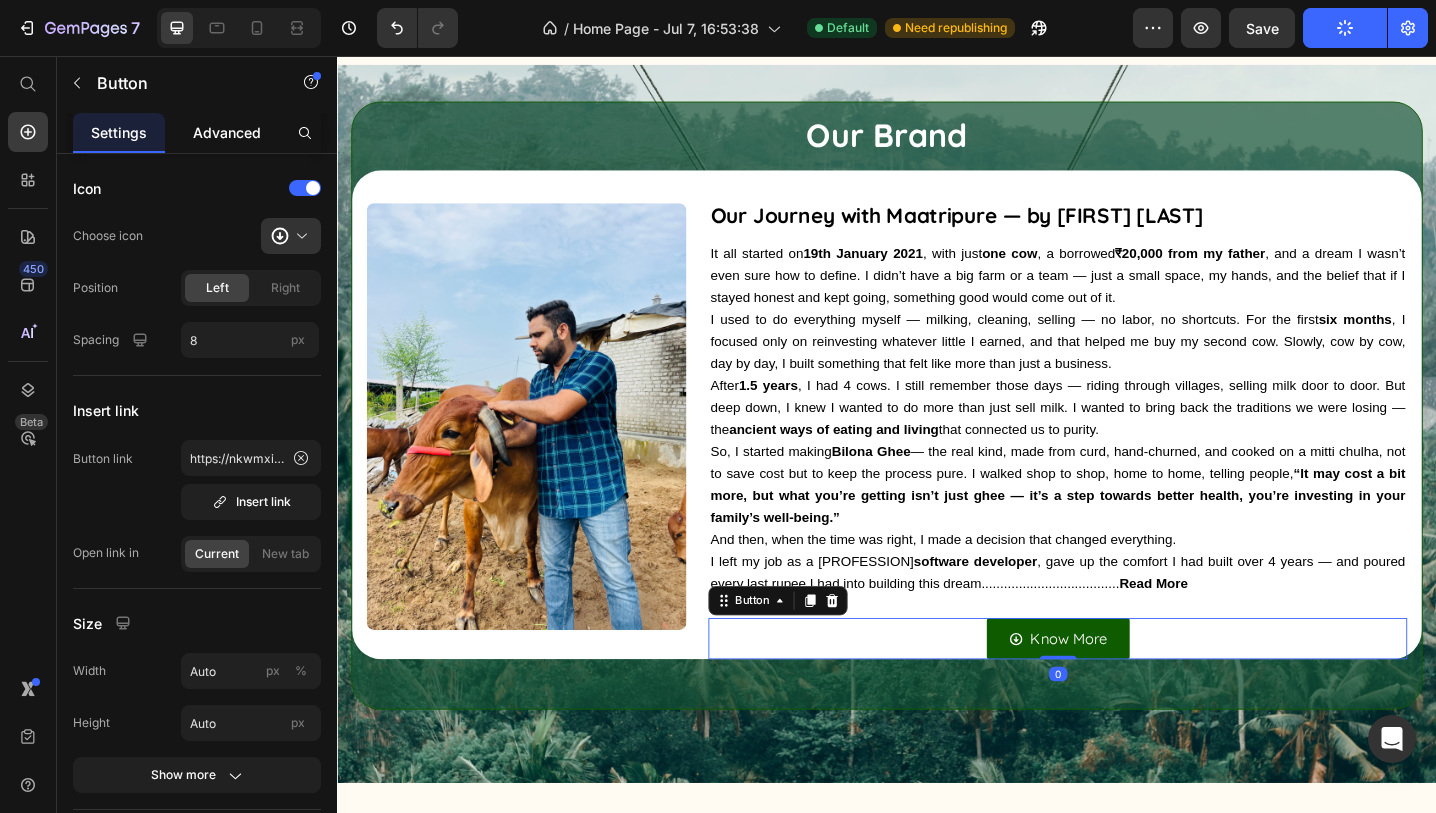 click on "Advanced" 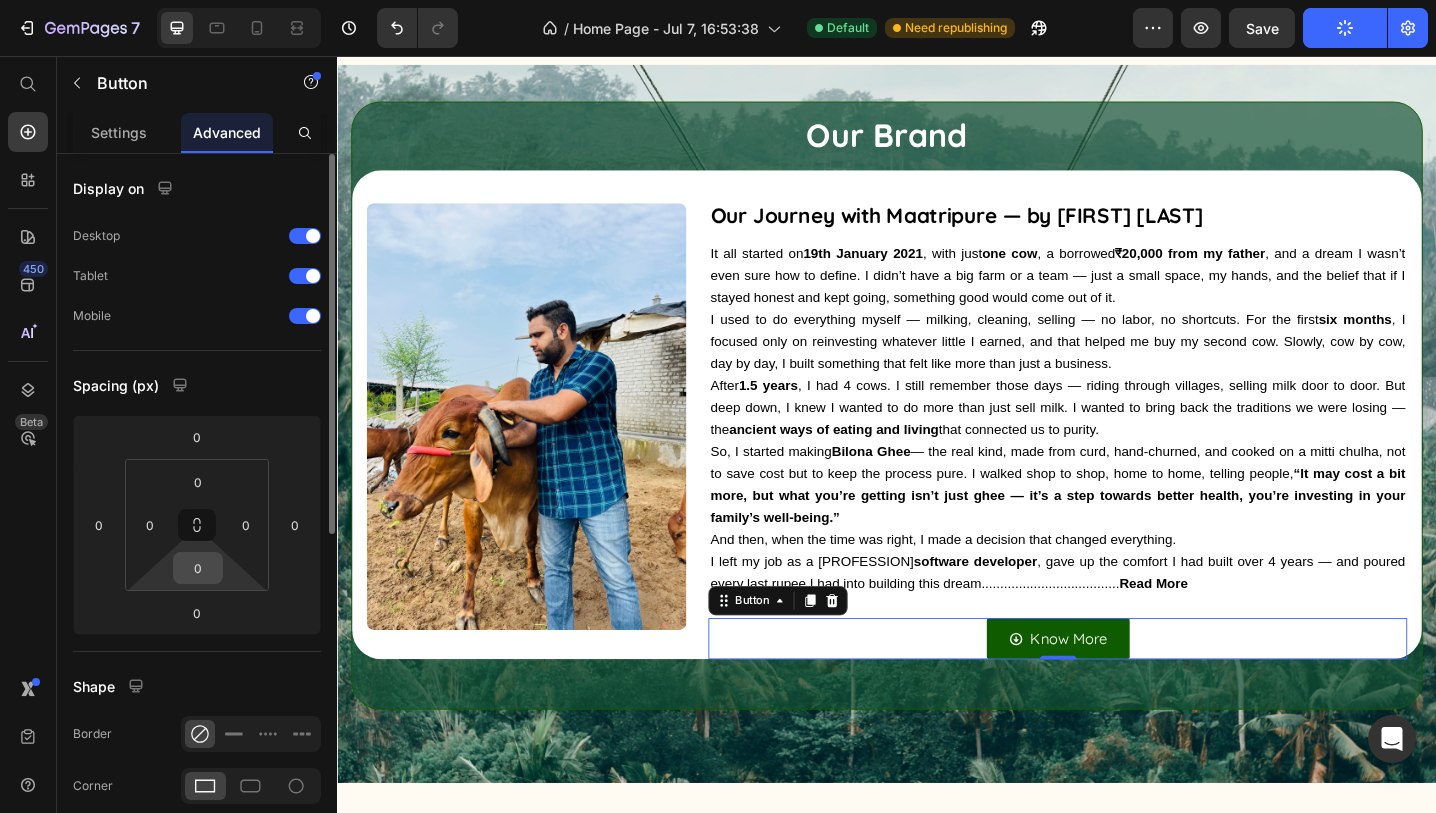 click on "0" at bounding box center (198, 568) 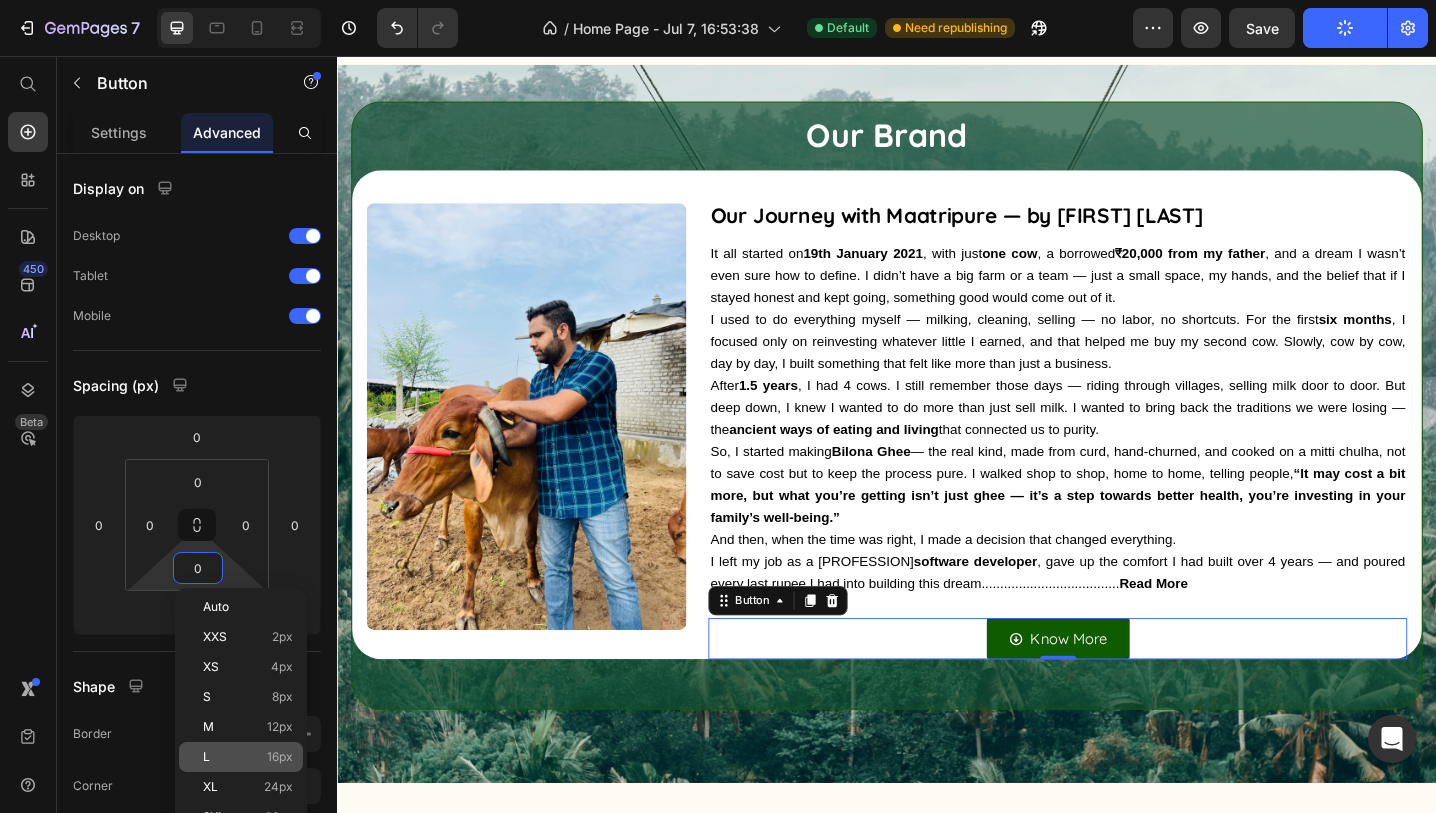 click on "L 16px" at bounding box center (248, 757) 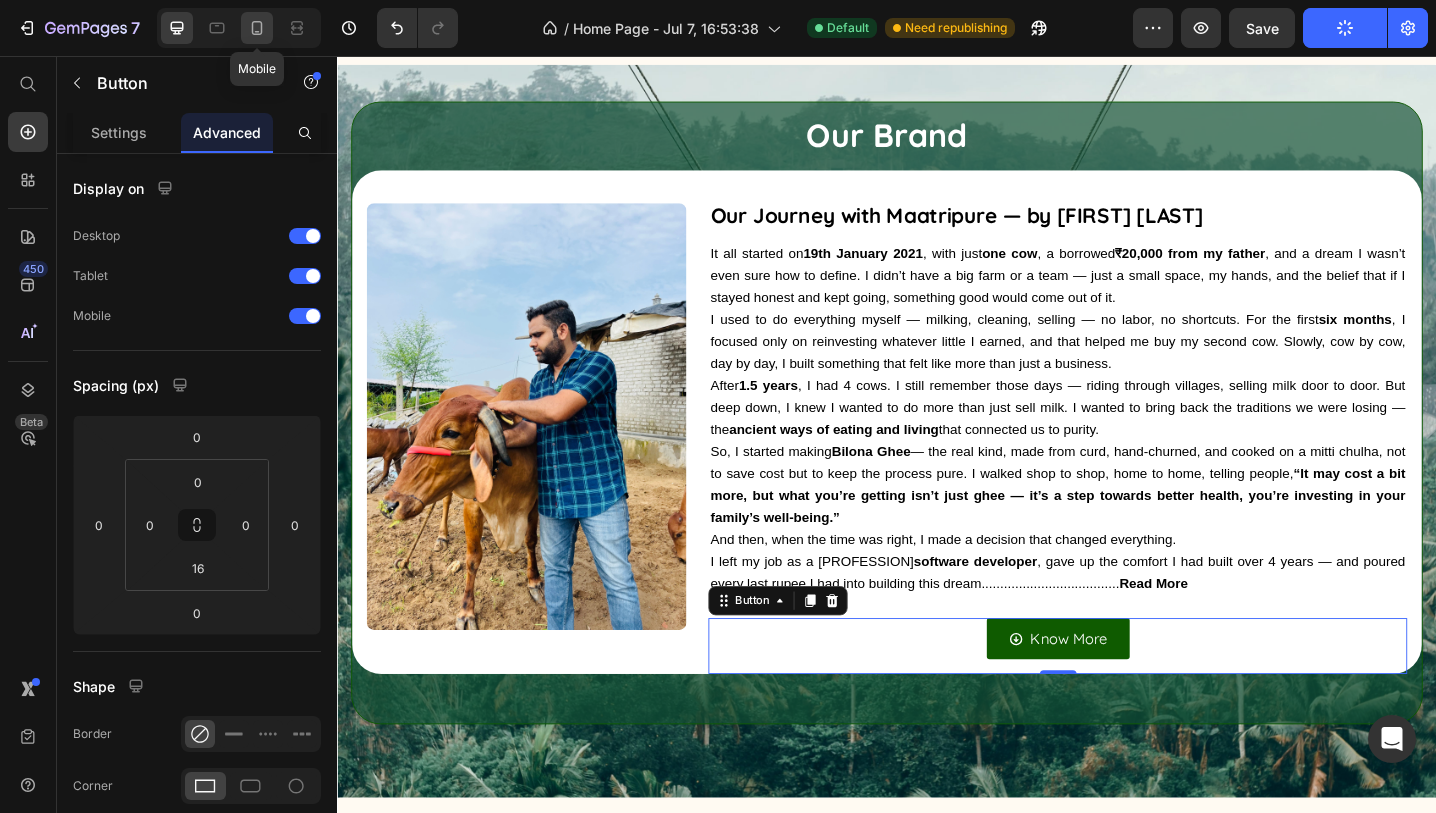 click 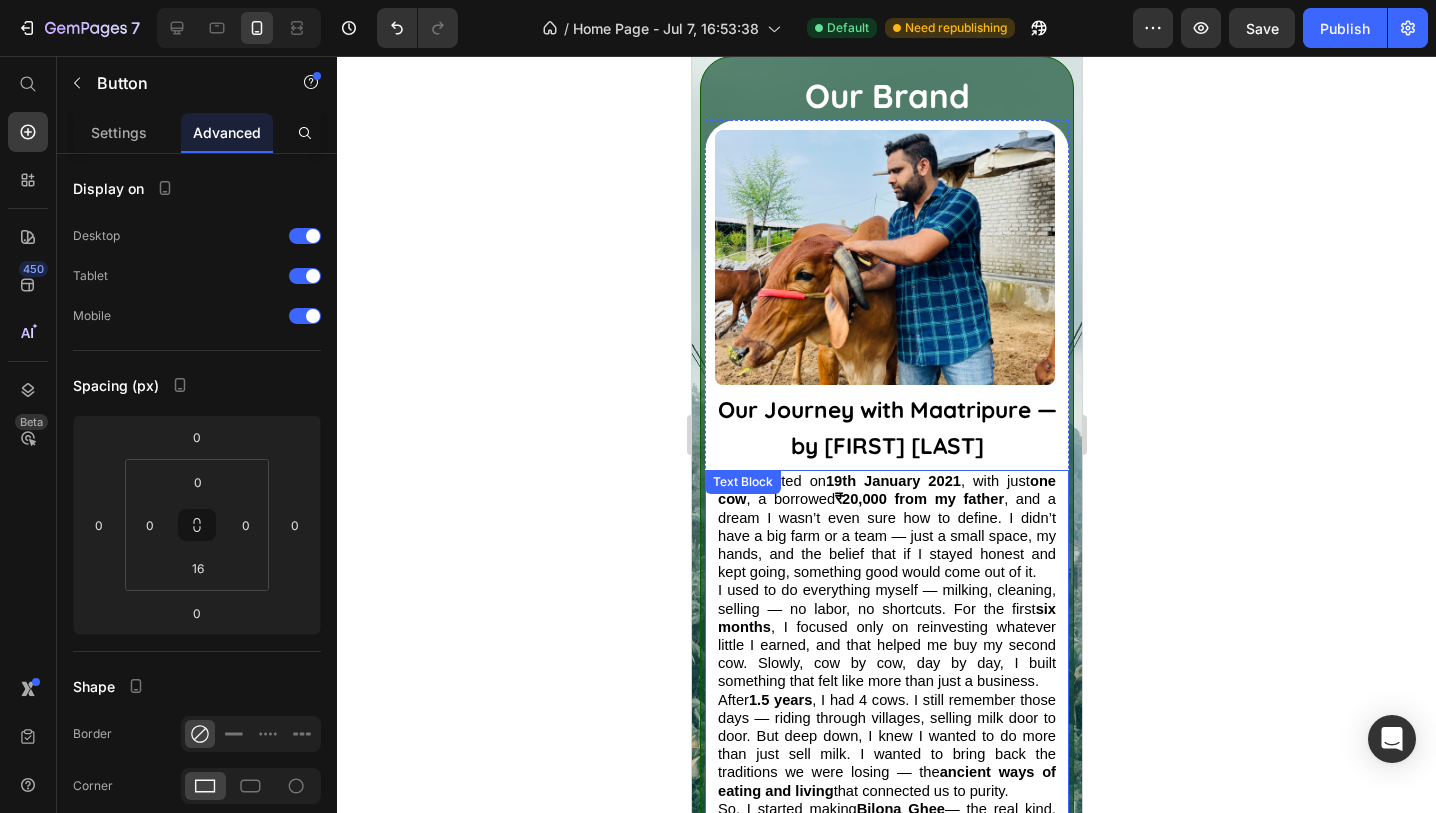scroll, scrollTop: 2537, scrollLeft: 0, axis: vertical 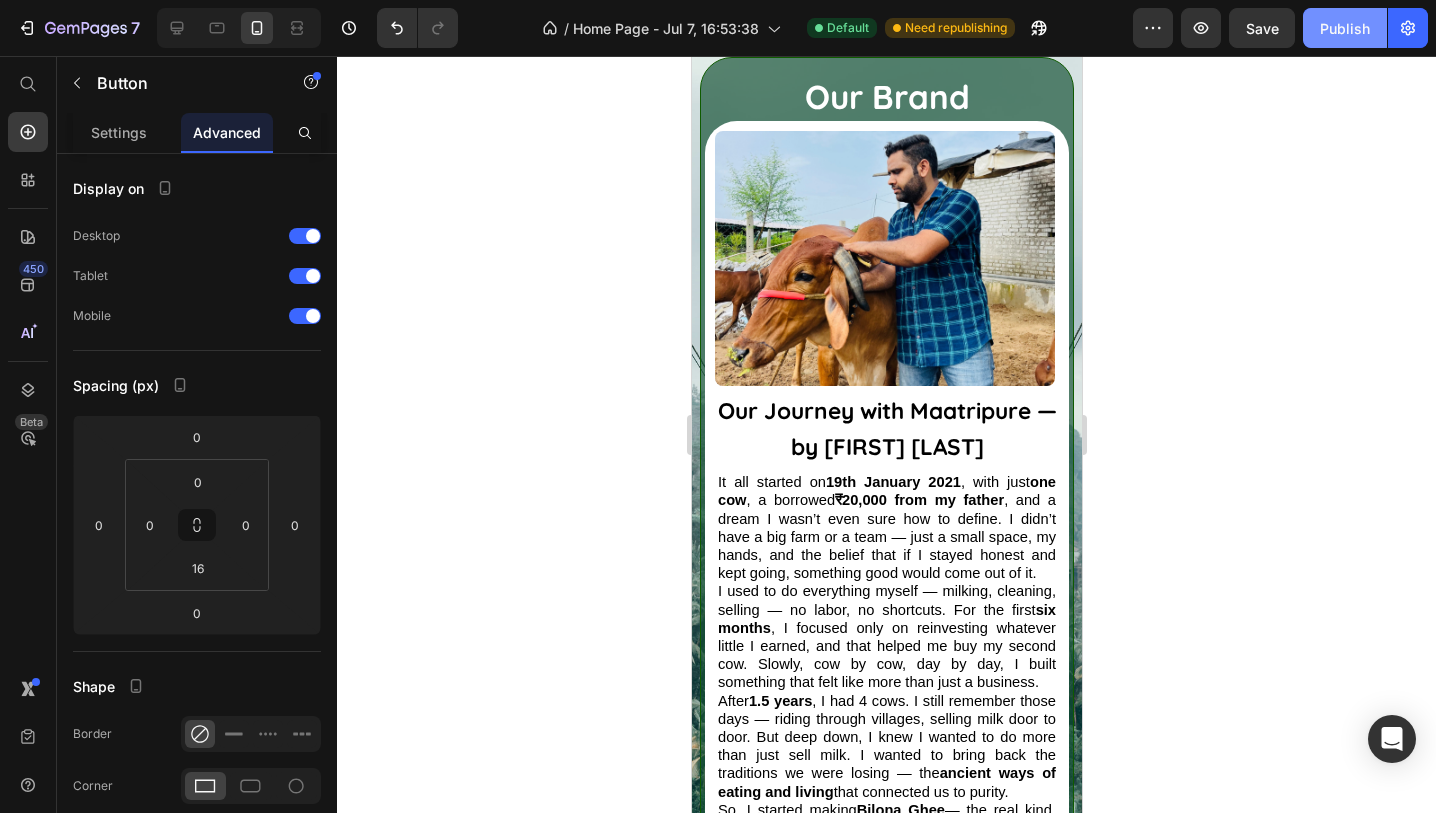click on "Publish" at bounding box center [1345, 28] 